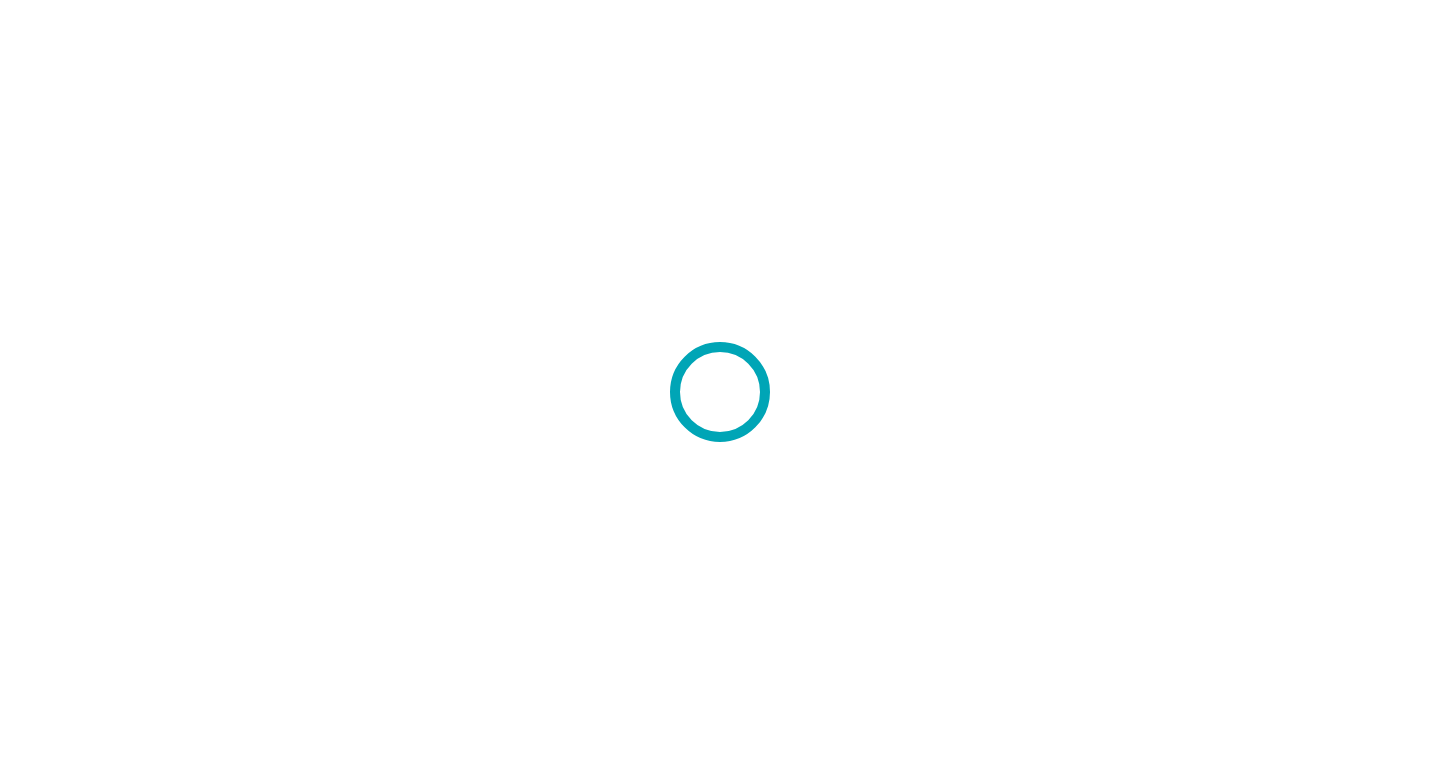 scroll, scrollTop: 0, scrollLeft: 0, axis: both 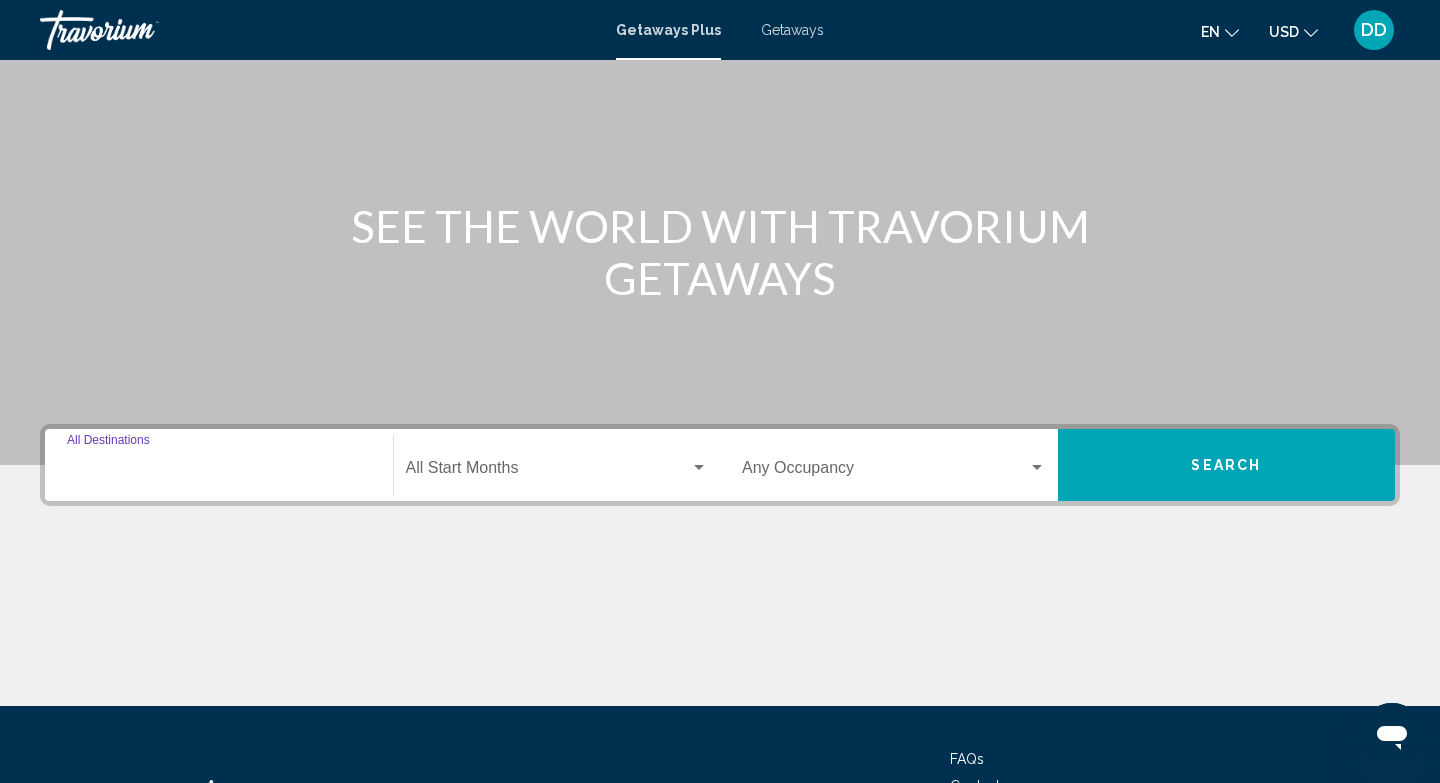 click on "Destination All Destinations" at bounding box center [219, 472] 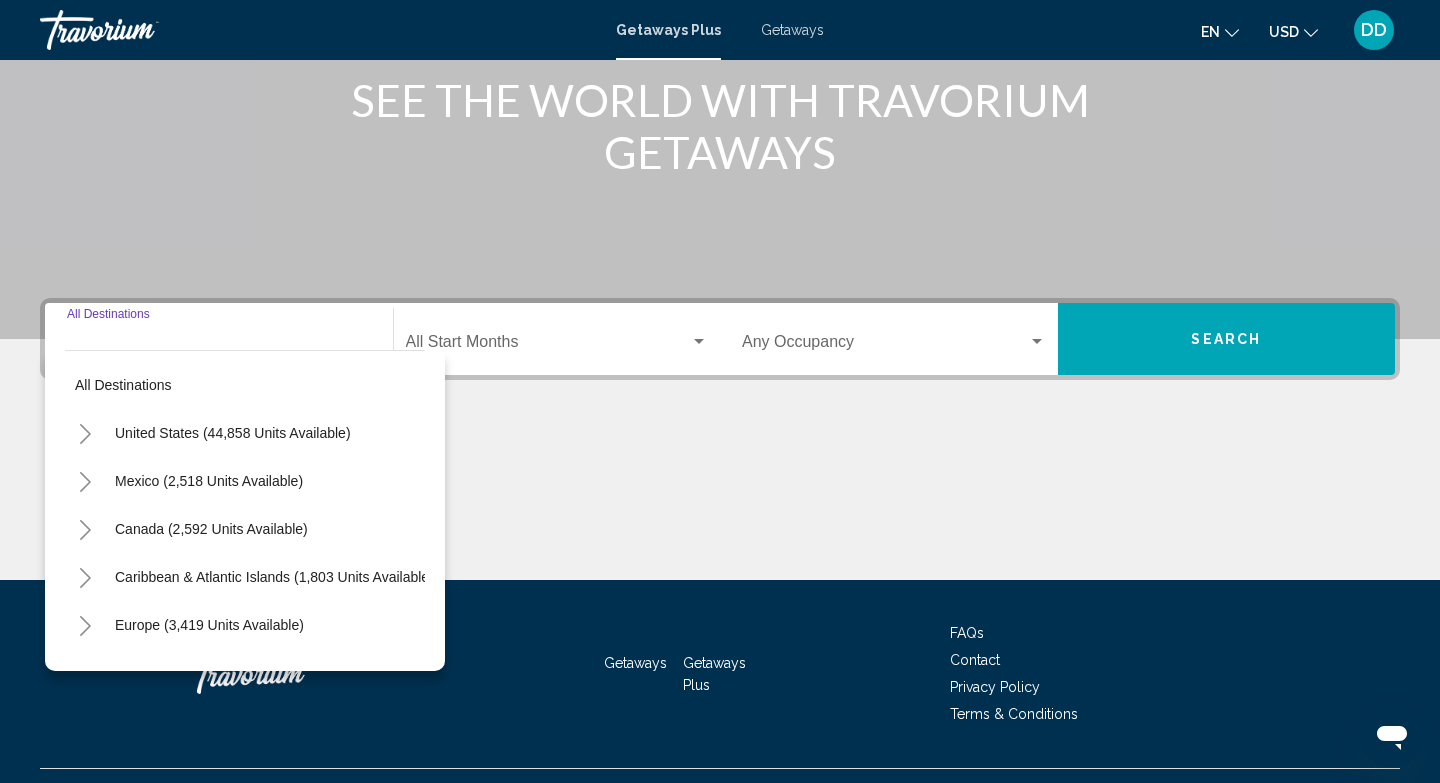 scroll, scrollTop: 303, scrollLeft: 0, axis: vertical 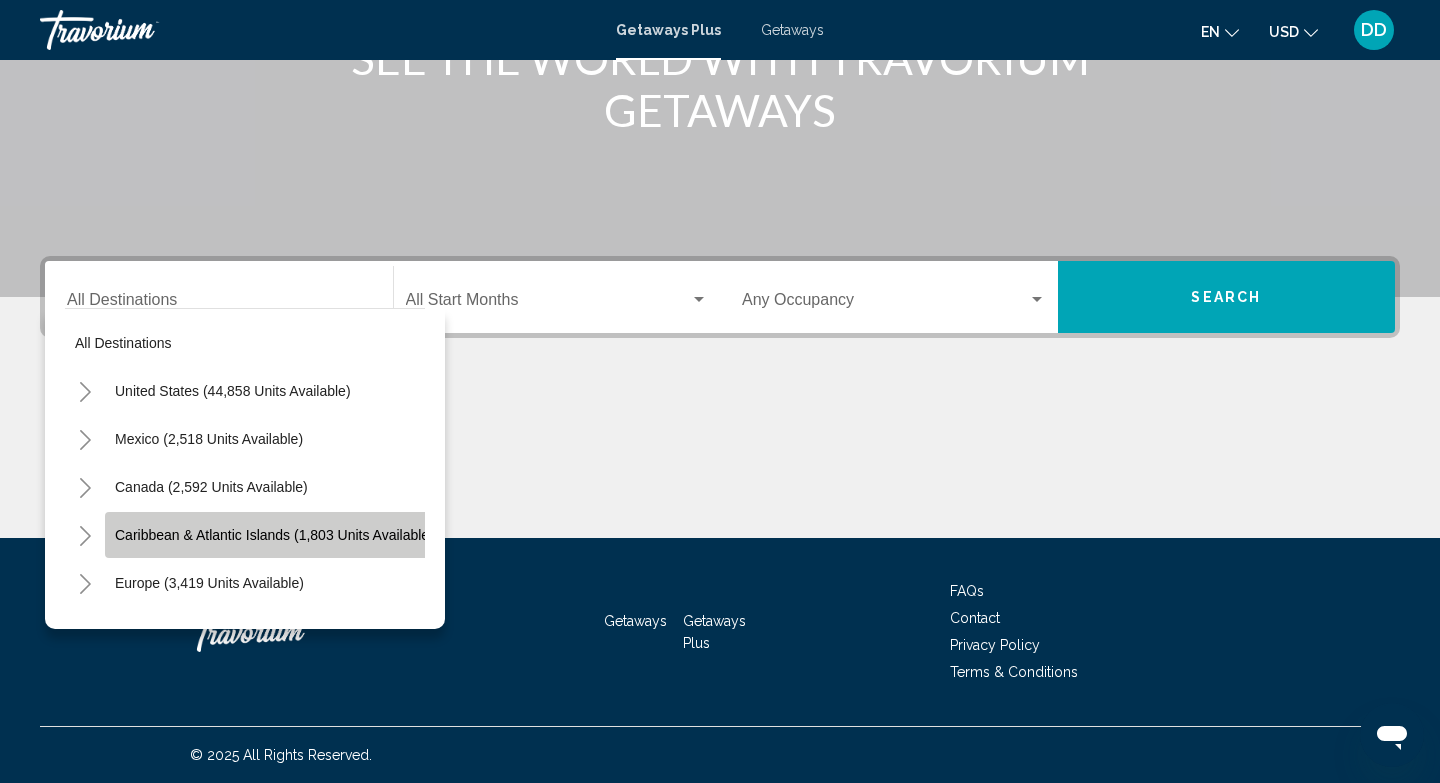 click on "Caribbean & Atlantic Islands (1,803 units available)" 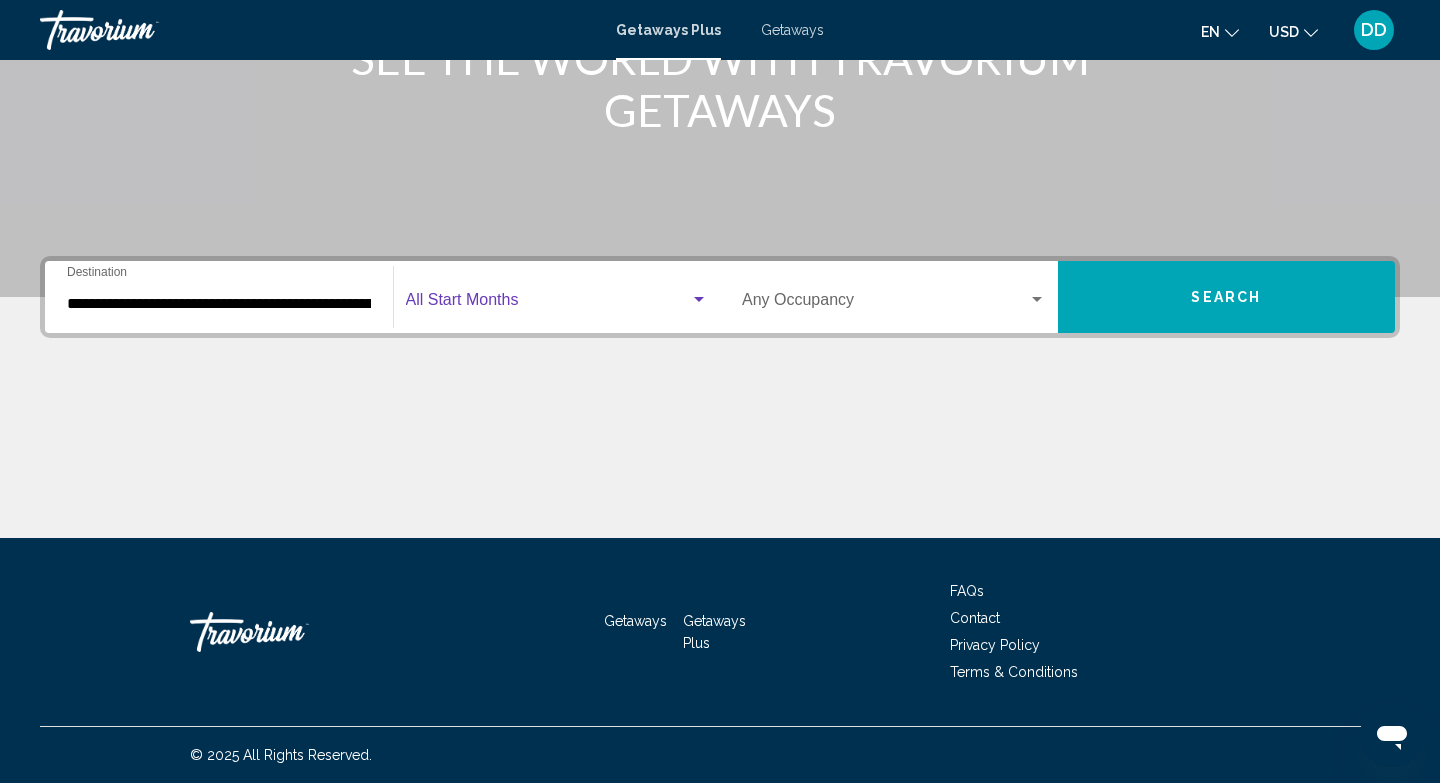 click at bounding box center [699, 299] 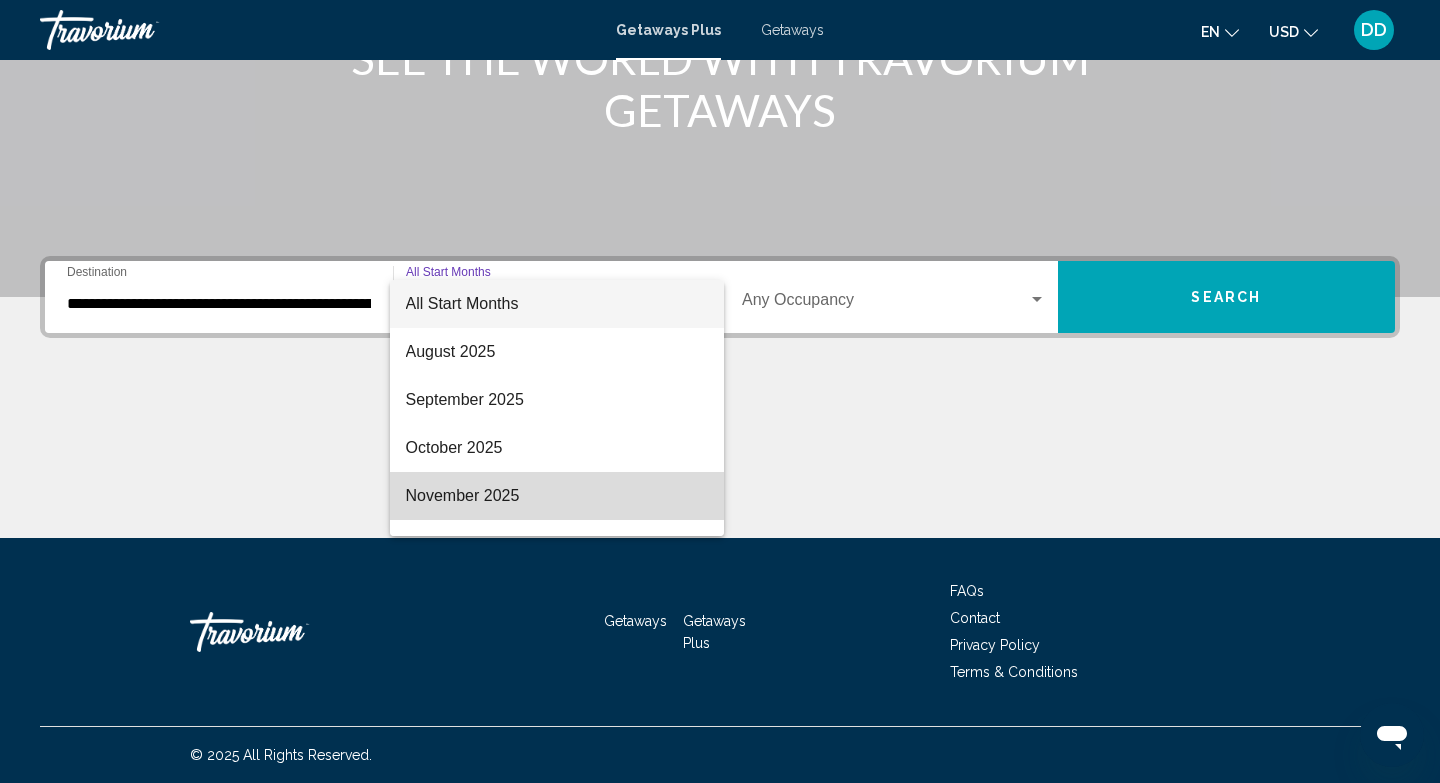 click on "November 2025" at bounding box center [557, 496] 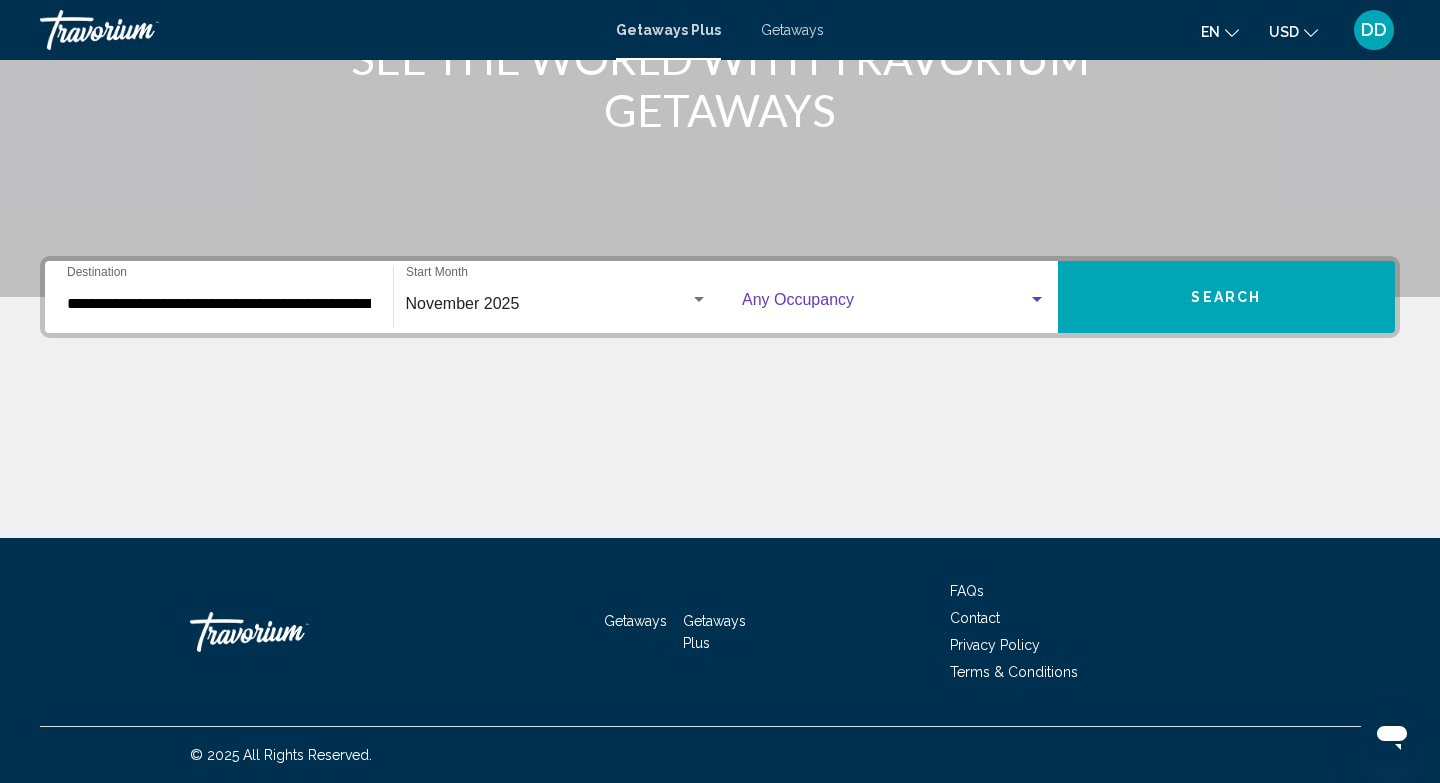click at bounding box center (1037, 299) 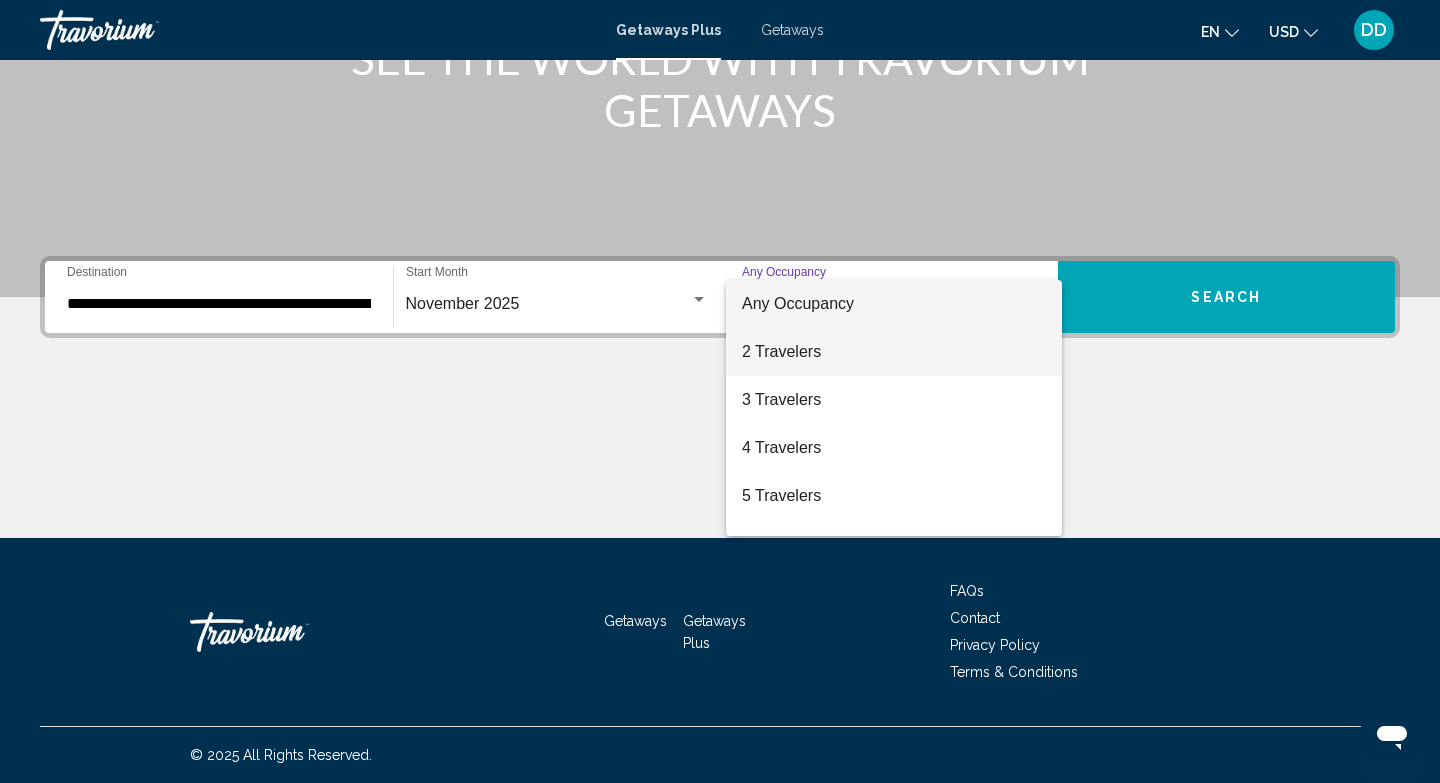 click on "2 Travelers" at bounding box center (894, 352) 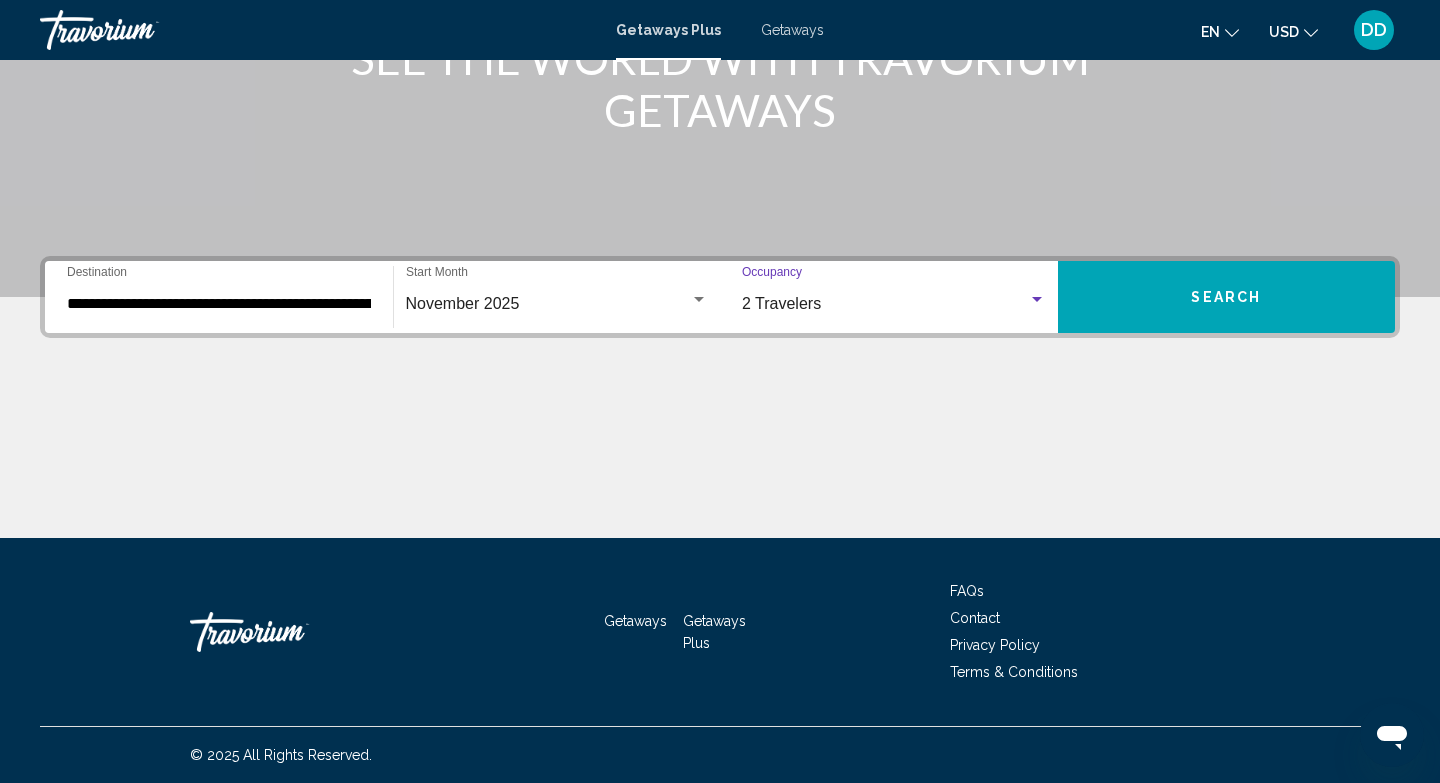 click on "Search" at bounding box center [1226, 298] 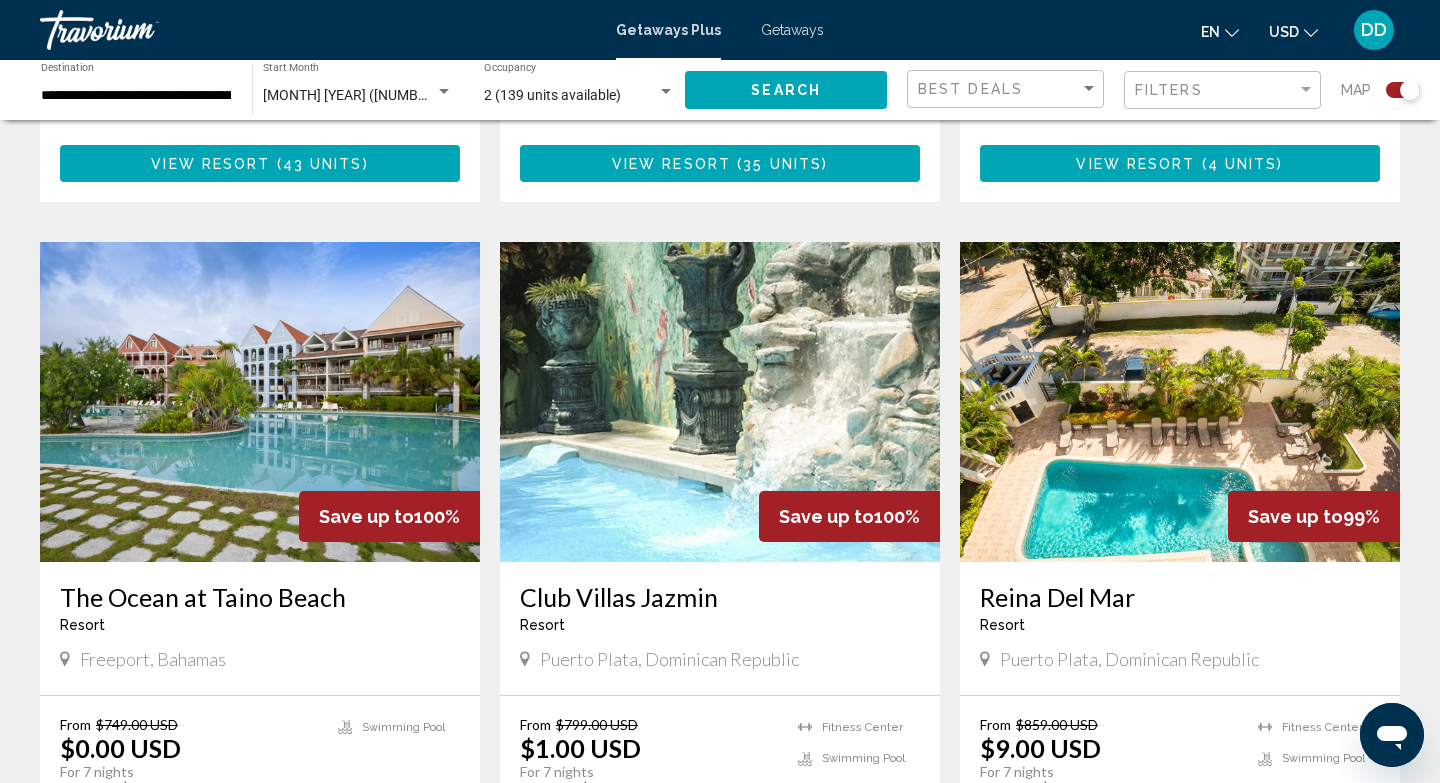 scroll, scrollTop: 1268, scrollLeft: 0, axis: vertical 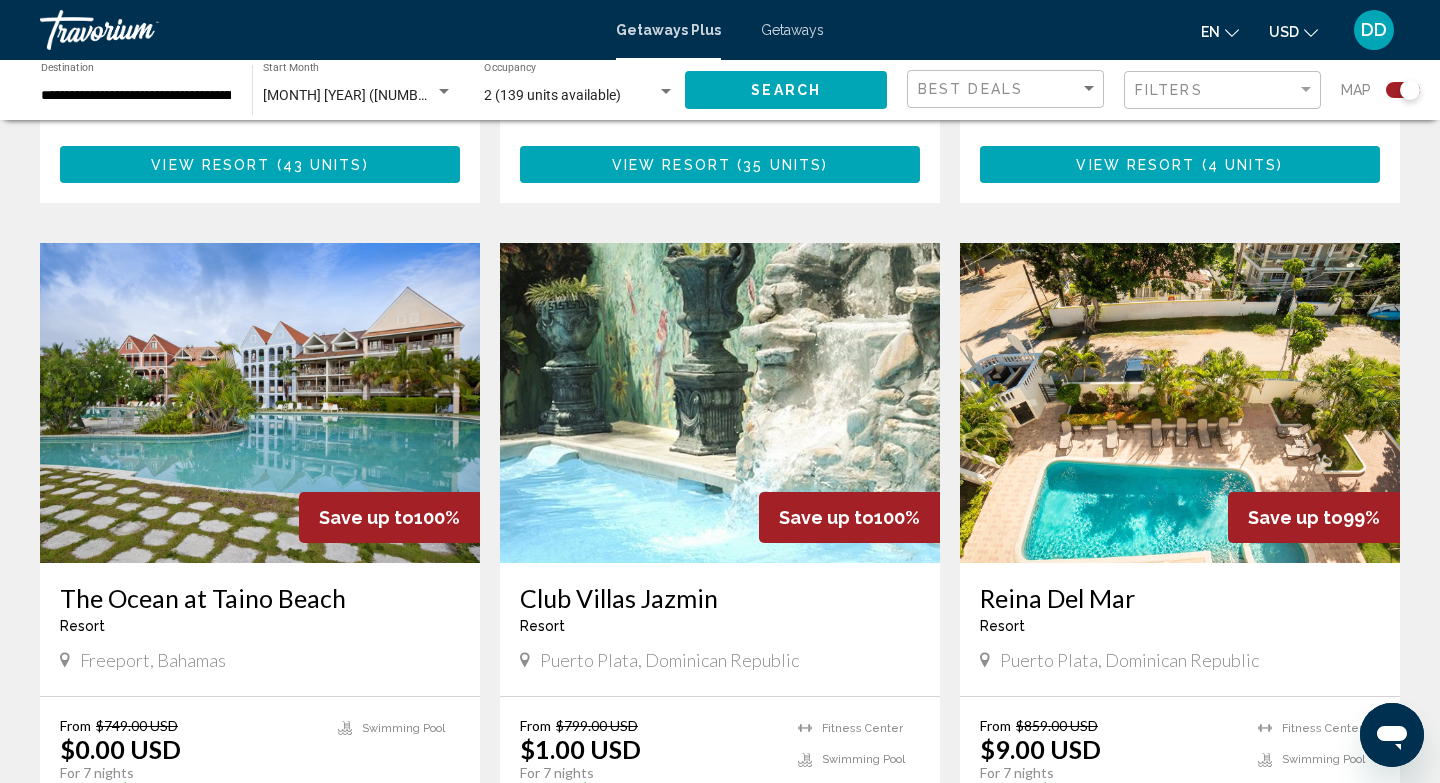 click at bounding box center (720, 403) 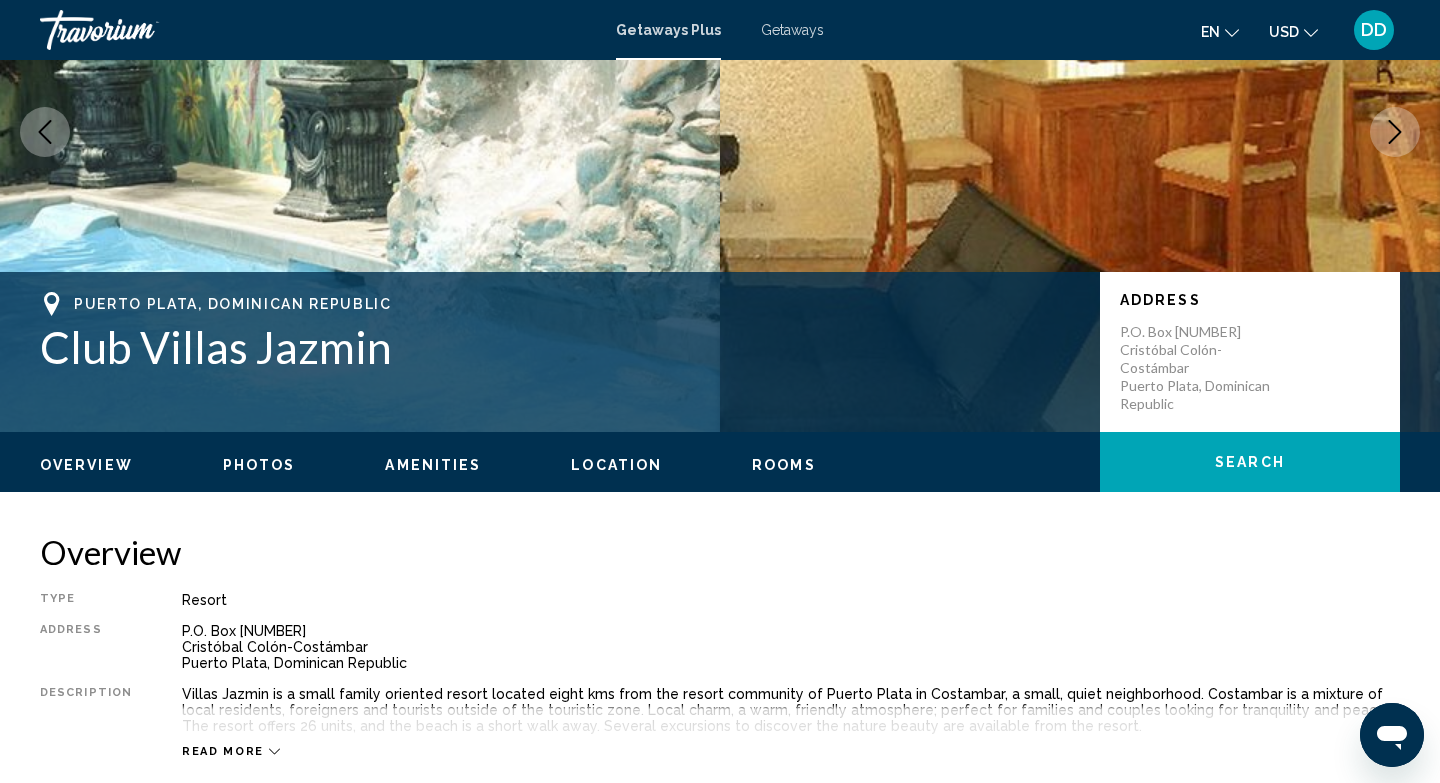 scroll, scrollTop: 241, scrollLeft: 0, axis: vertical 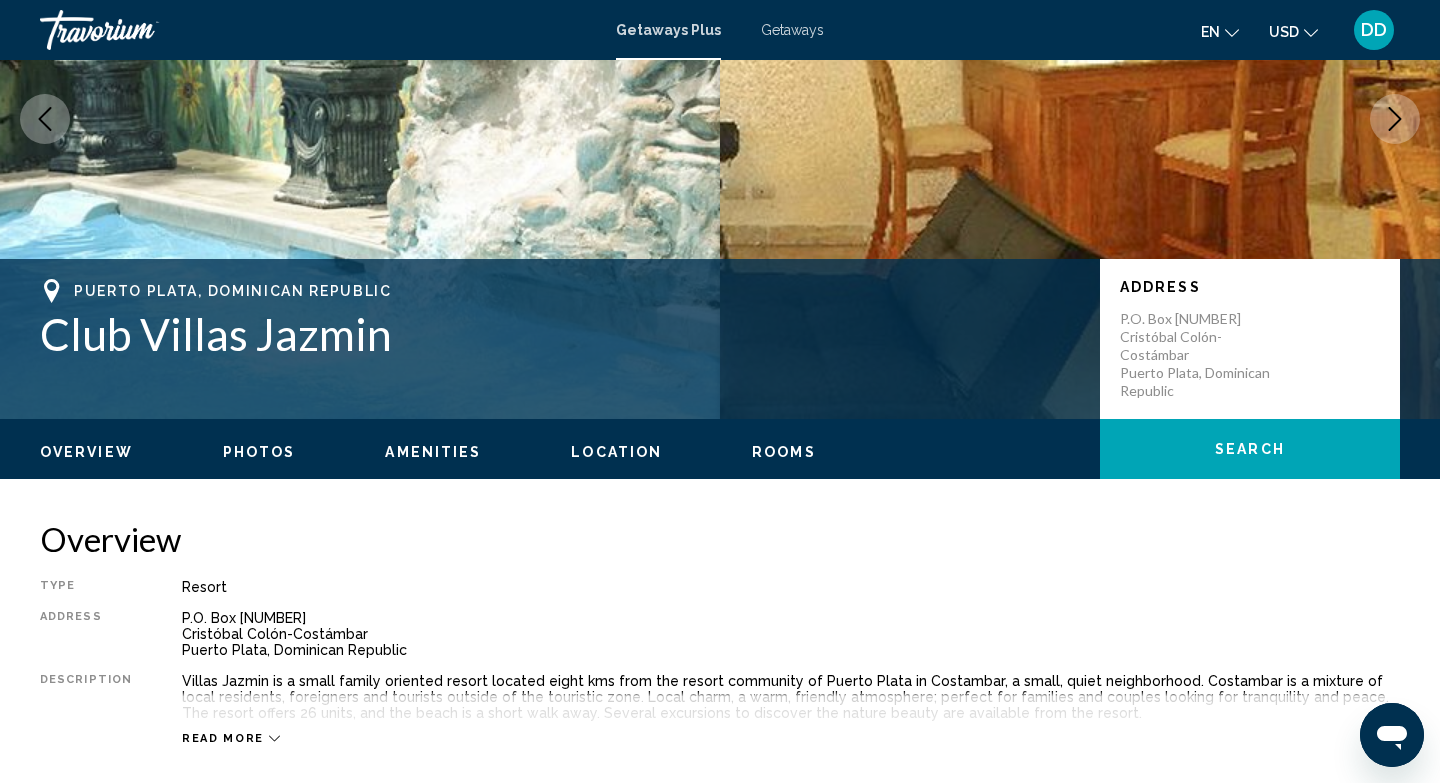 click on "Photos" at bounding box center (259, 452) 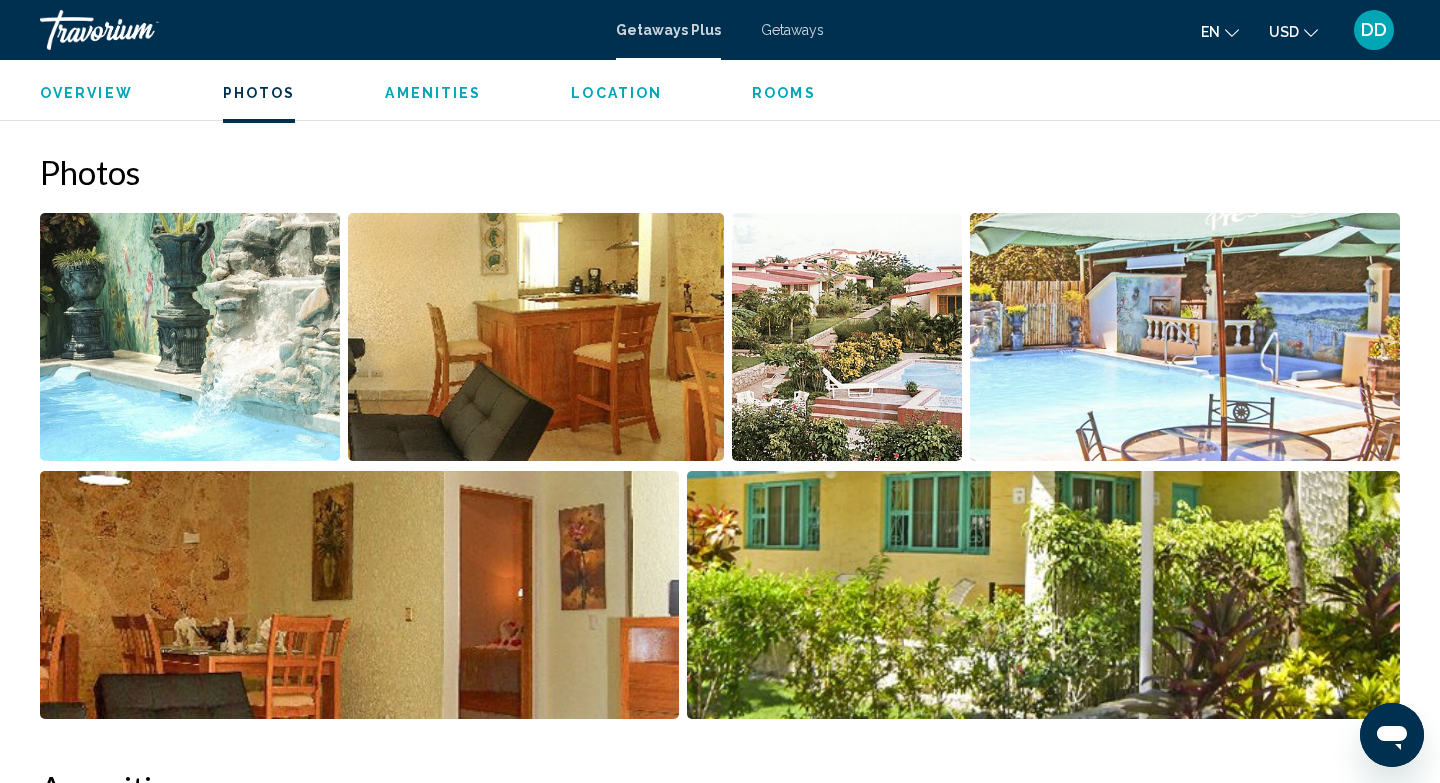scroll, scrollTop: 907, scrollLeft: 0, axis: vertical 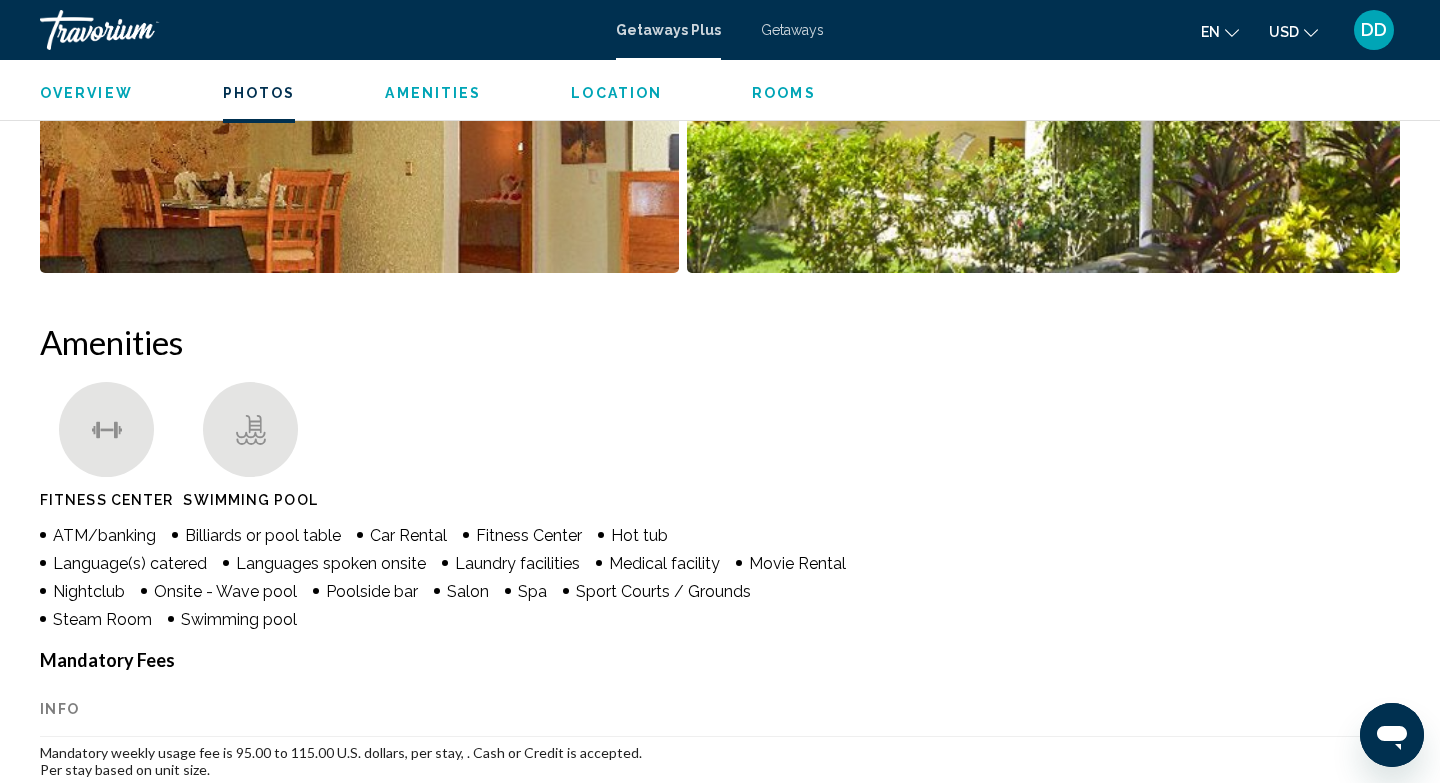 click on "Info" at bounding box center (720, 709) 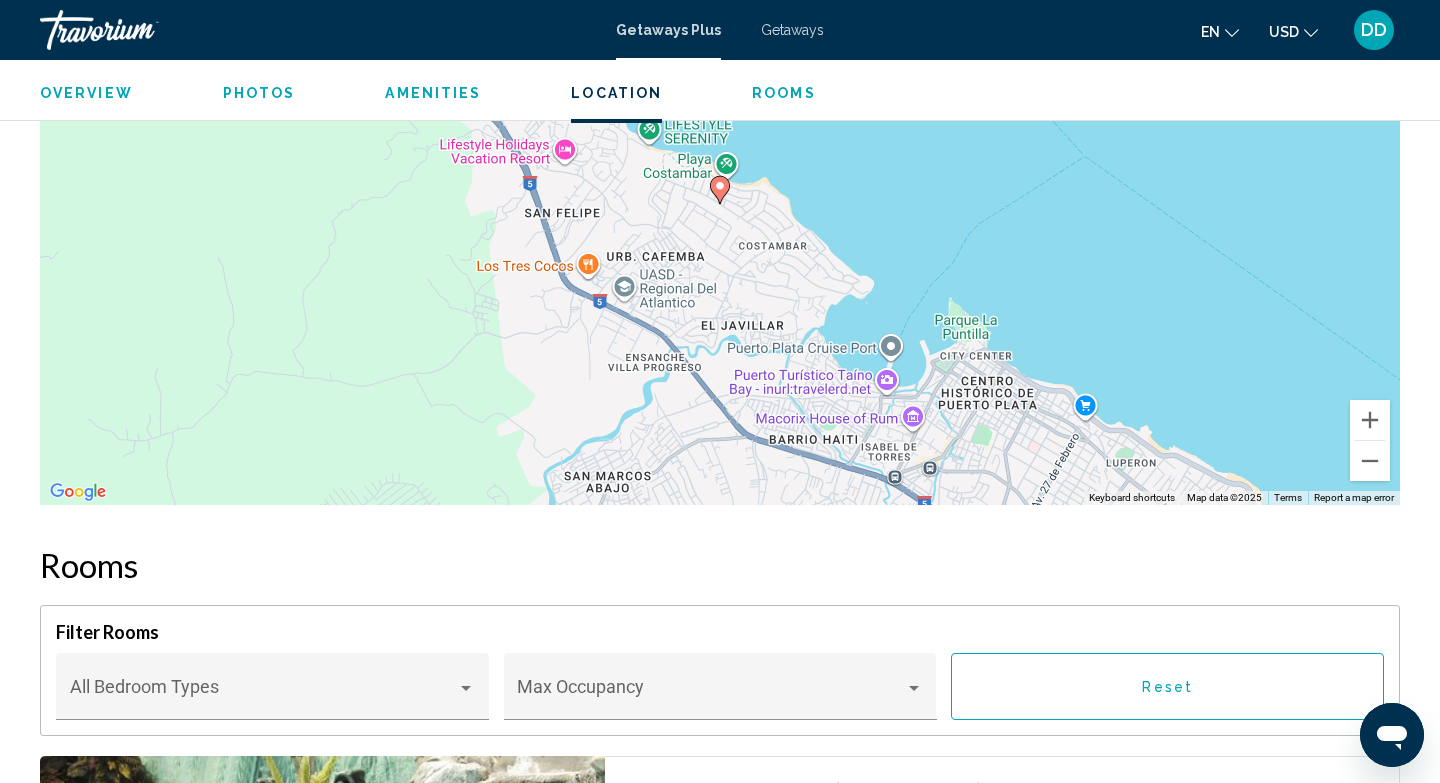 scroll, scrollTop: 3139, scrollLeft: 0, axis: vertical 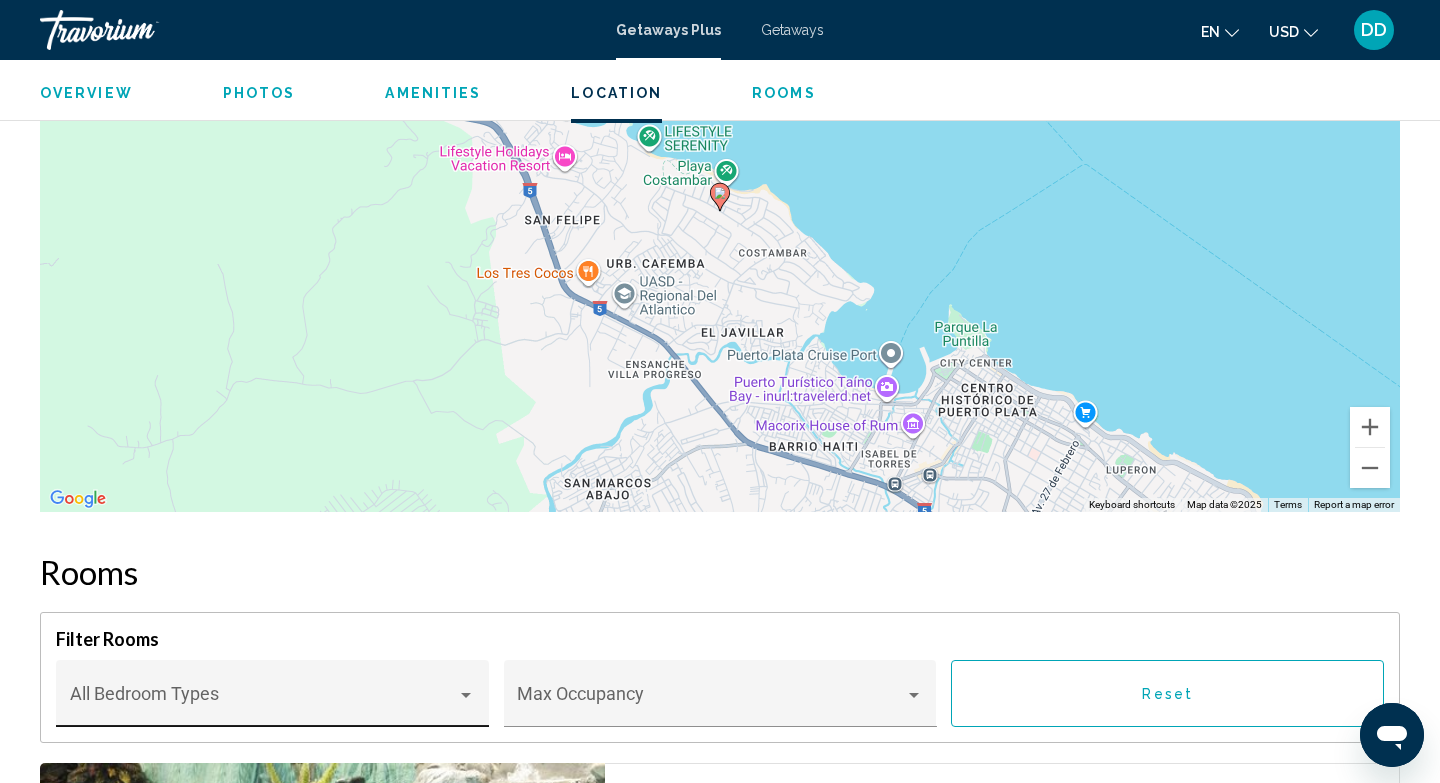 click at bounding box center [466, 695] 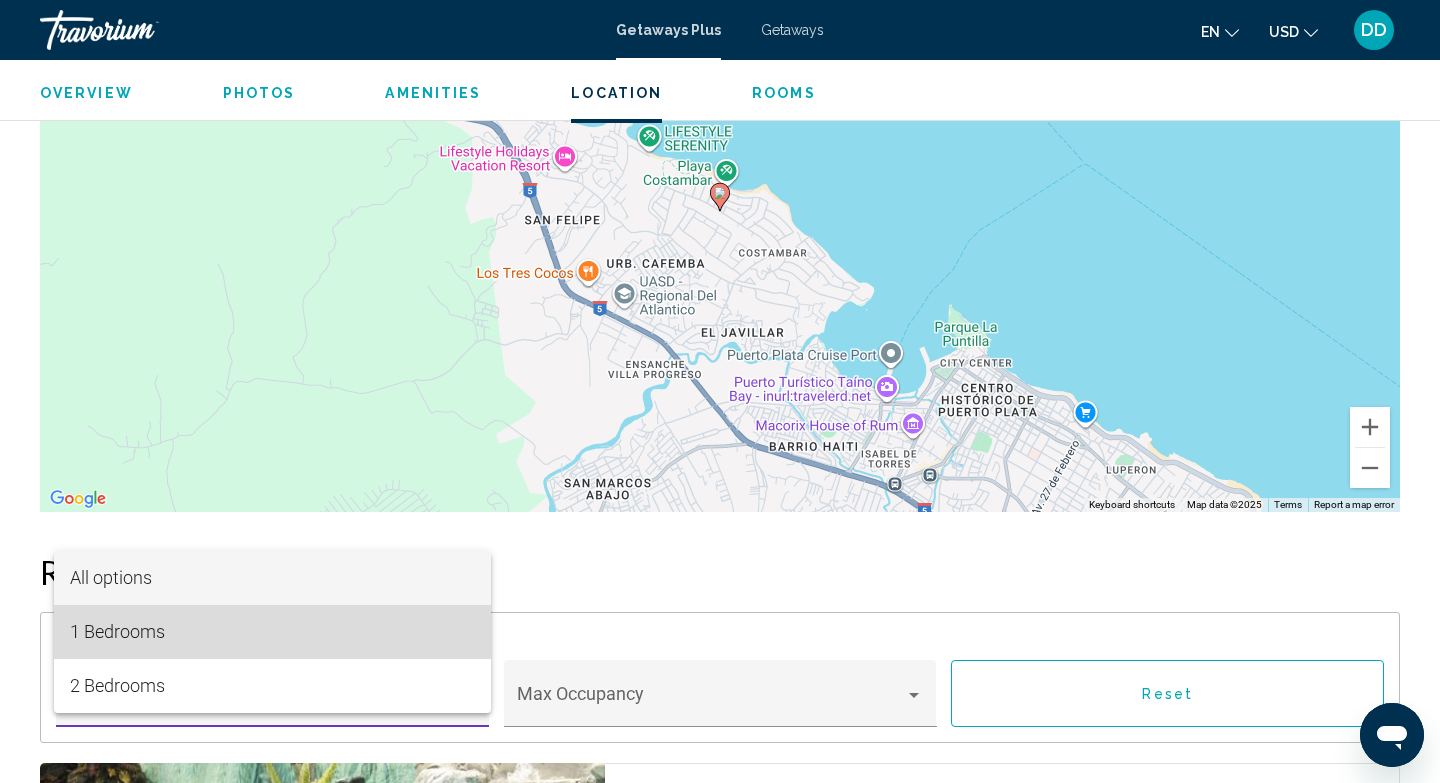click on "1 Bedrooms" at bounding box center (273, 632) 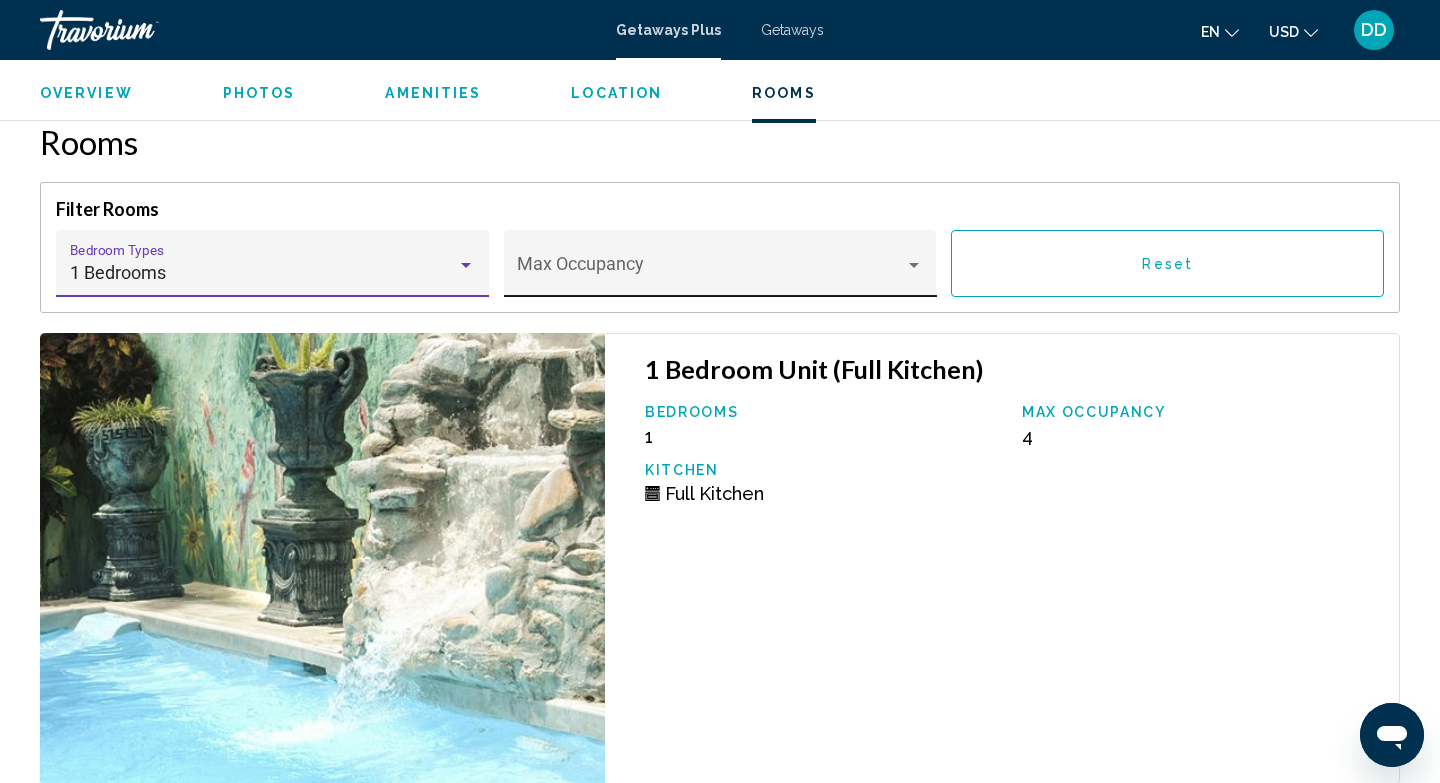 scroll, scrollTop: 3643, scrollLeft: 0, axis: vertical 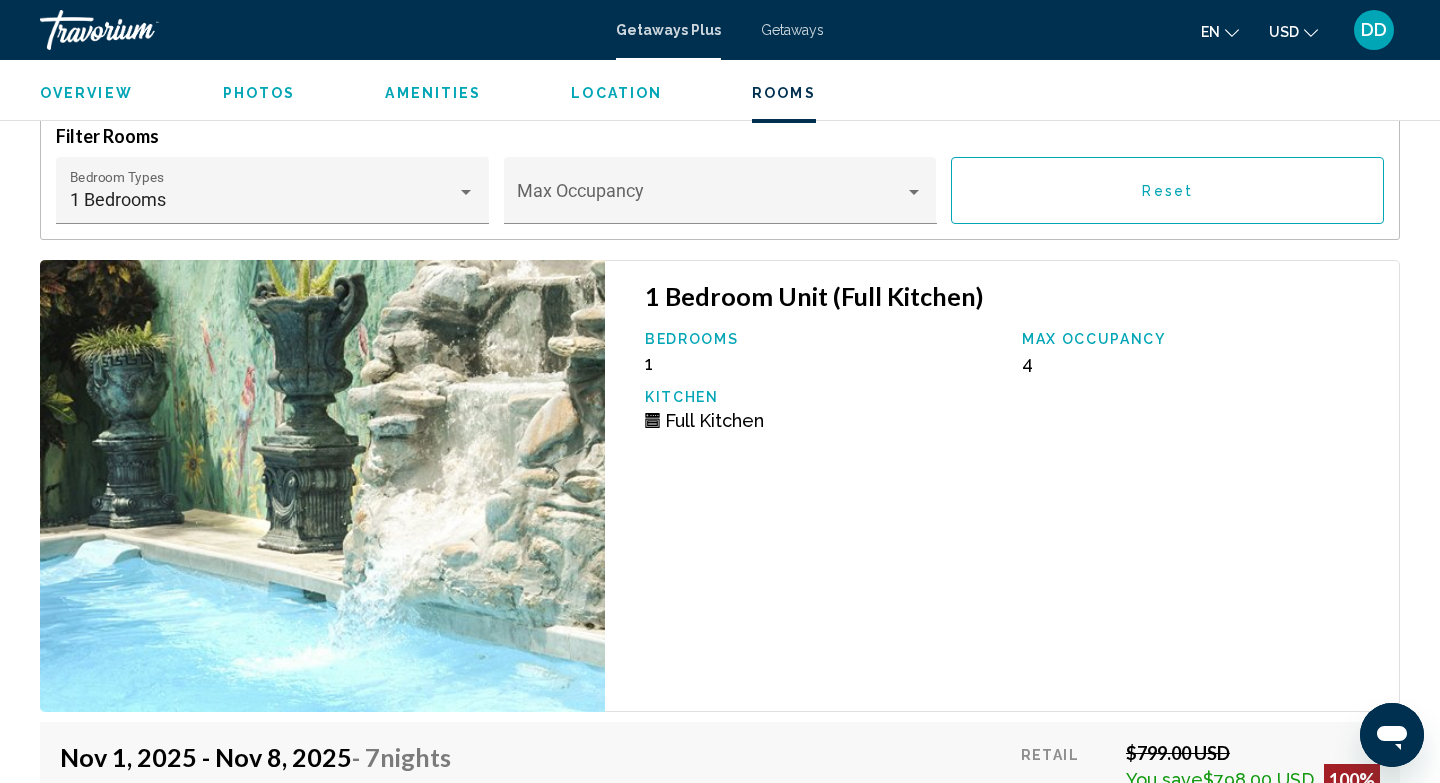 click on "Location" at bounding box center [616, 93] 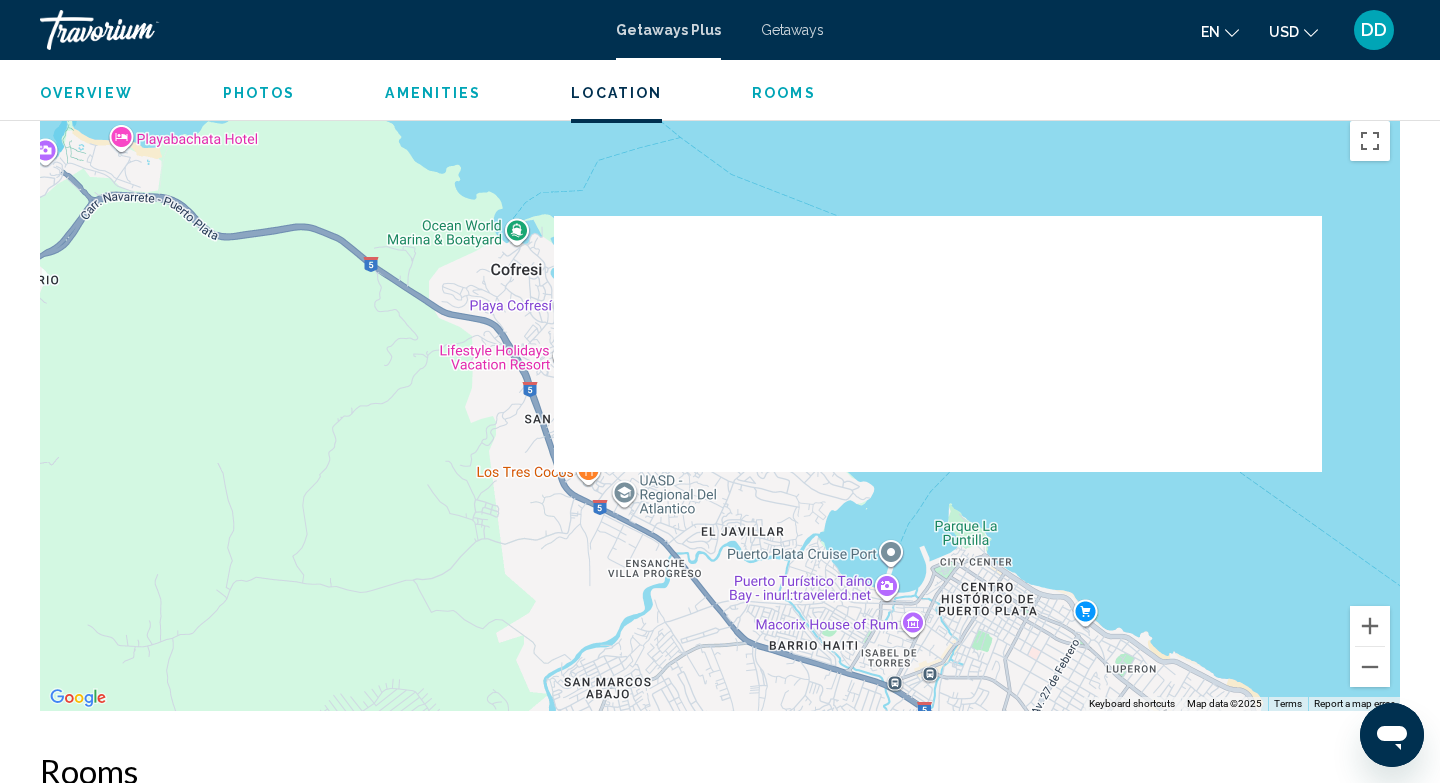 scroll, scrollTop: 2871, scrollLeft: 0, axis: vertical 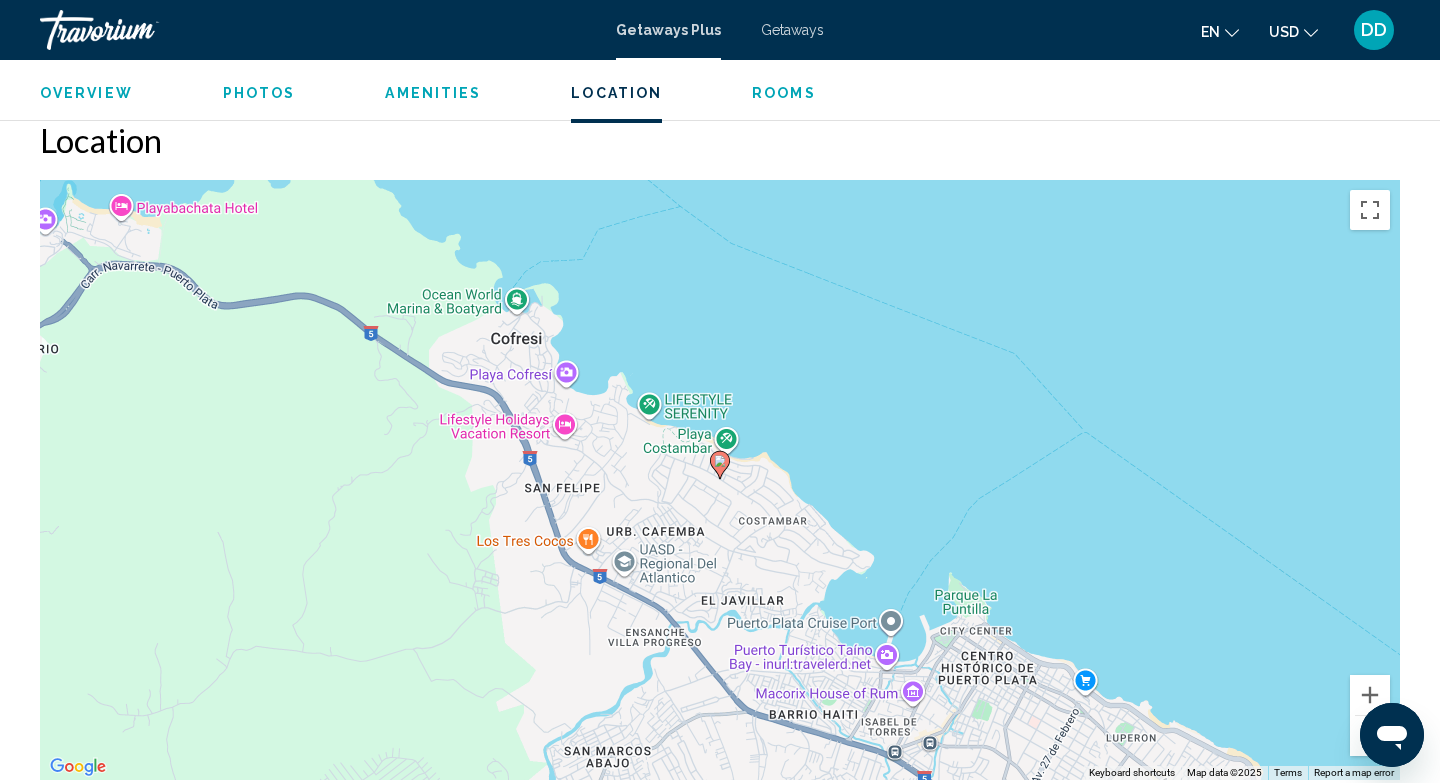 click on "Photos" at bounding box center [259, 93] 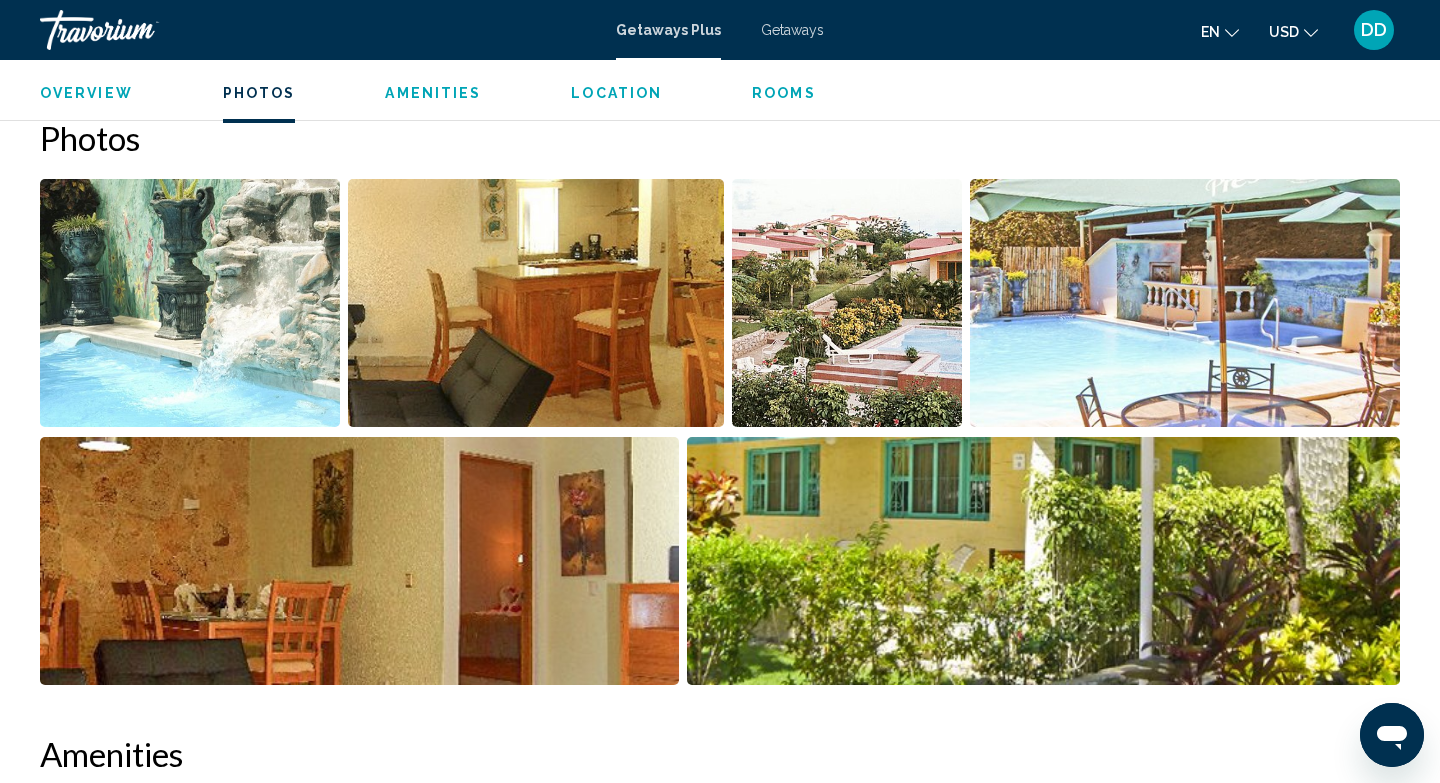 scroll, scrollTop: 908, scrollLeft: 0, axis: vertical 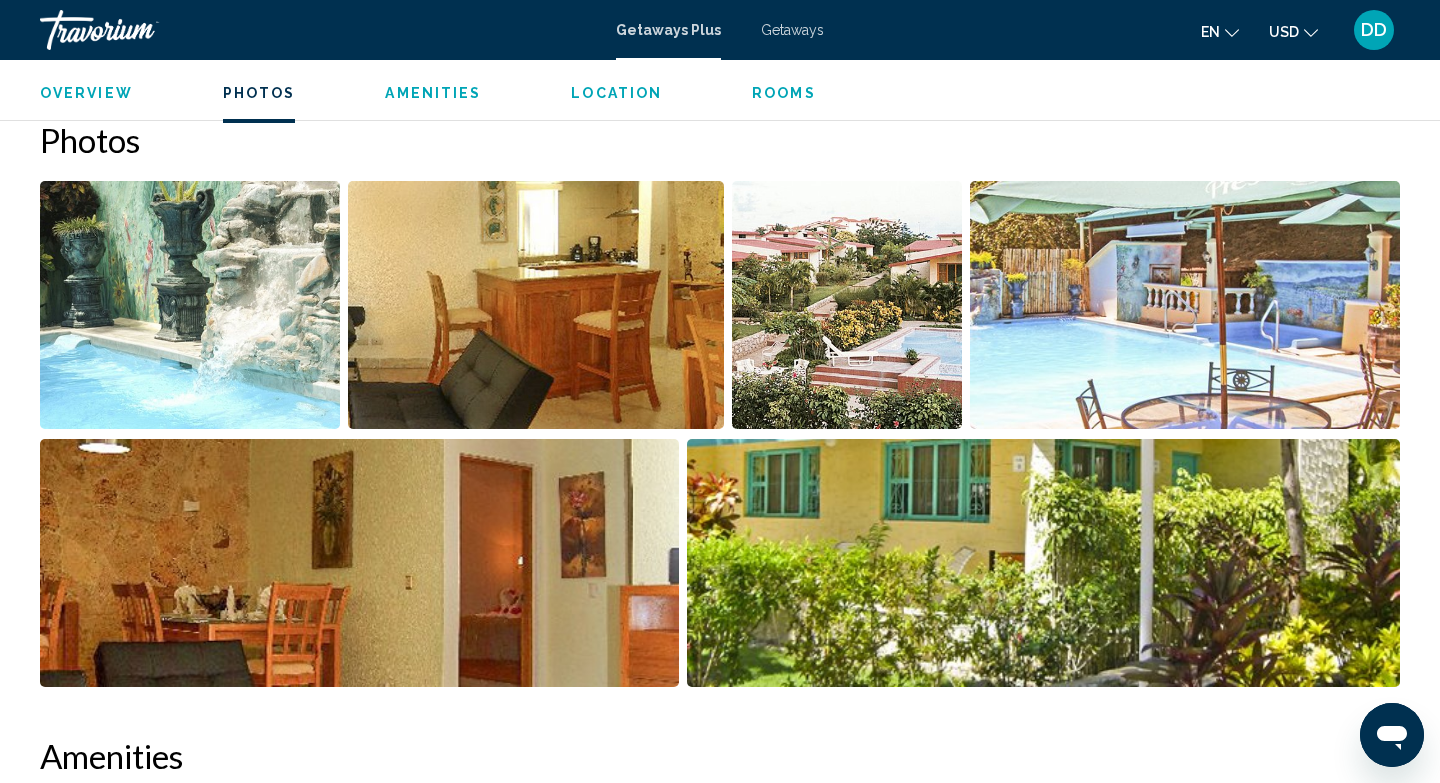 click at bounding box center (1185, 305) 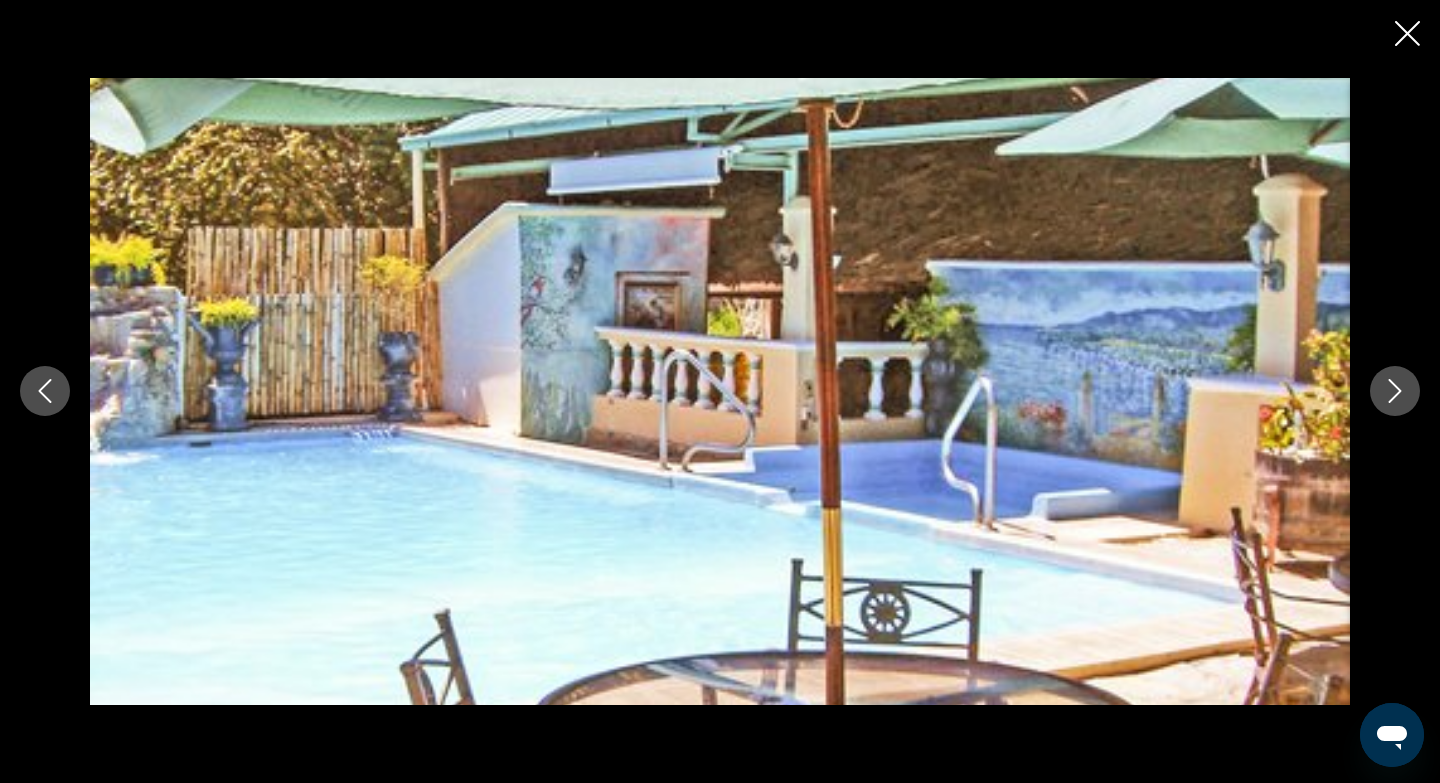 click 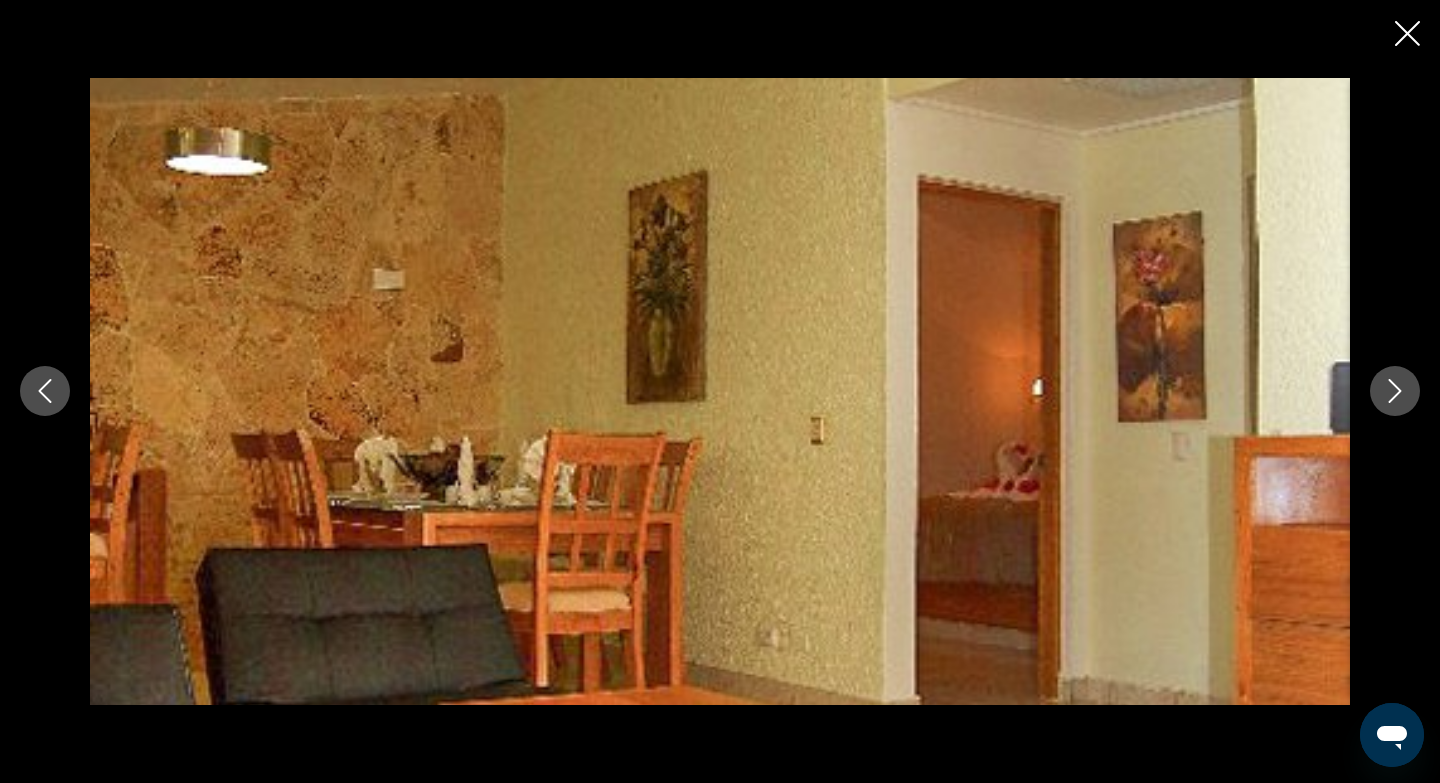 click 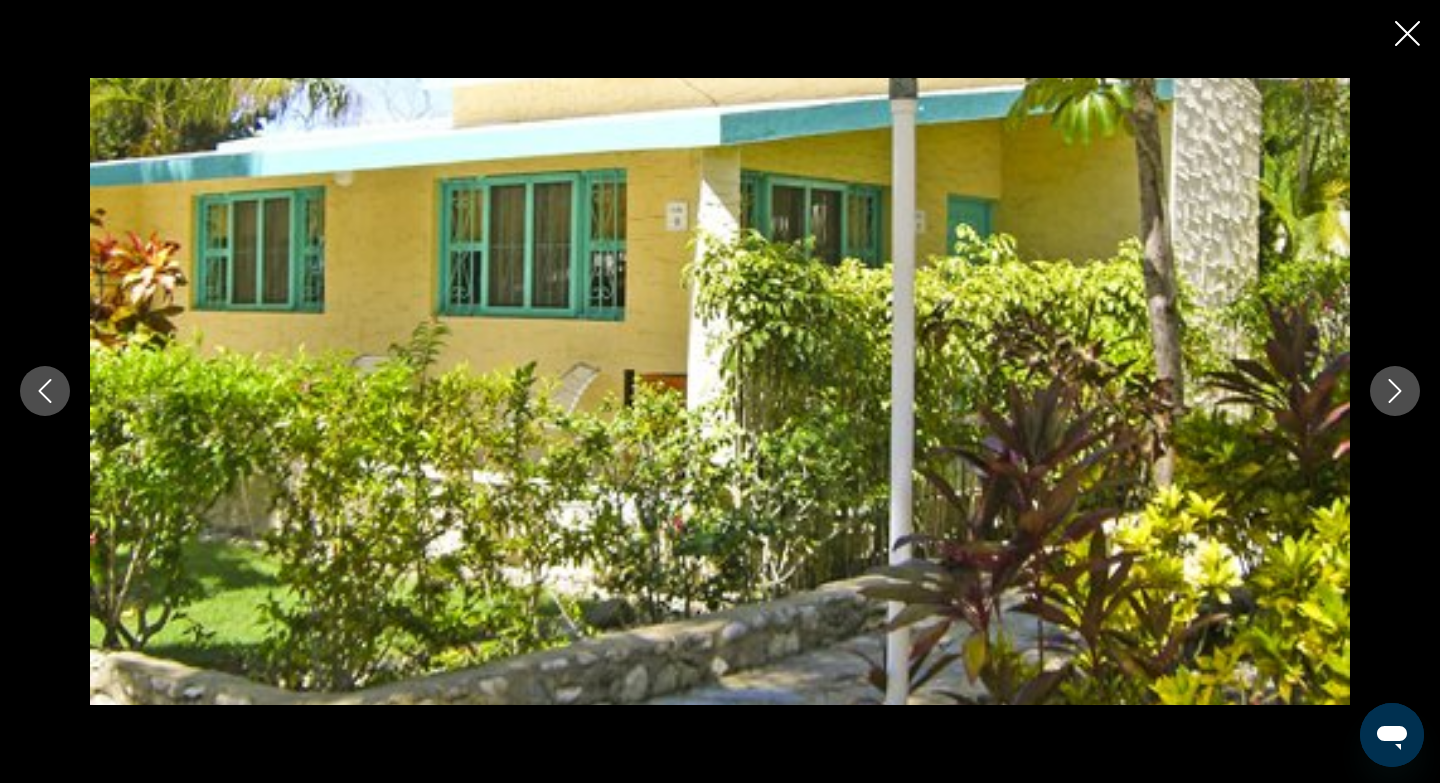 click 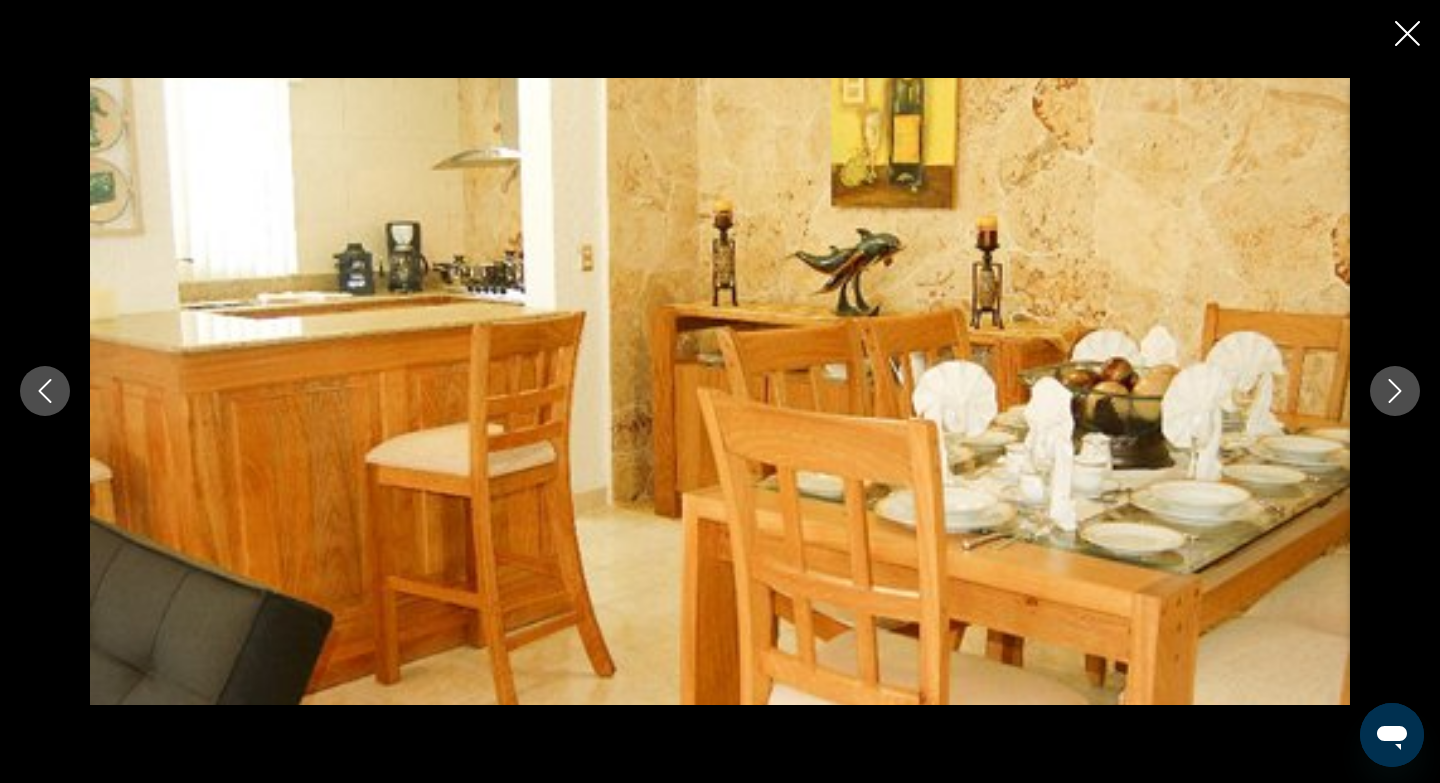 click 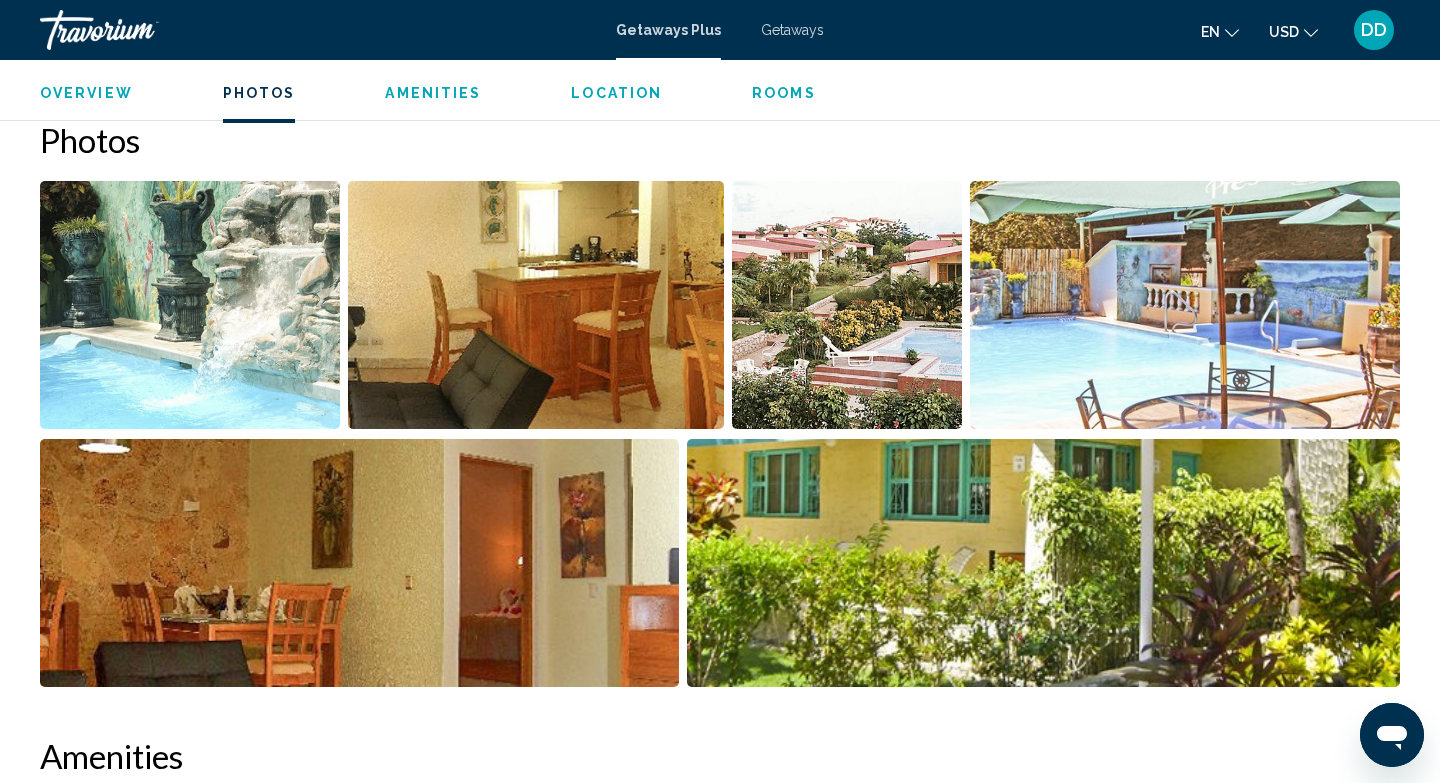 scroll, scrollTop: 0, scrollLeft: 0, axis: both 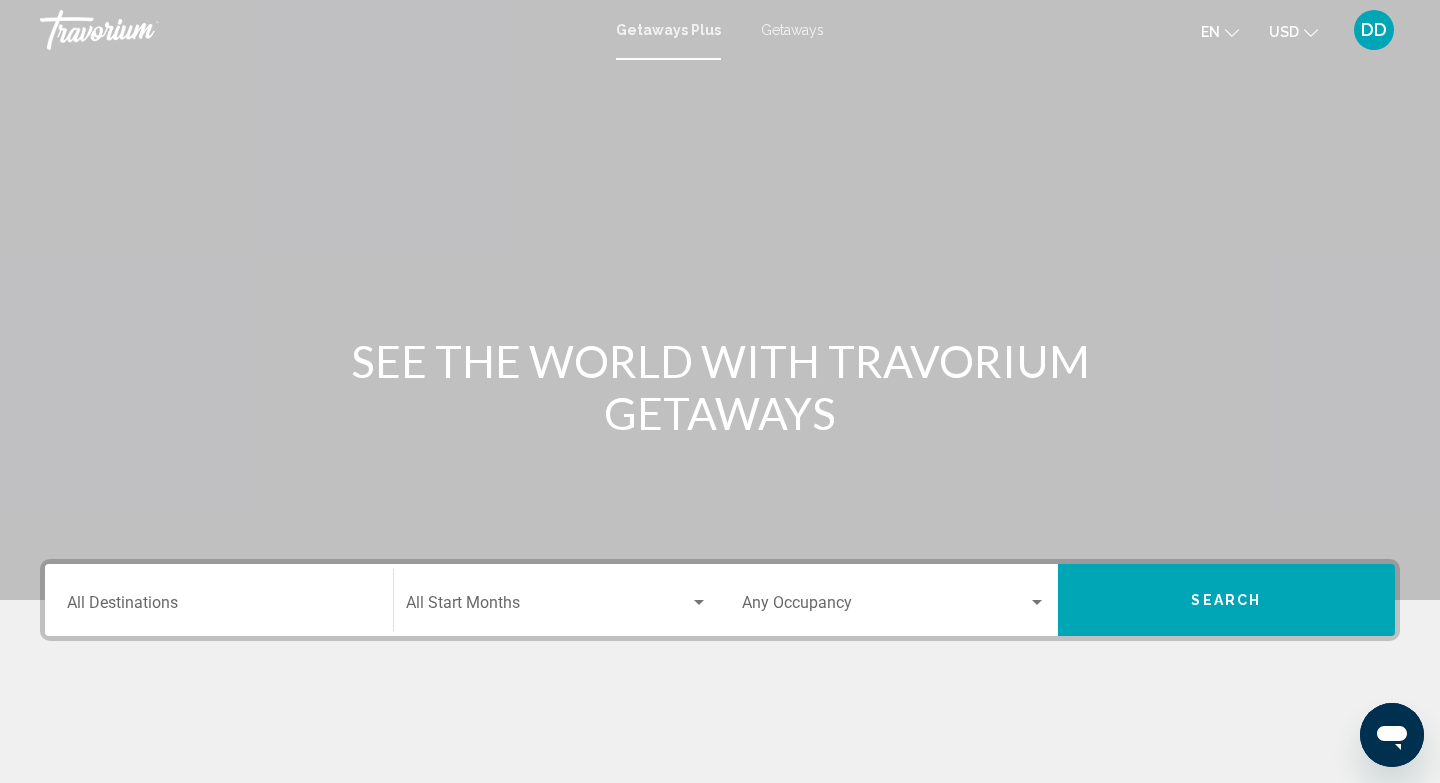 click on "Destination All Destinations" at bounding box center [219, 607] 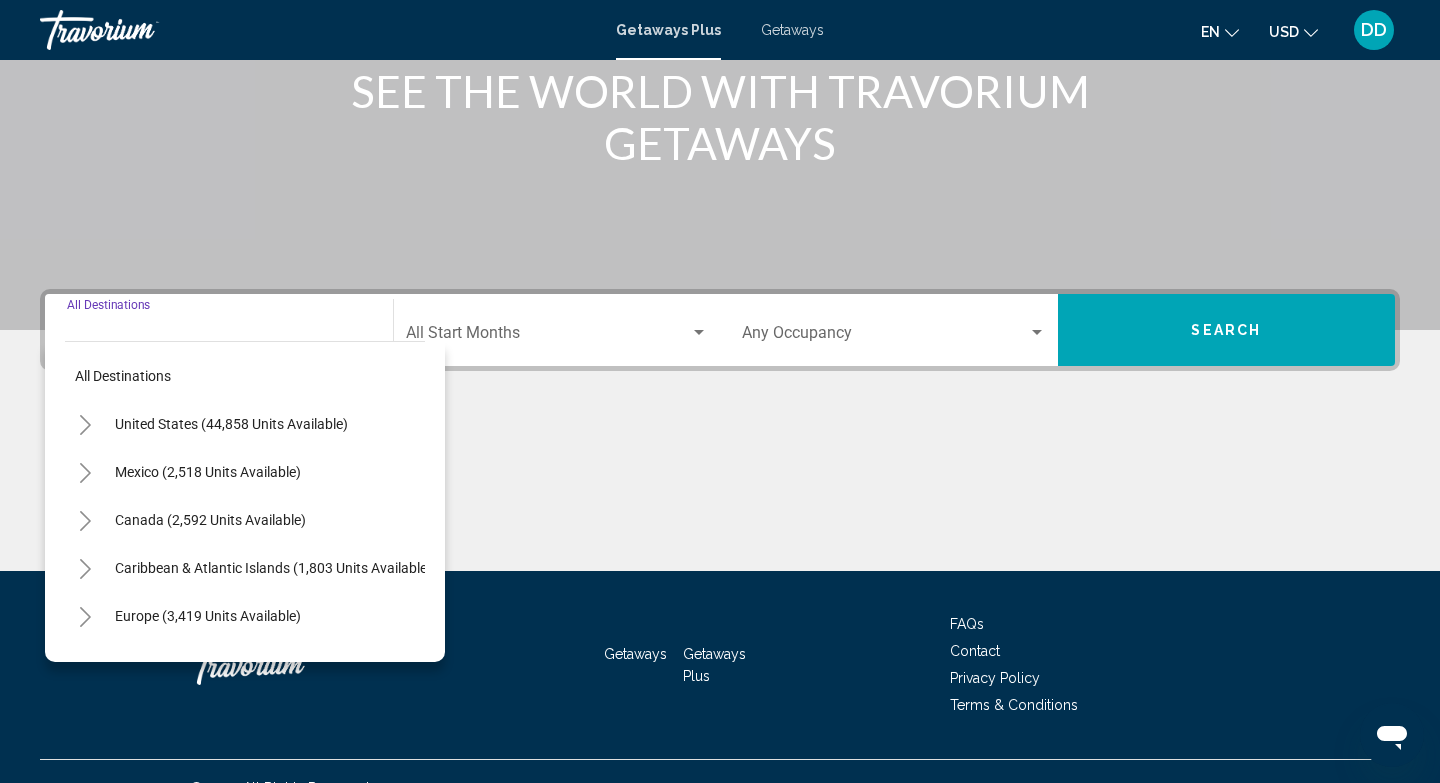 scroll, scrollTop: 303, scrollLeft: 0, axis: vertical 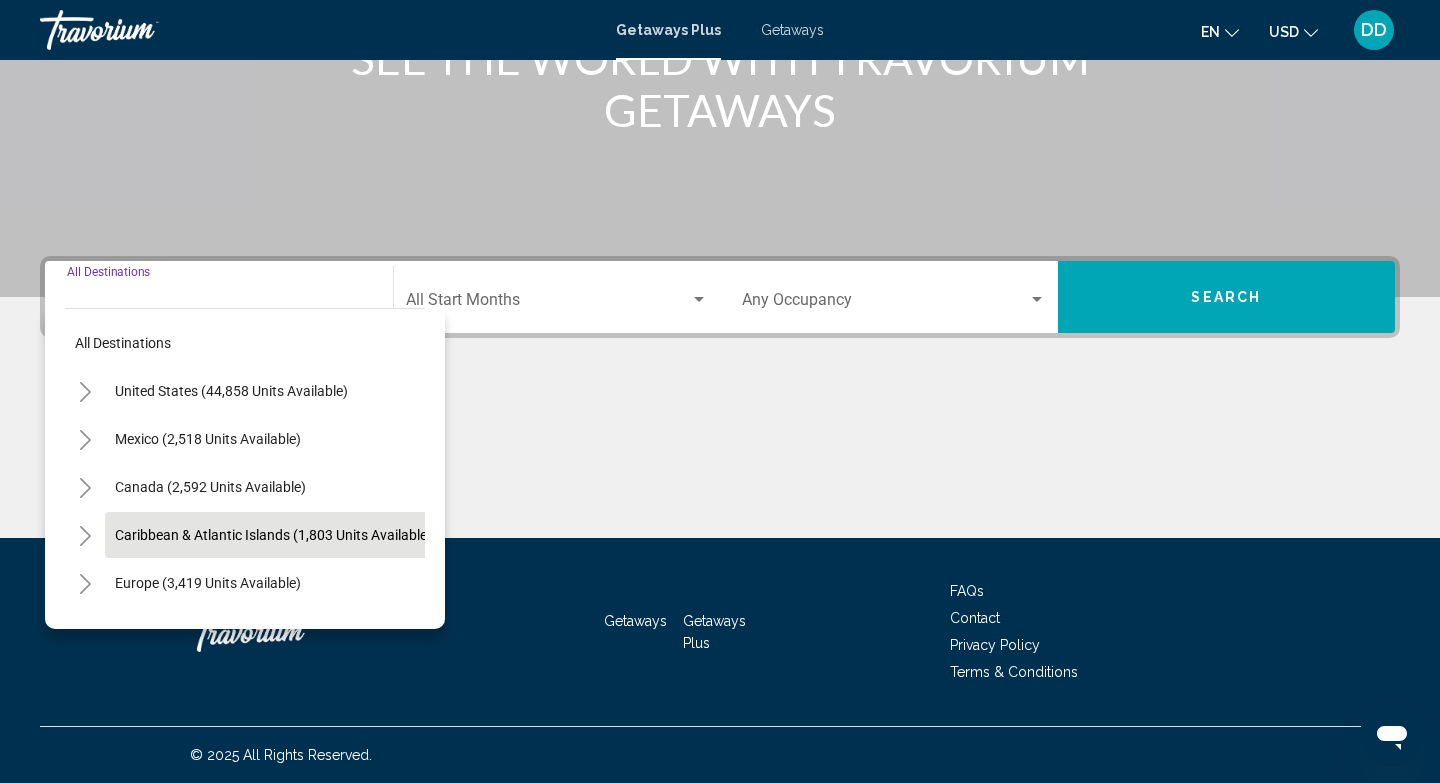 click on "Caribbean & Atlantic Islands (1,803 units available)" at bounding box center [208, 583] 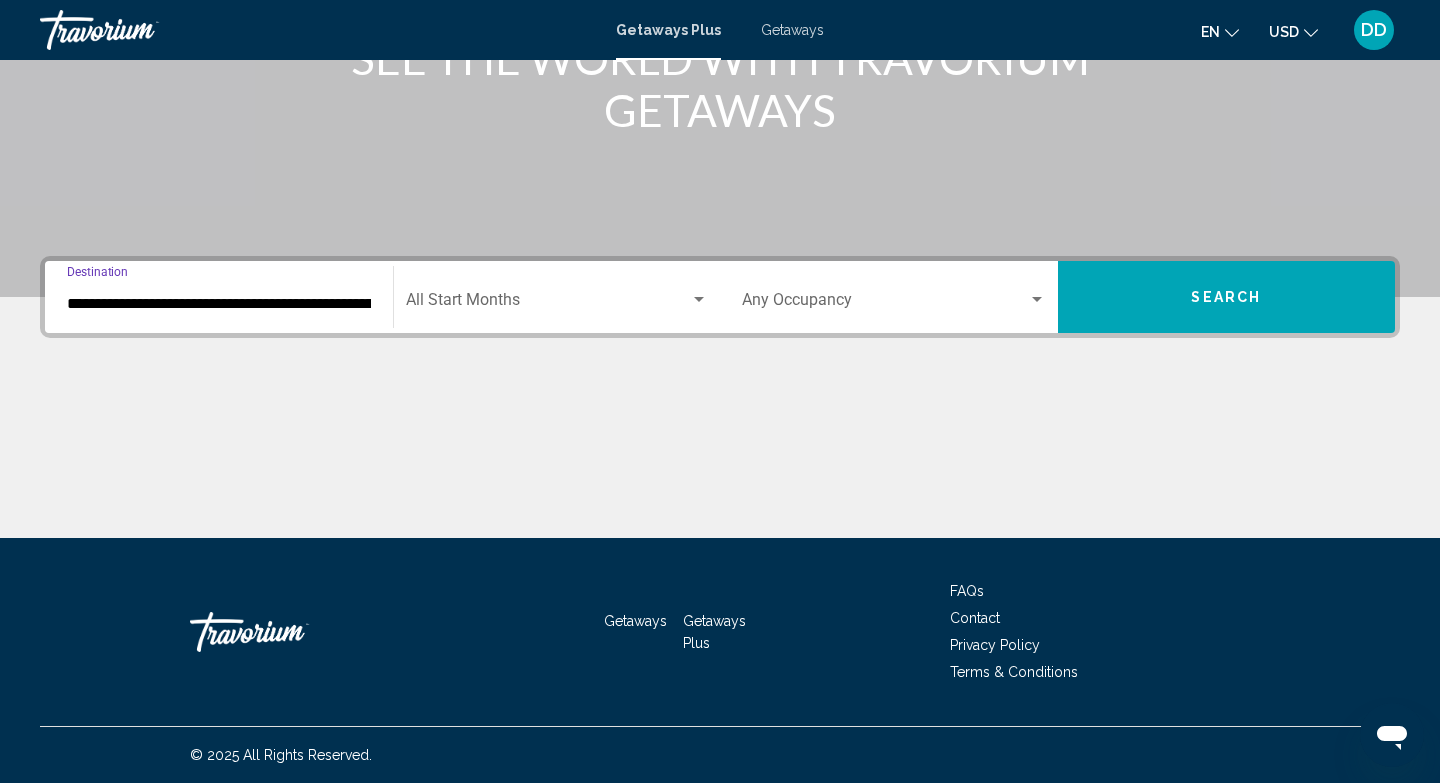 click at bounding box center [699, 300] 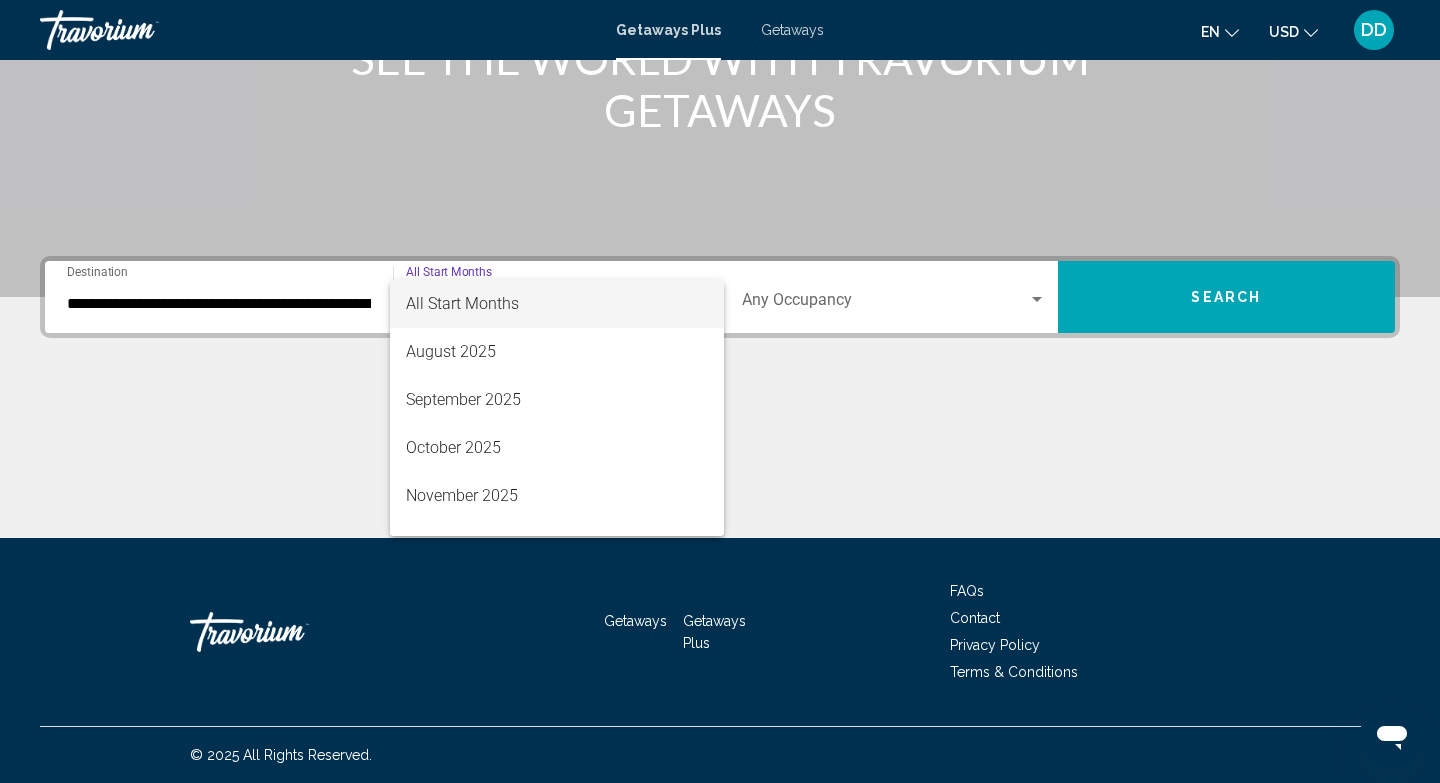click at bounding box center [720, 391] 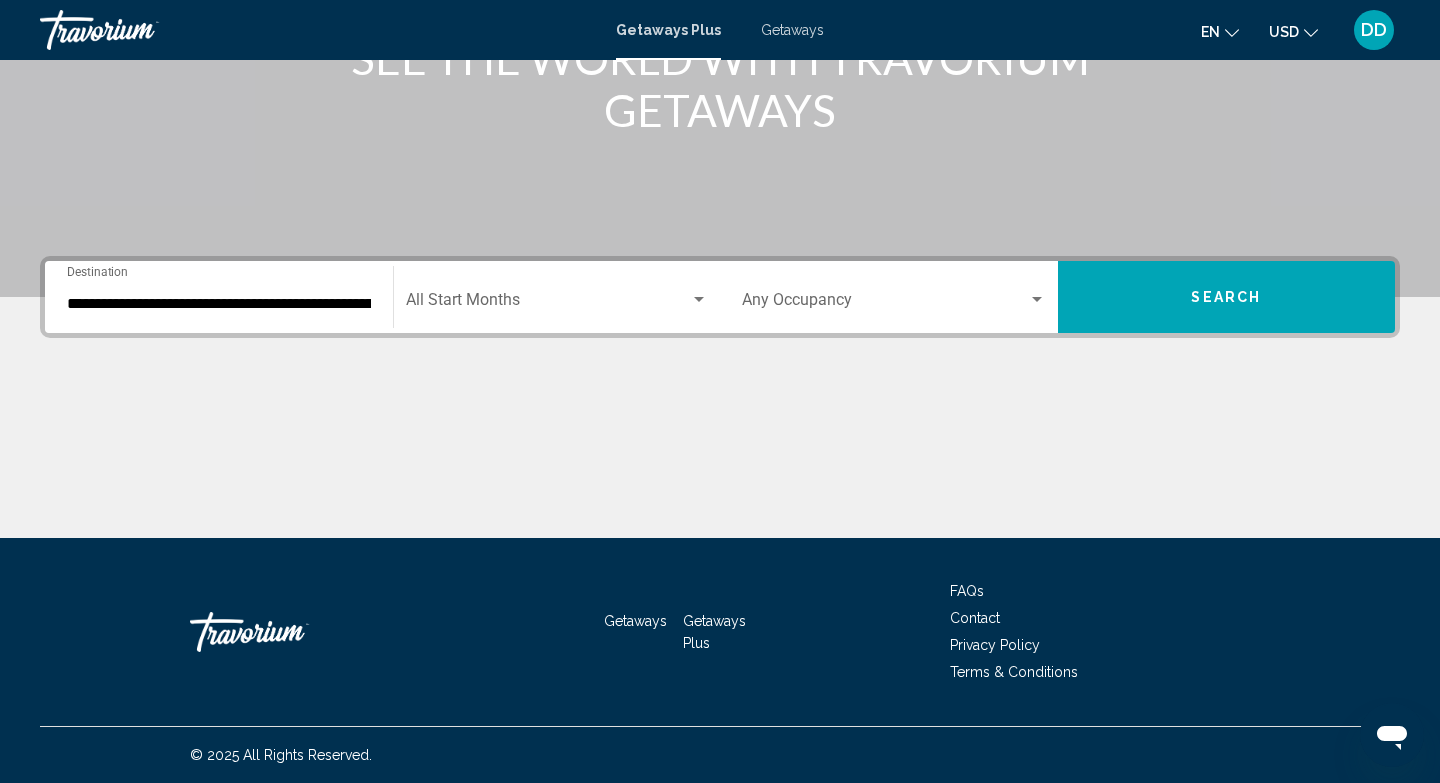 click on "**********" at bounding box center (219, 304) 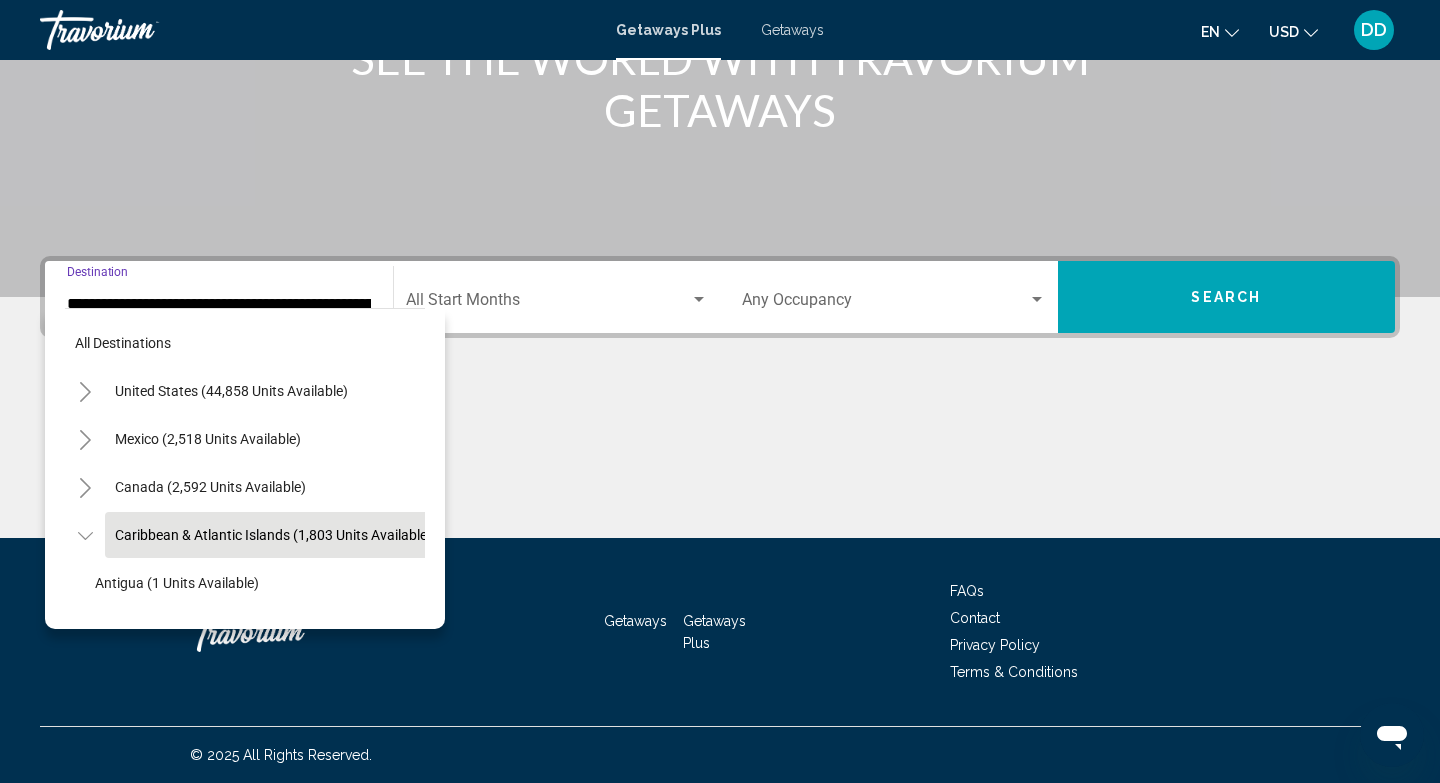 scroll, scrollTop: 71, scrollLeft: 17, axis: both 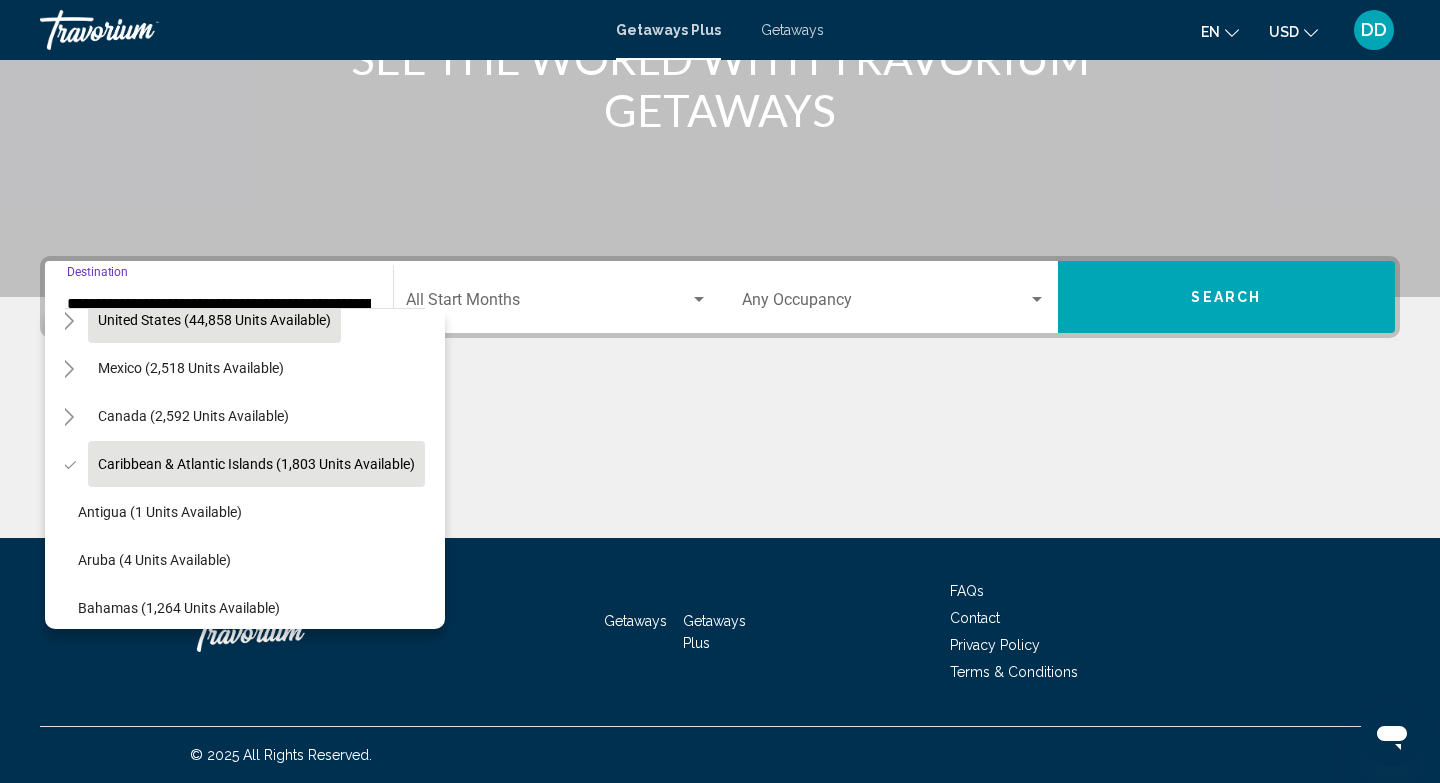 click on "United States (44,858 units available)" at bounding box center [191, 368] 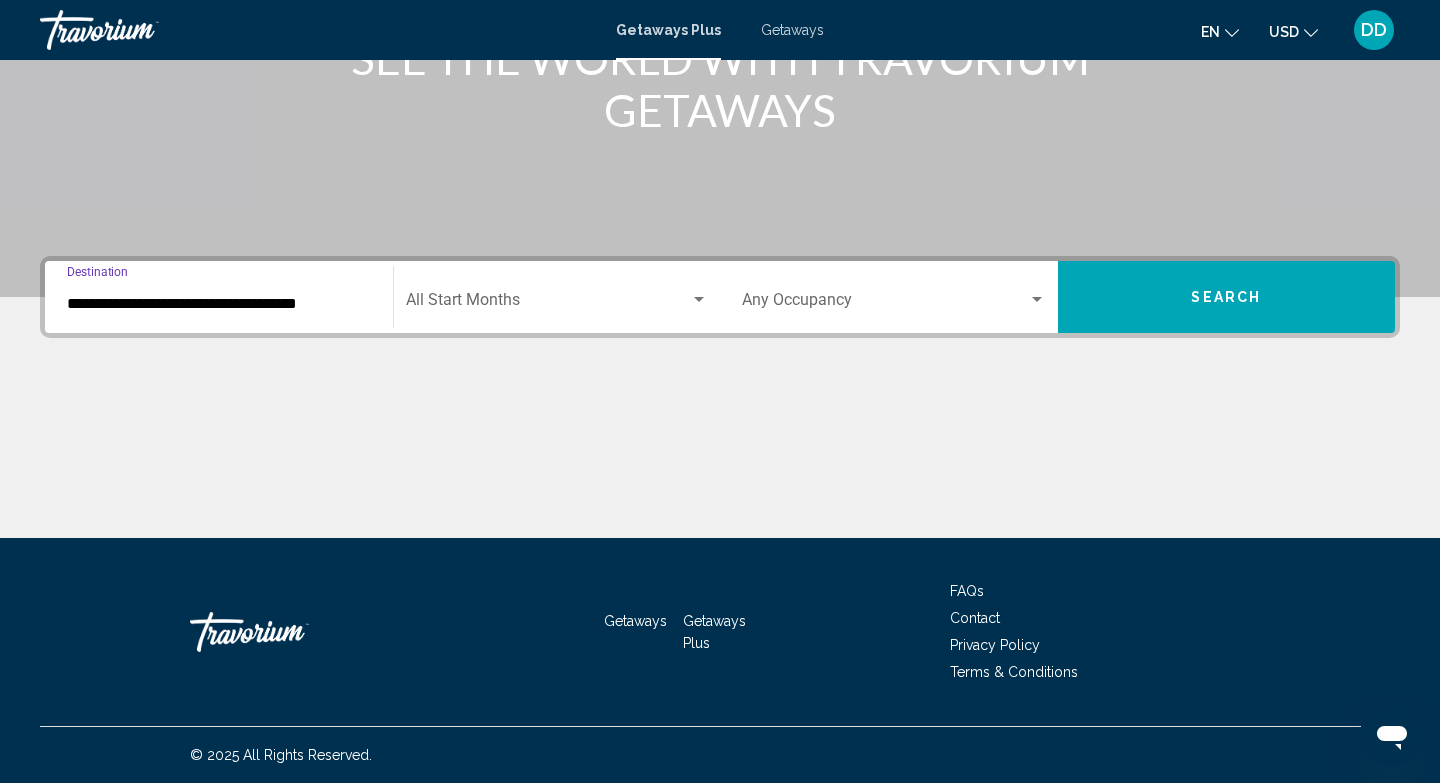click at bounding box center (699, 300) 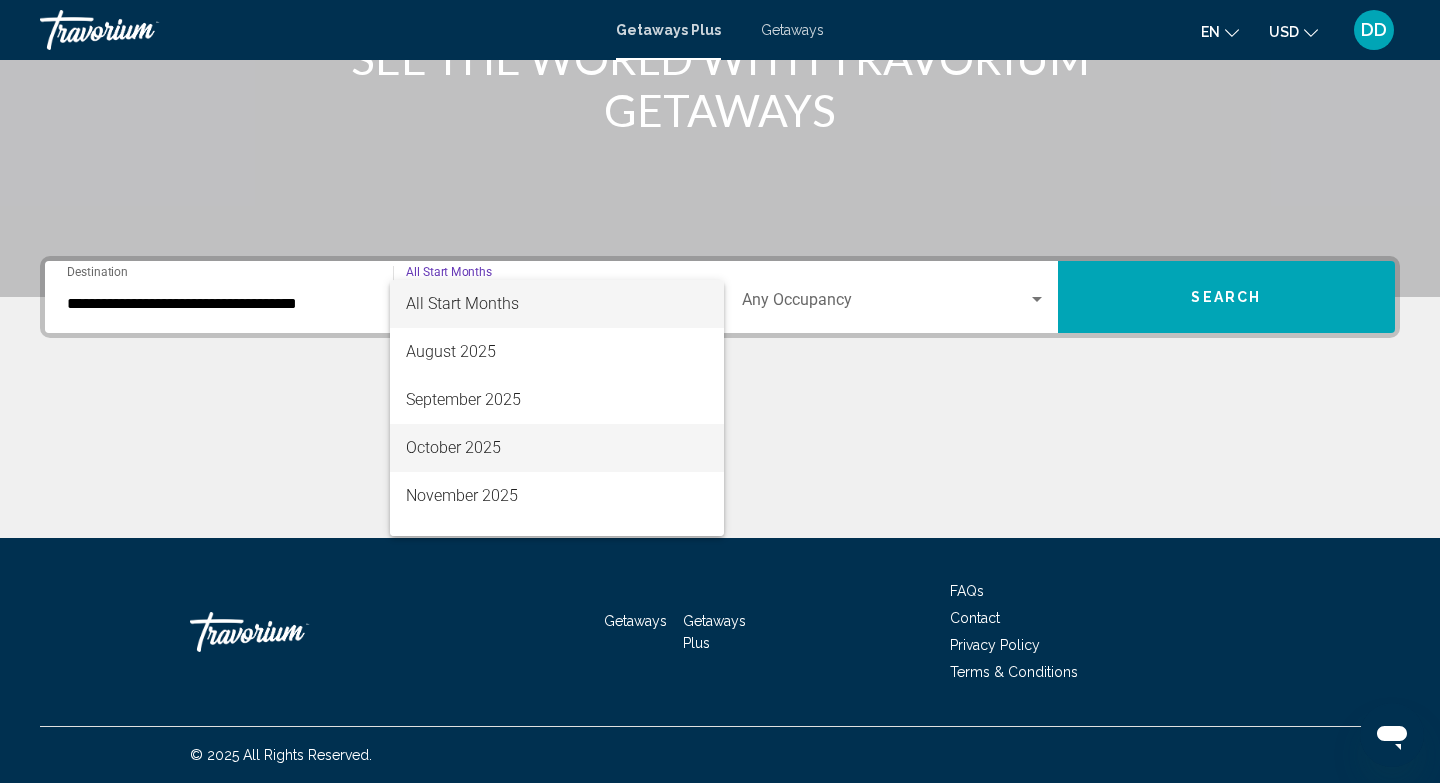 click on "October 2025" at bounding box center [557, 448] 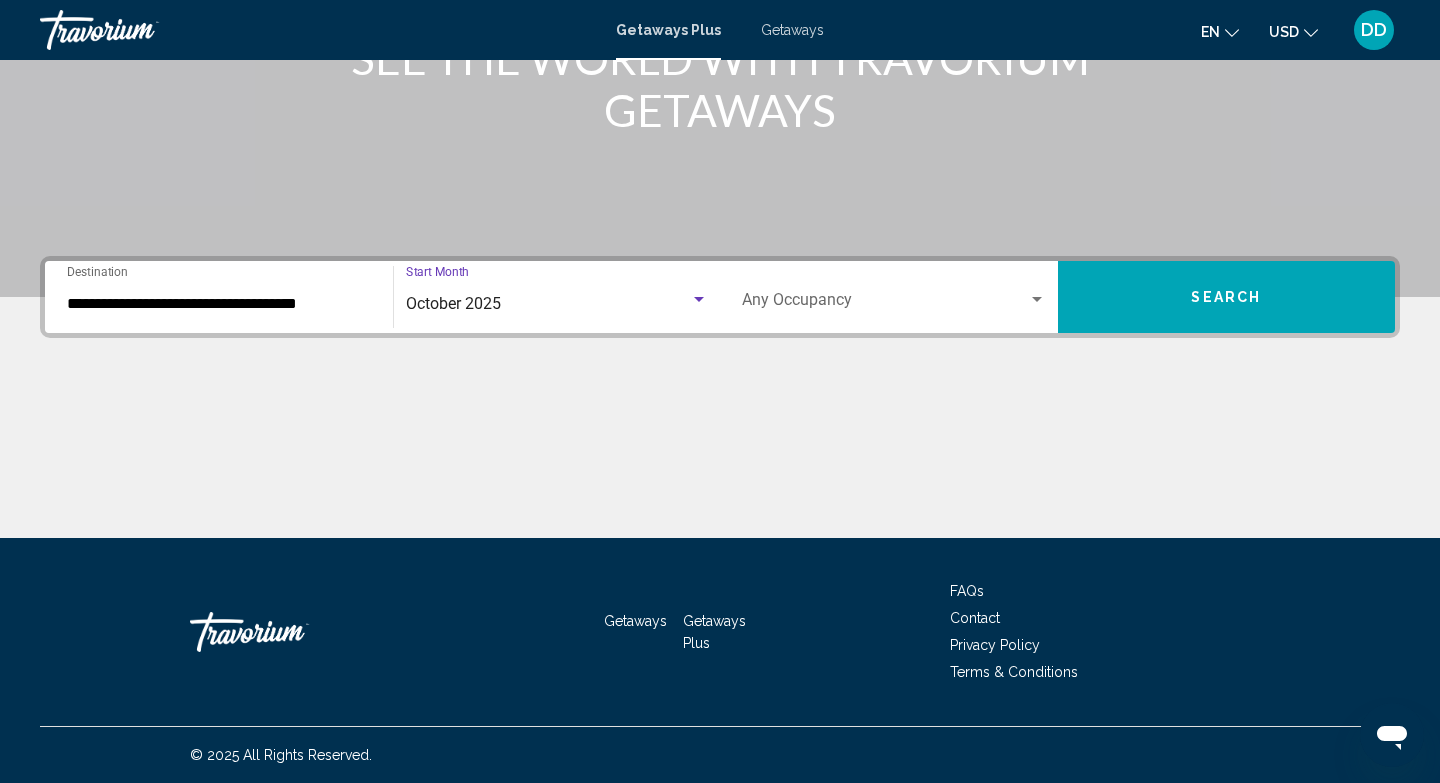 click at bounding box center [1037, 299] 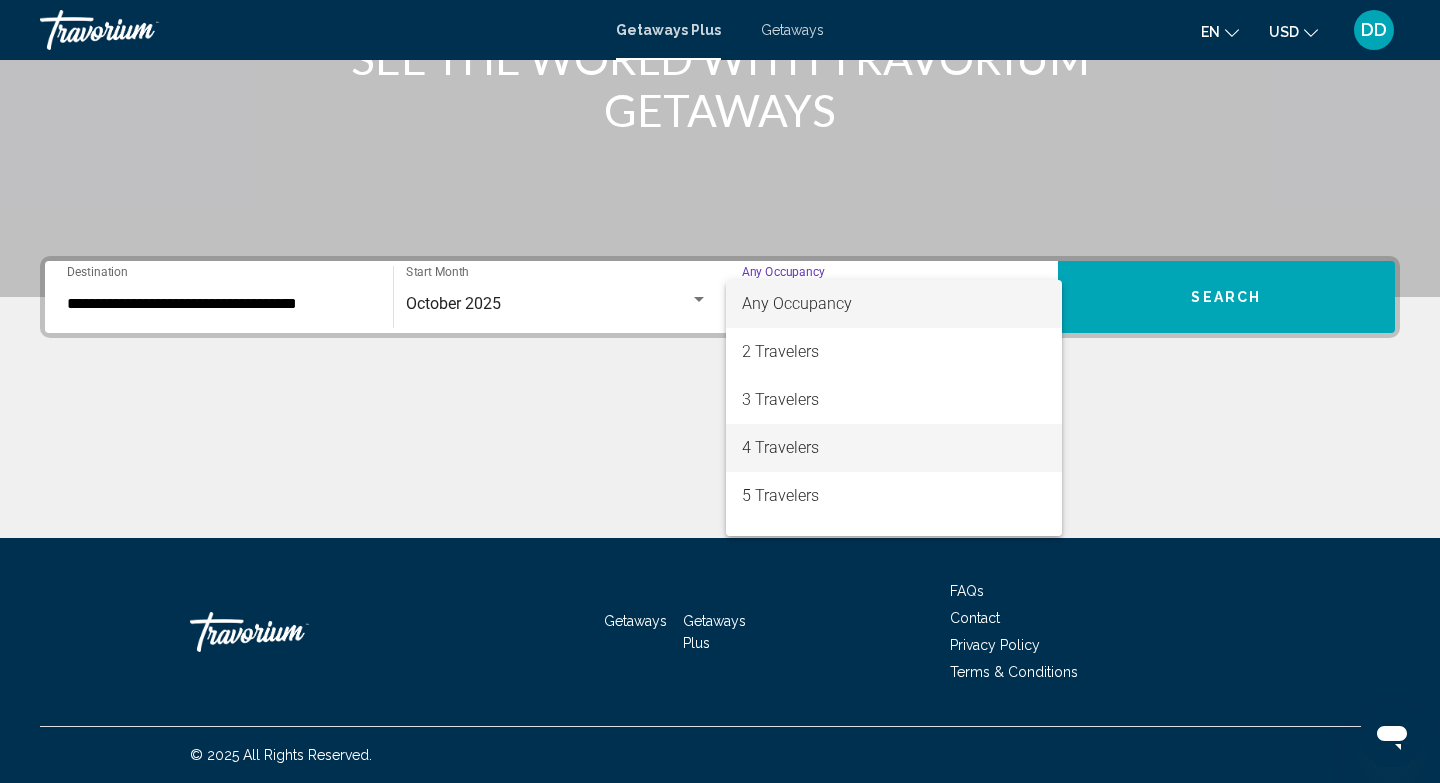 click on "4 Travelers" at bounding box center (894, 448) 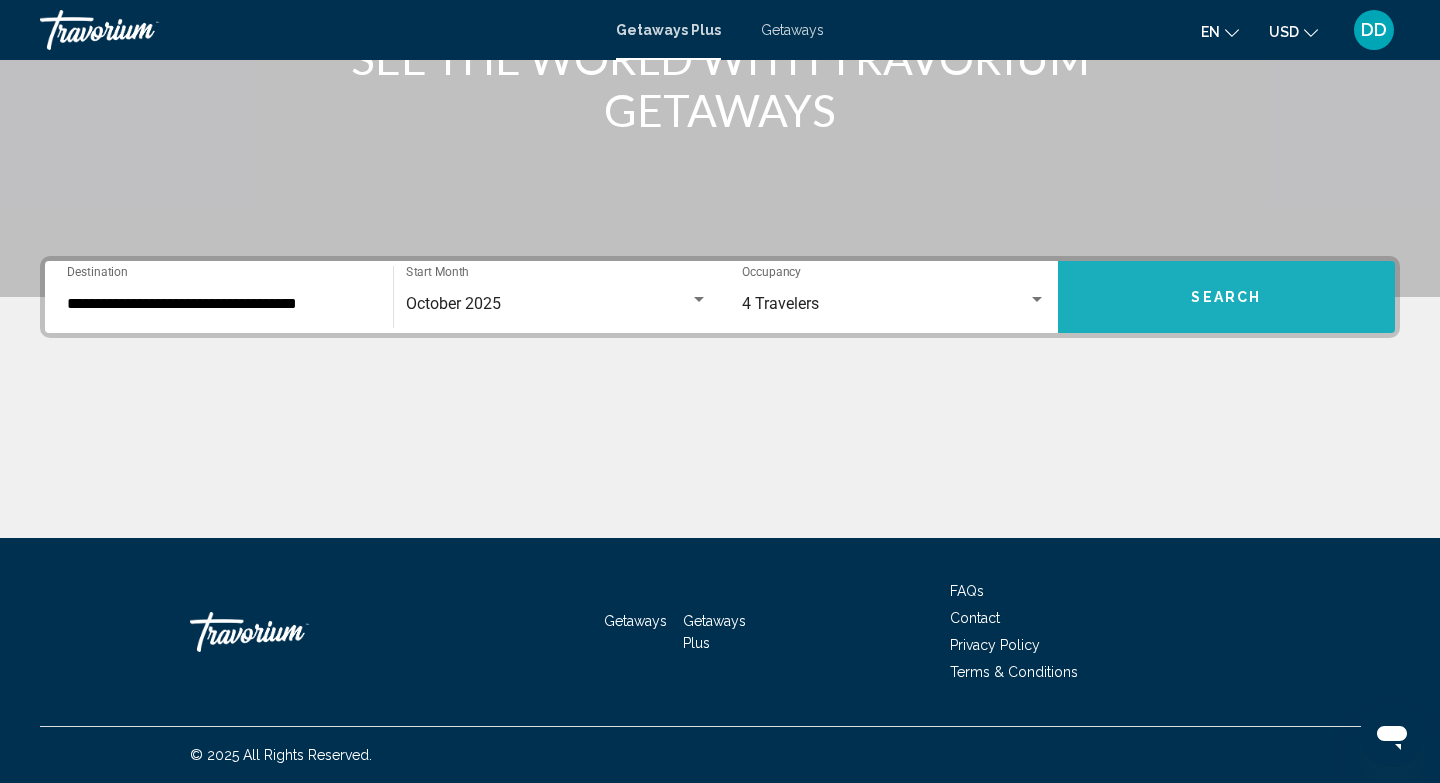 click on "Search" at bounding box center [1227, 297] 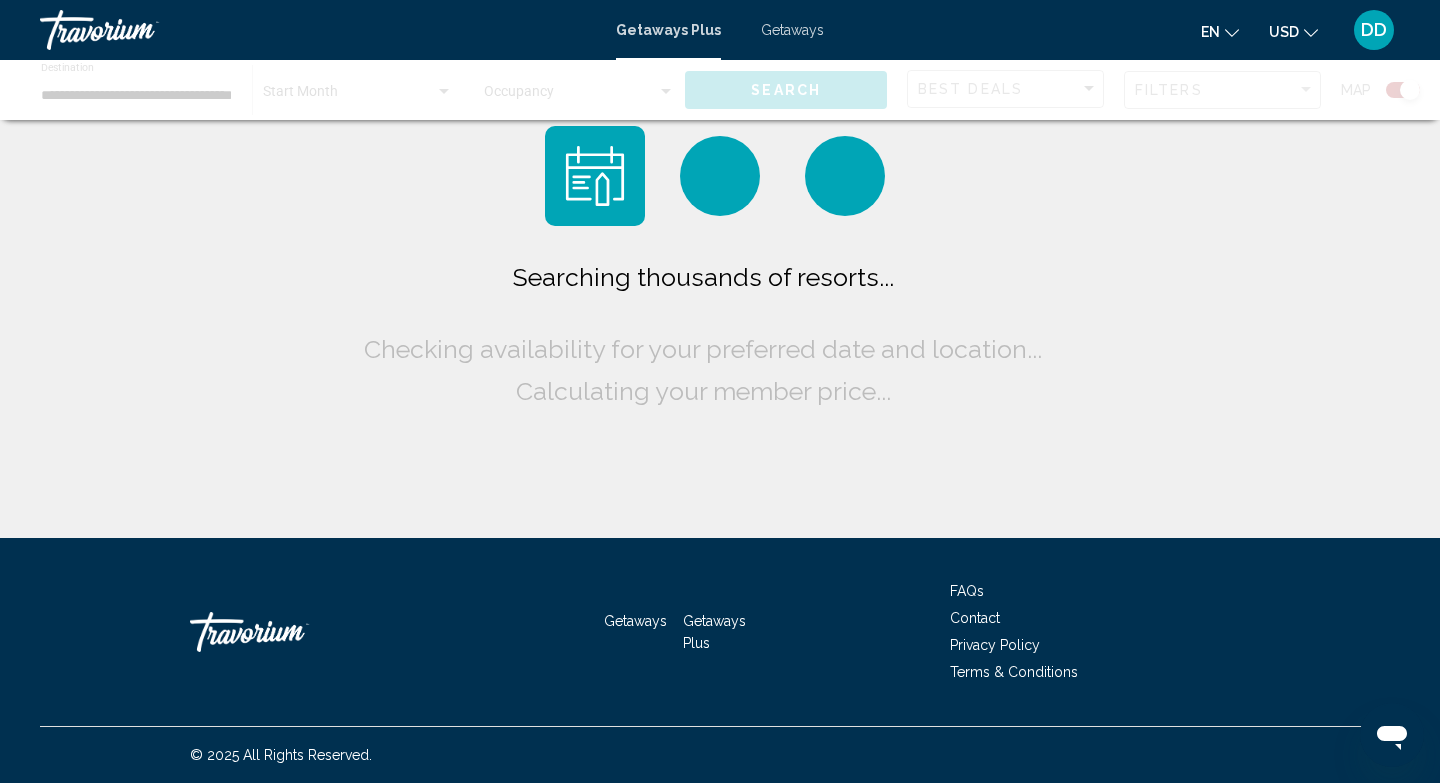 scroll, scrollTop: 0, scrollLeft: 0, axis: both 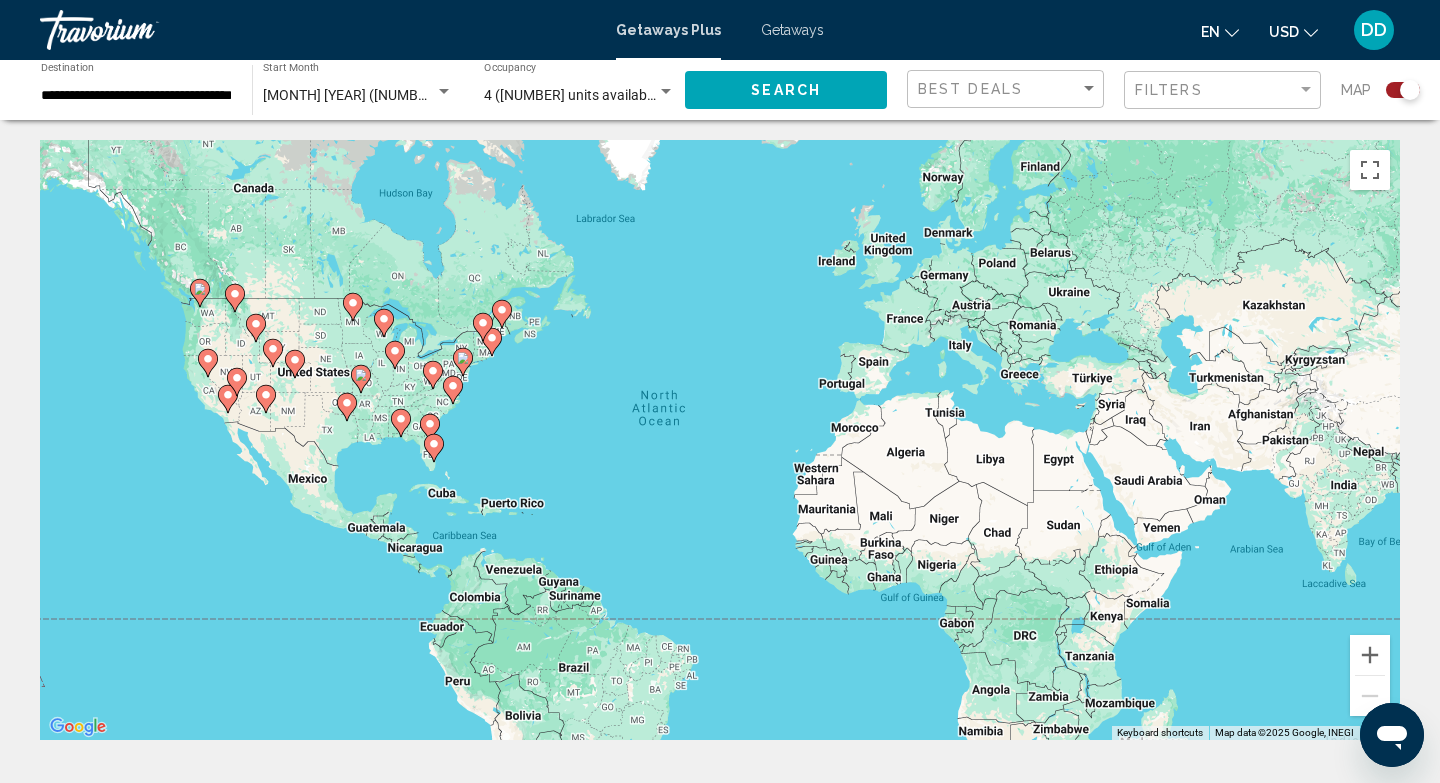 click 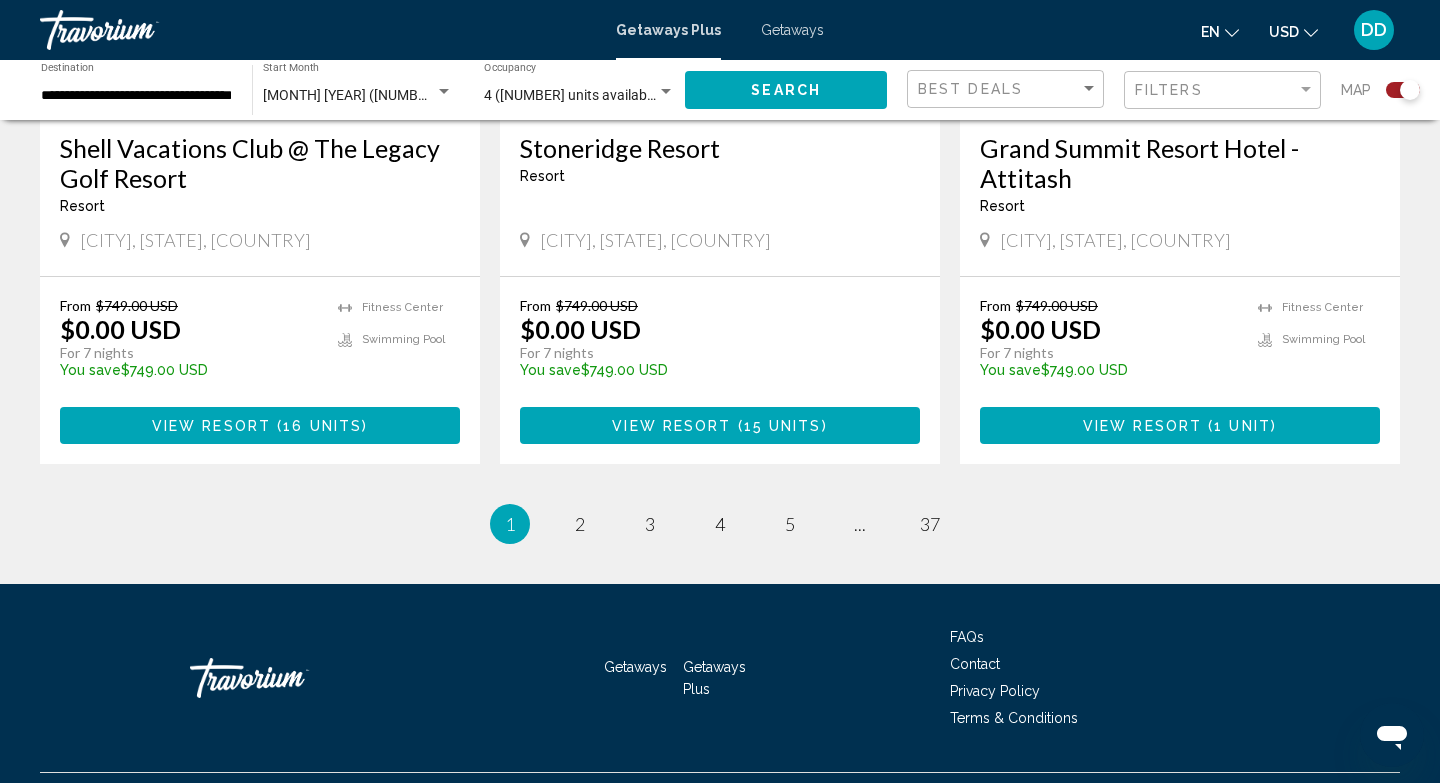 scroll, scrollTop: 3154, scrollLeft: 0, axis: vertical 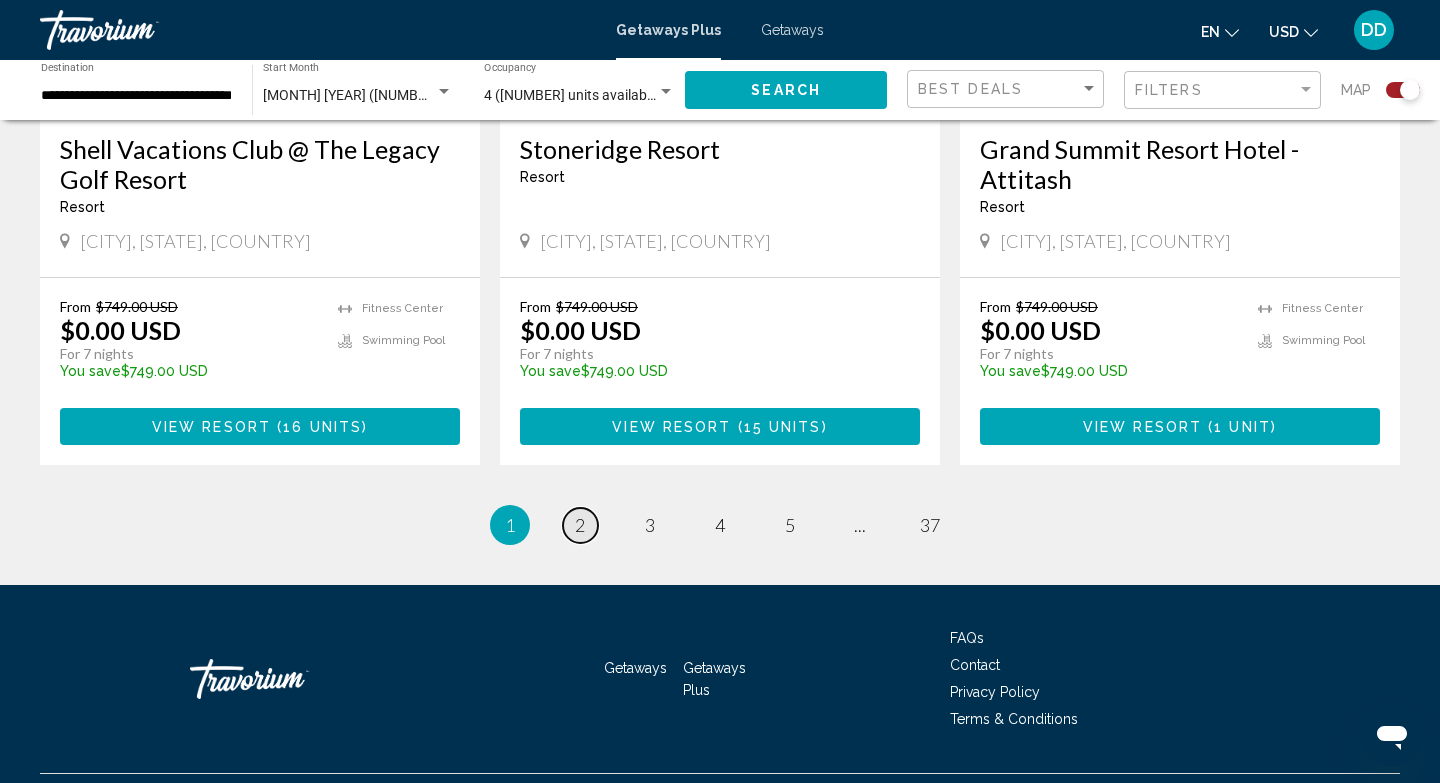 click on "2" at bounding box center [580, 525] 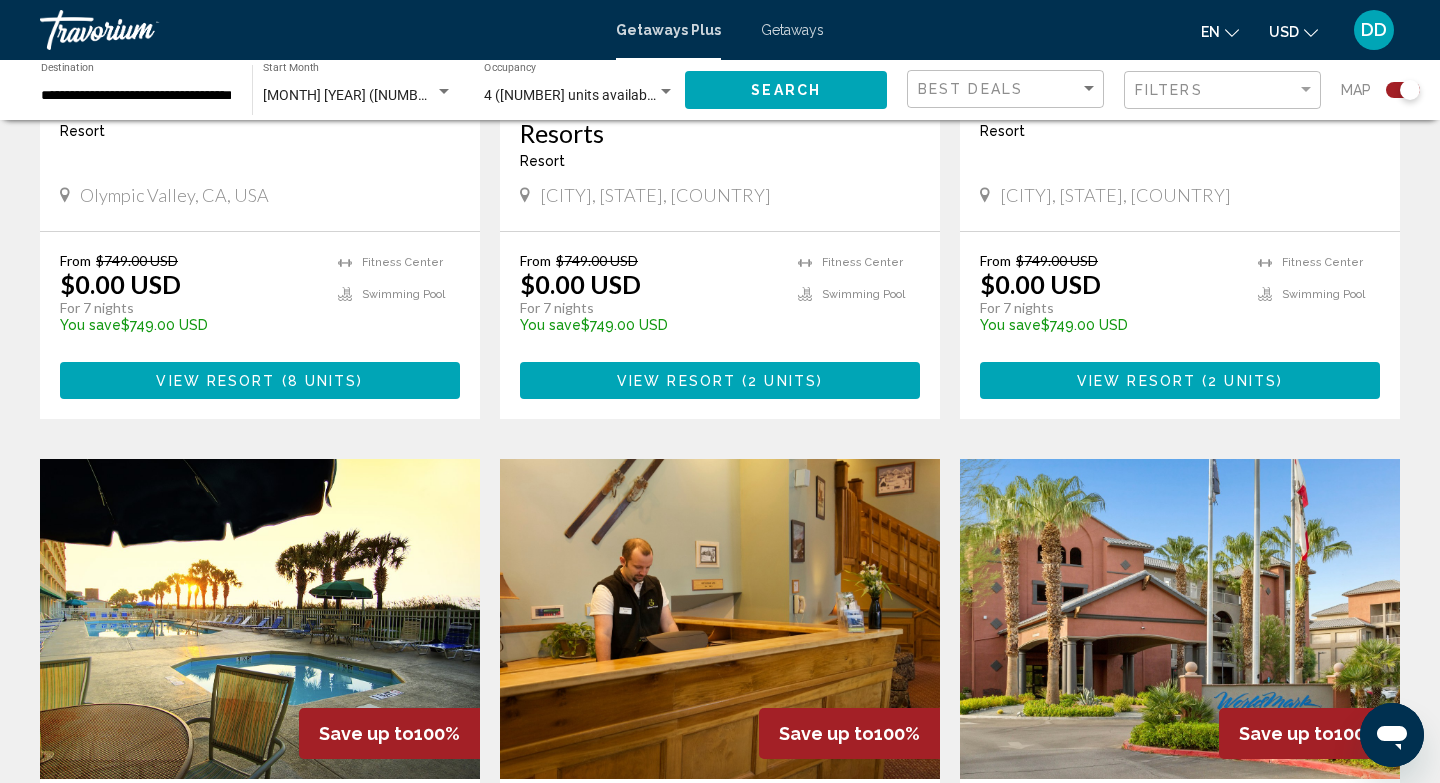 scroll, scrollTop: 2897, scrollLeft: 0, axis: vertical 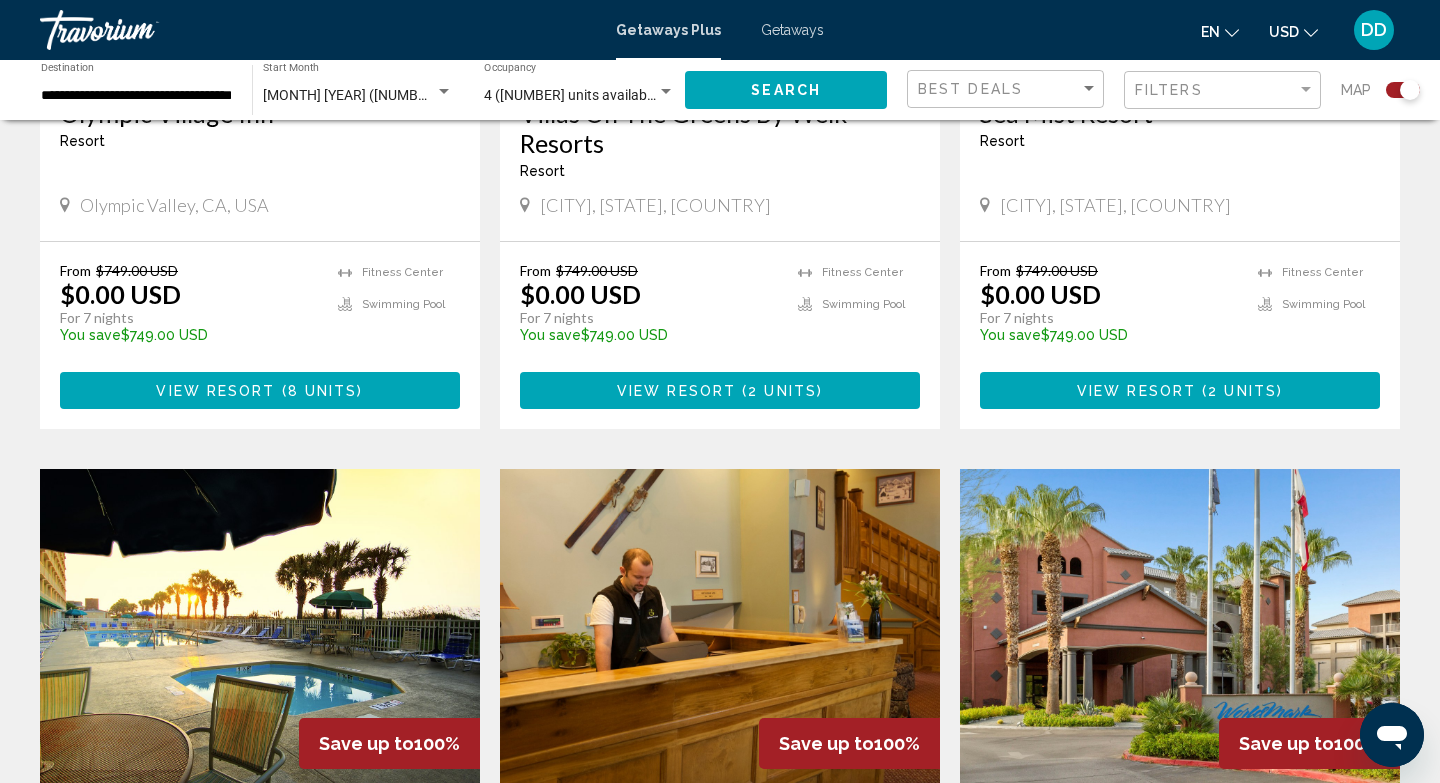 click on "3" at bounding box center [650, 1170] 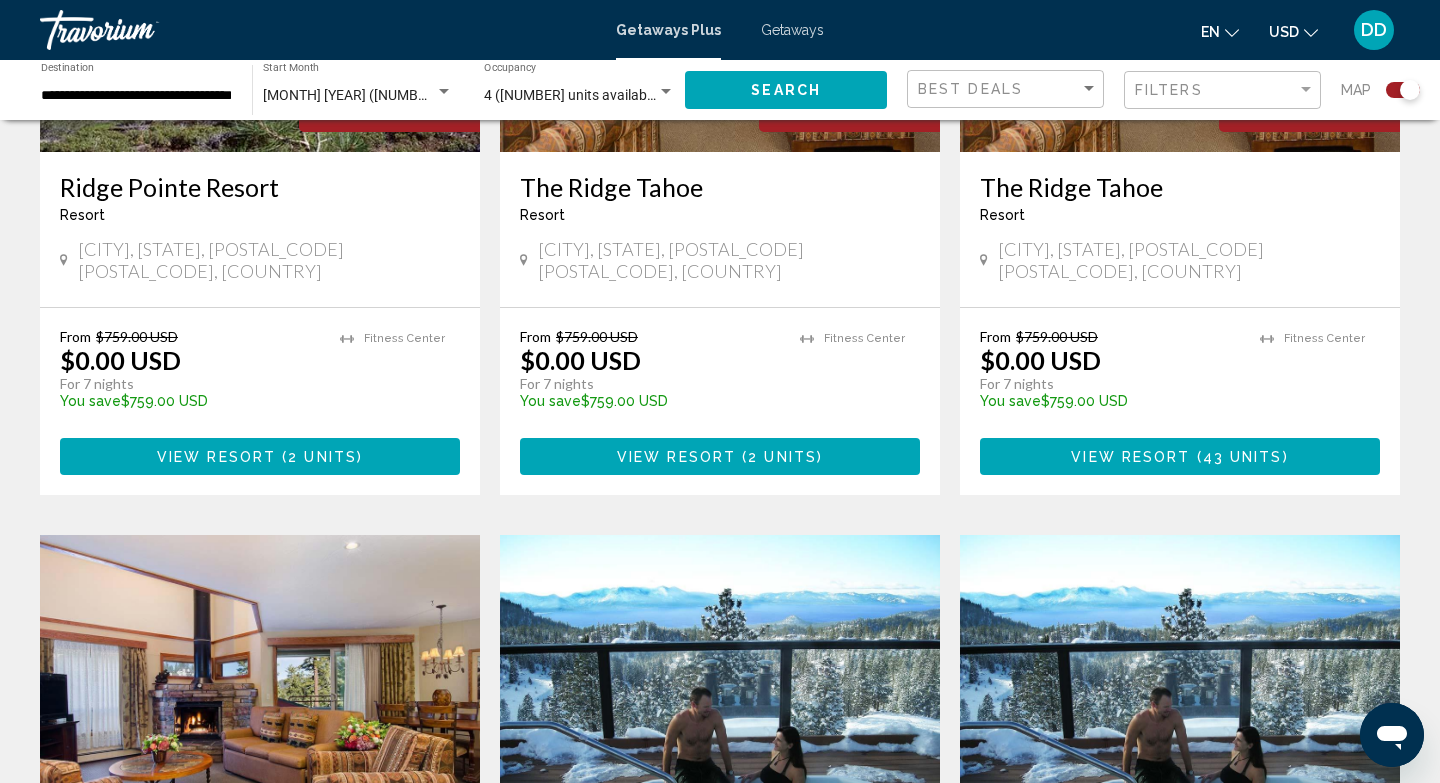 scroll, scrollTop: 1031, scrollLeft: 0, axis: vertical 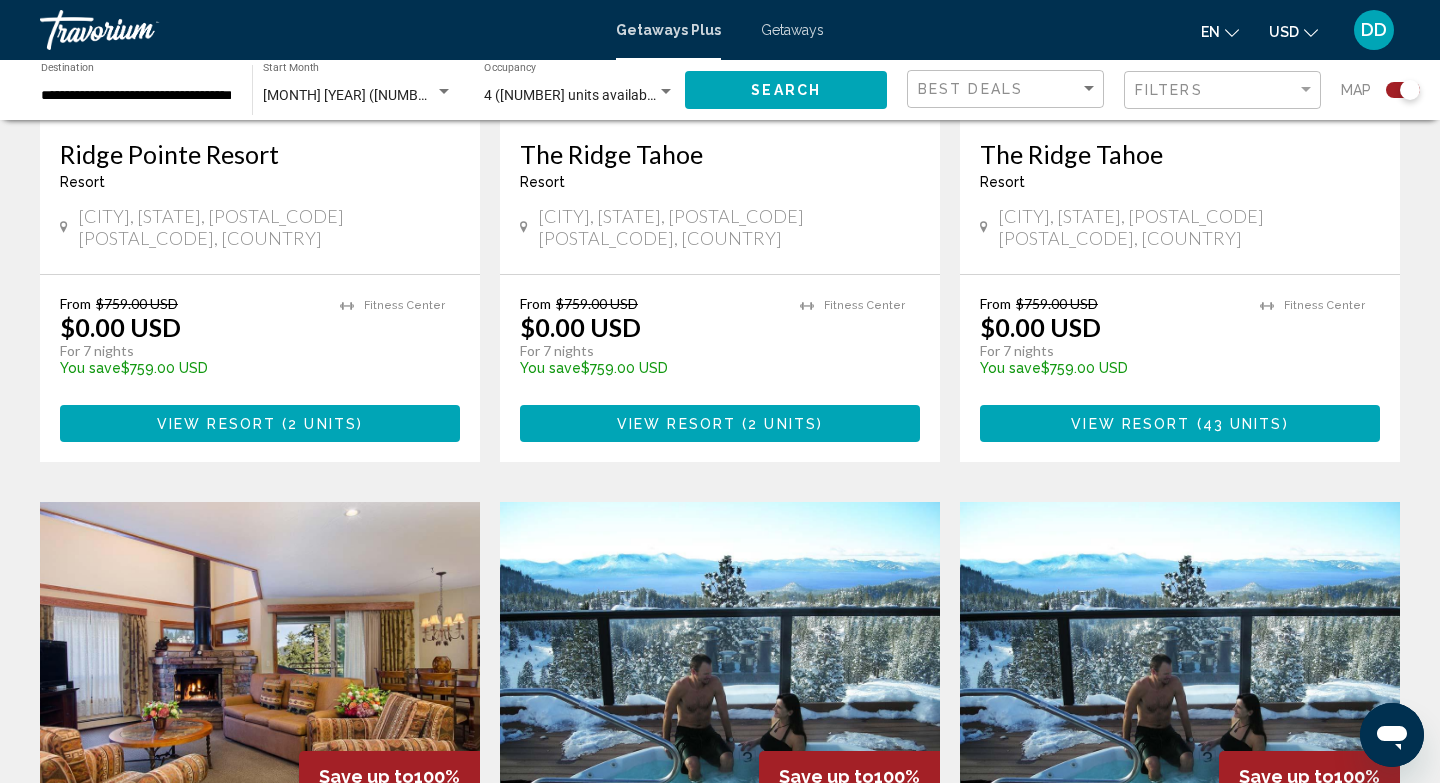 click 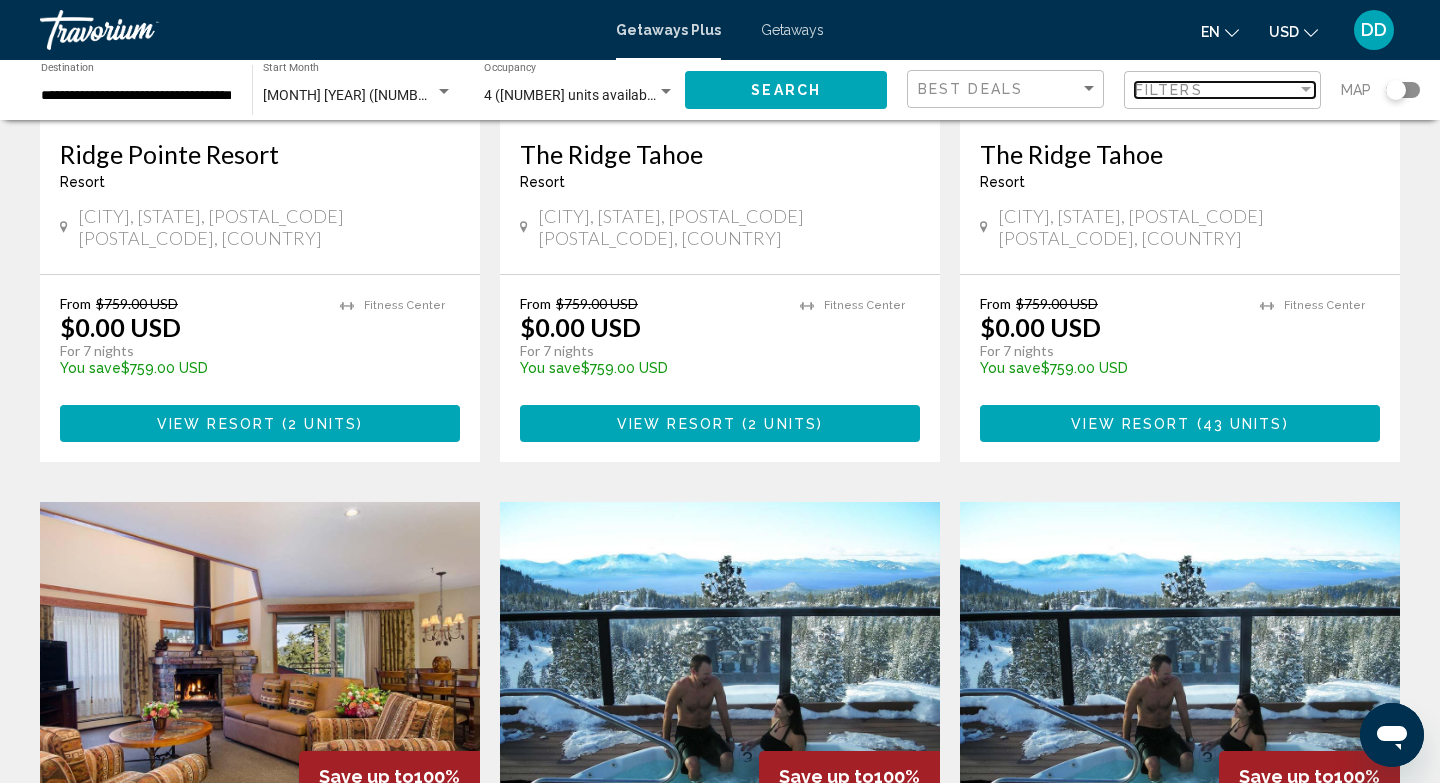 click at bounding box center (1306, 90) 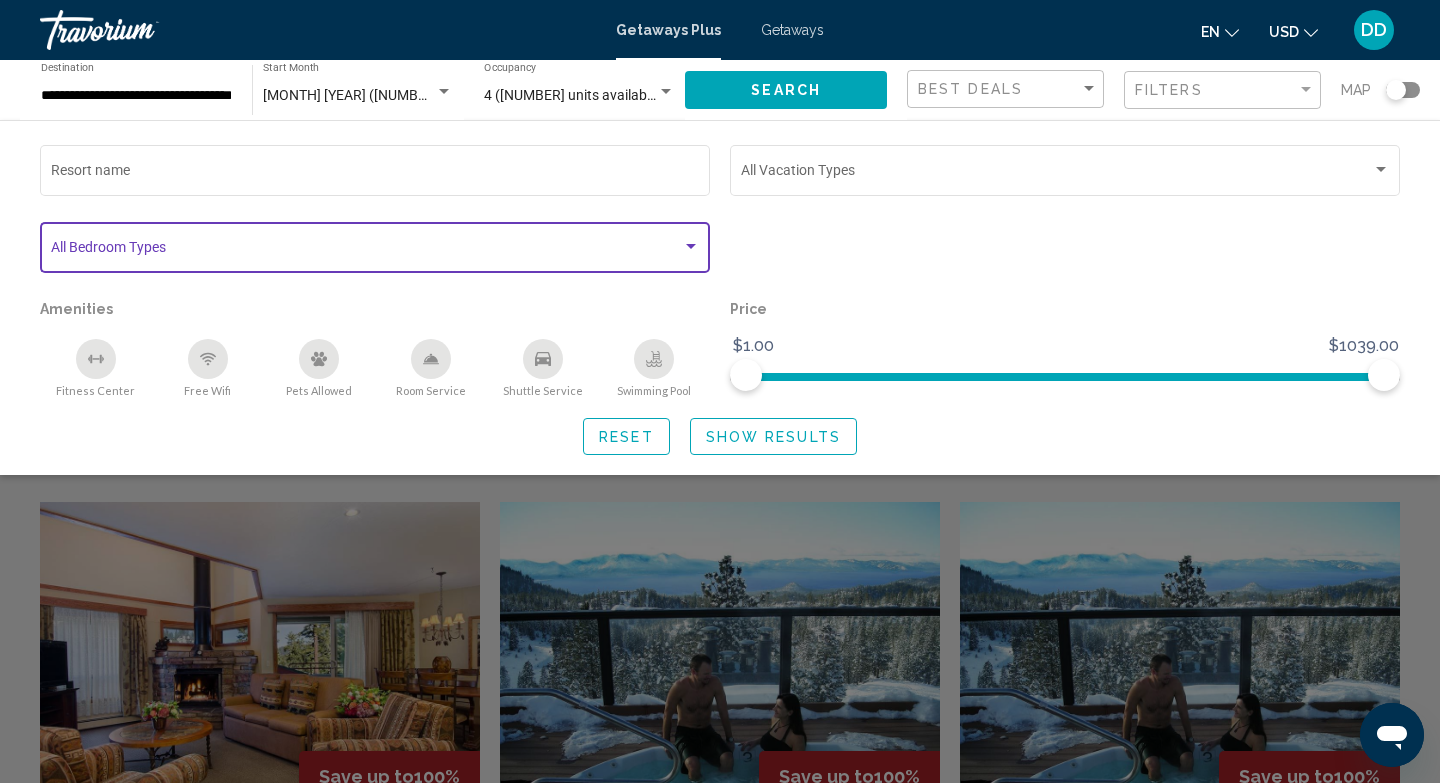 click at bounding box center [691, 246] 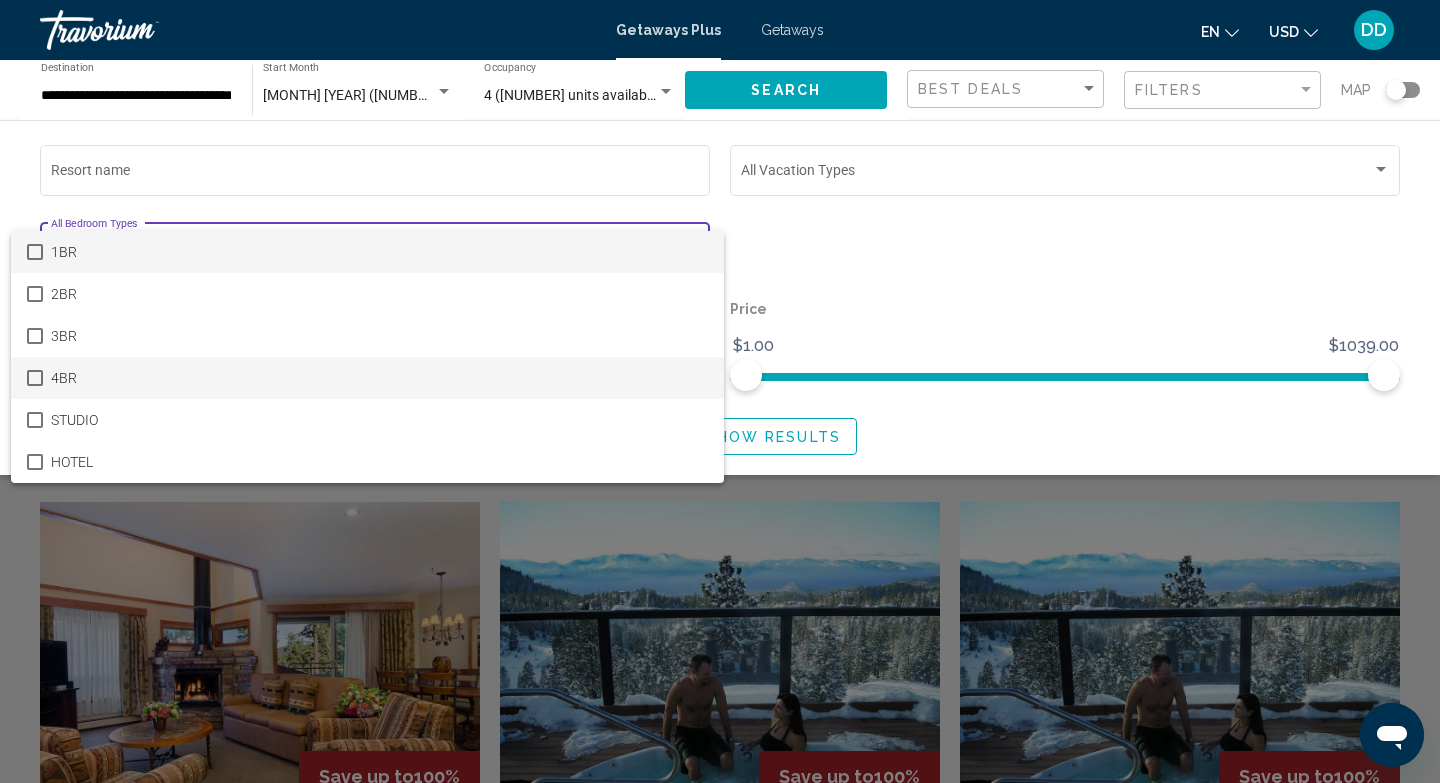 click on "4BR" at bounding box center (379, 378) 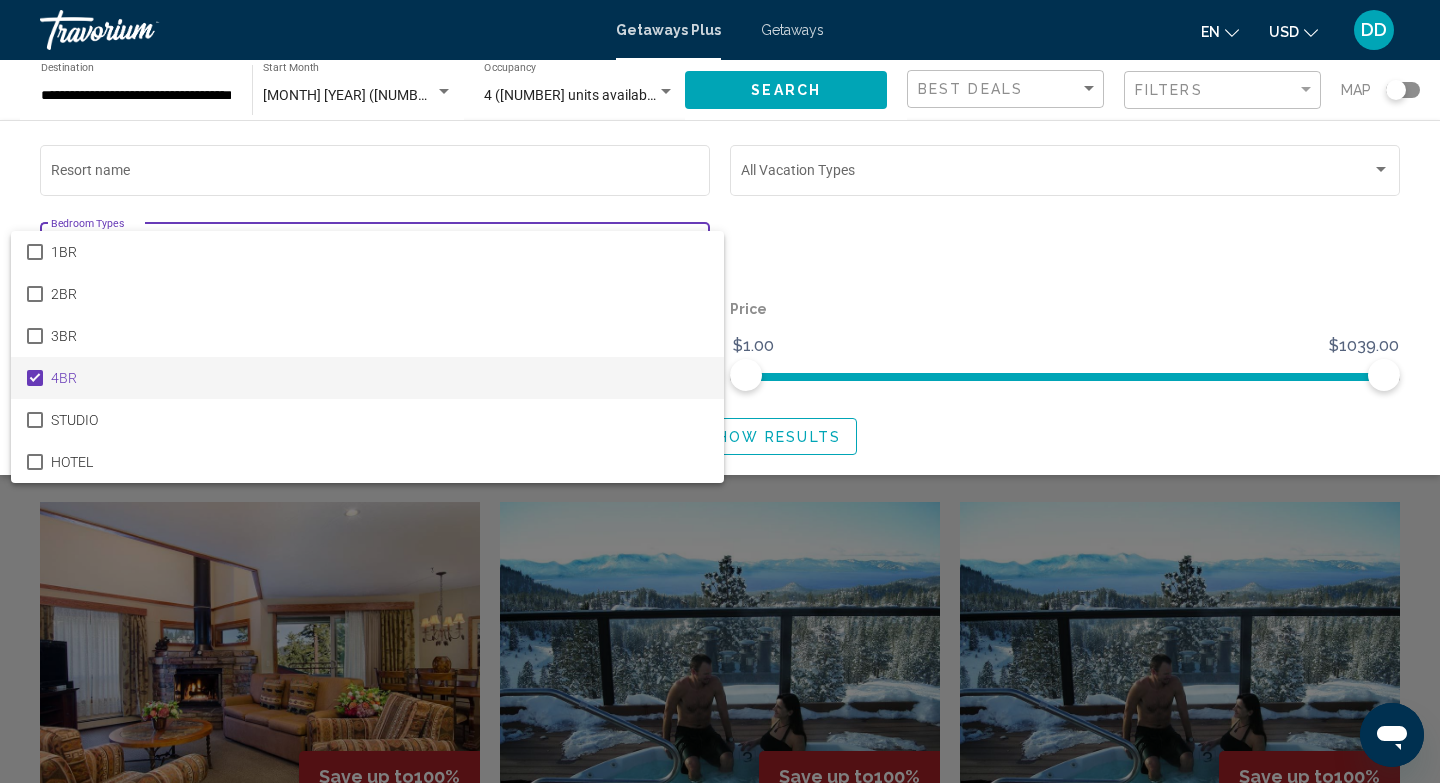 click at bounding box center [720, 391] 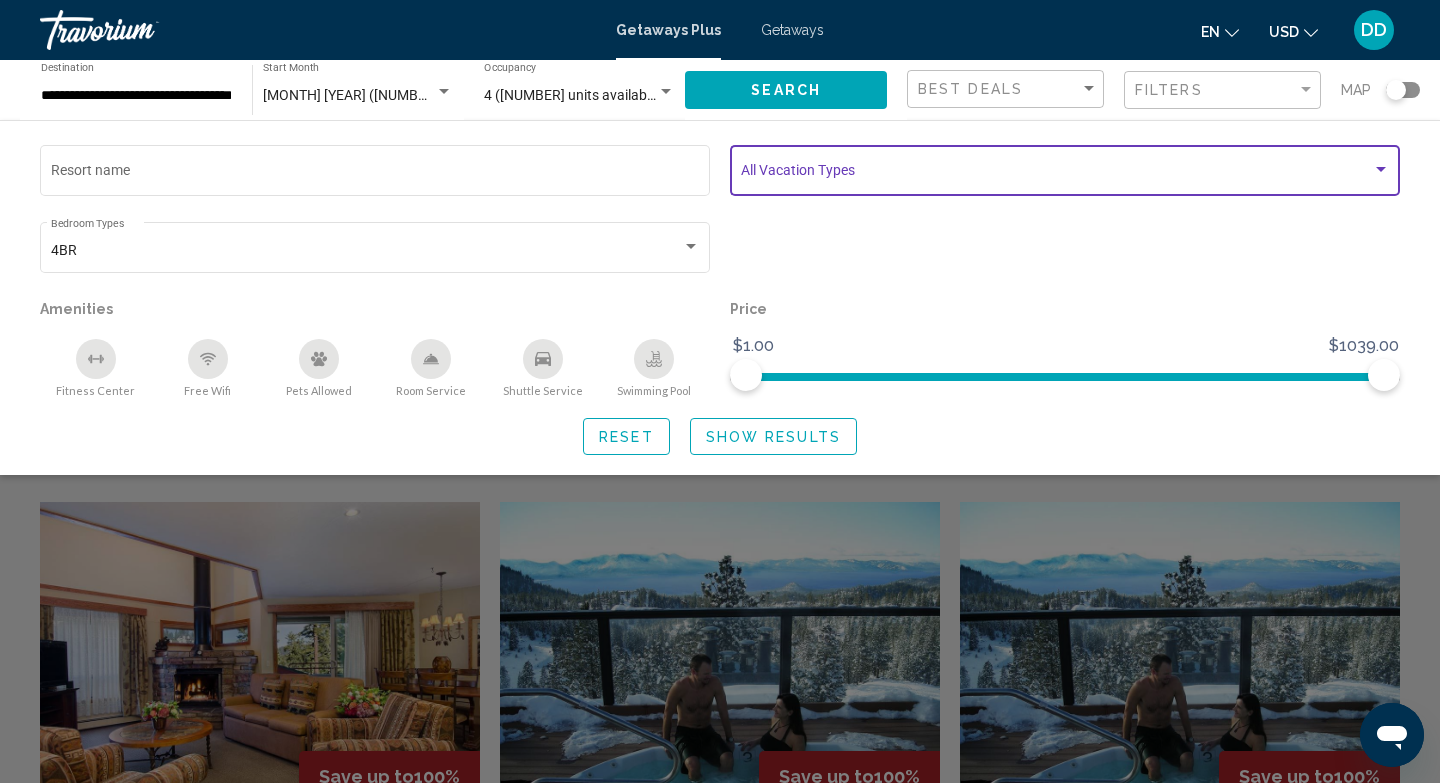 click at bounding box center (1056, 174) 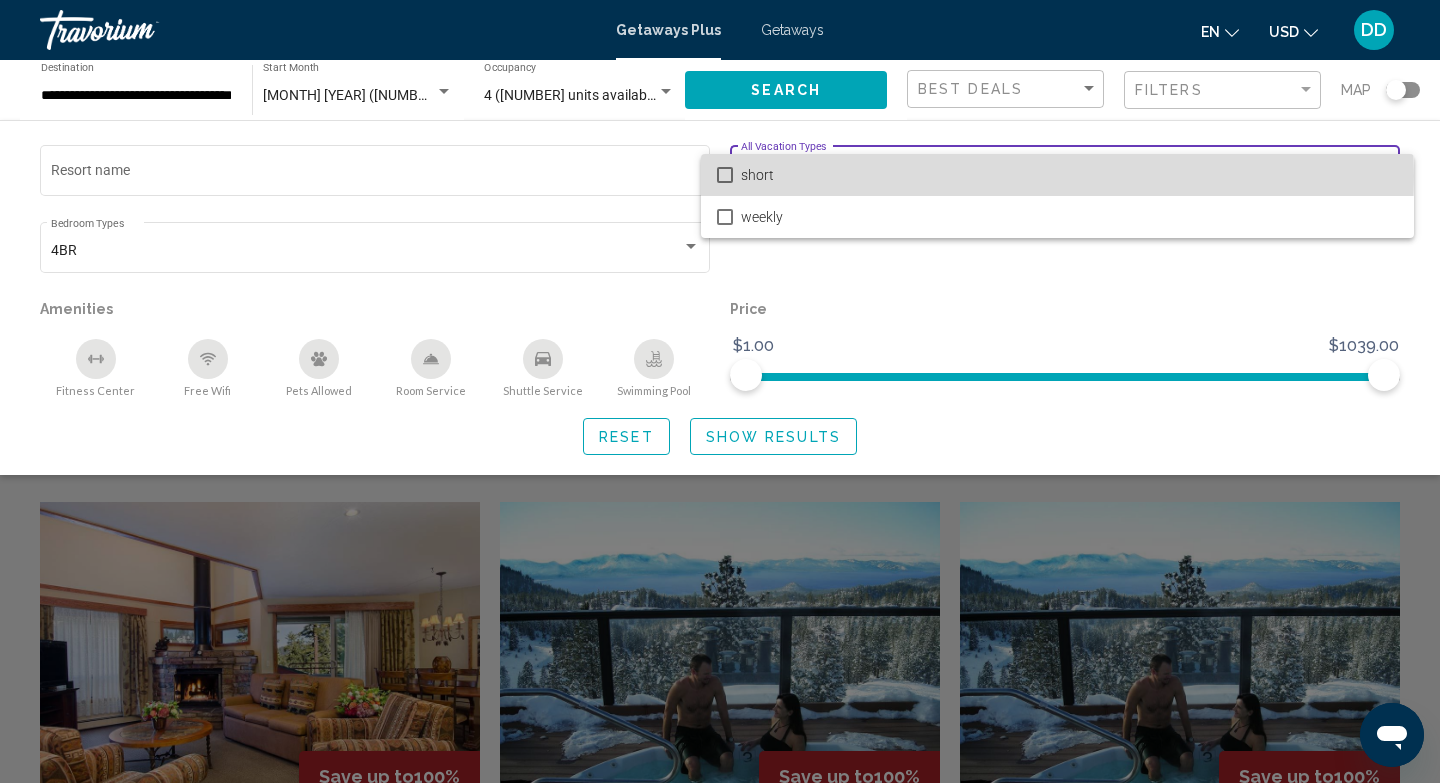 click at bounding box center [725, 175] 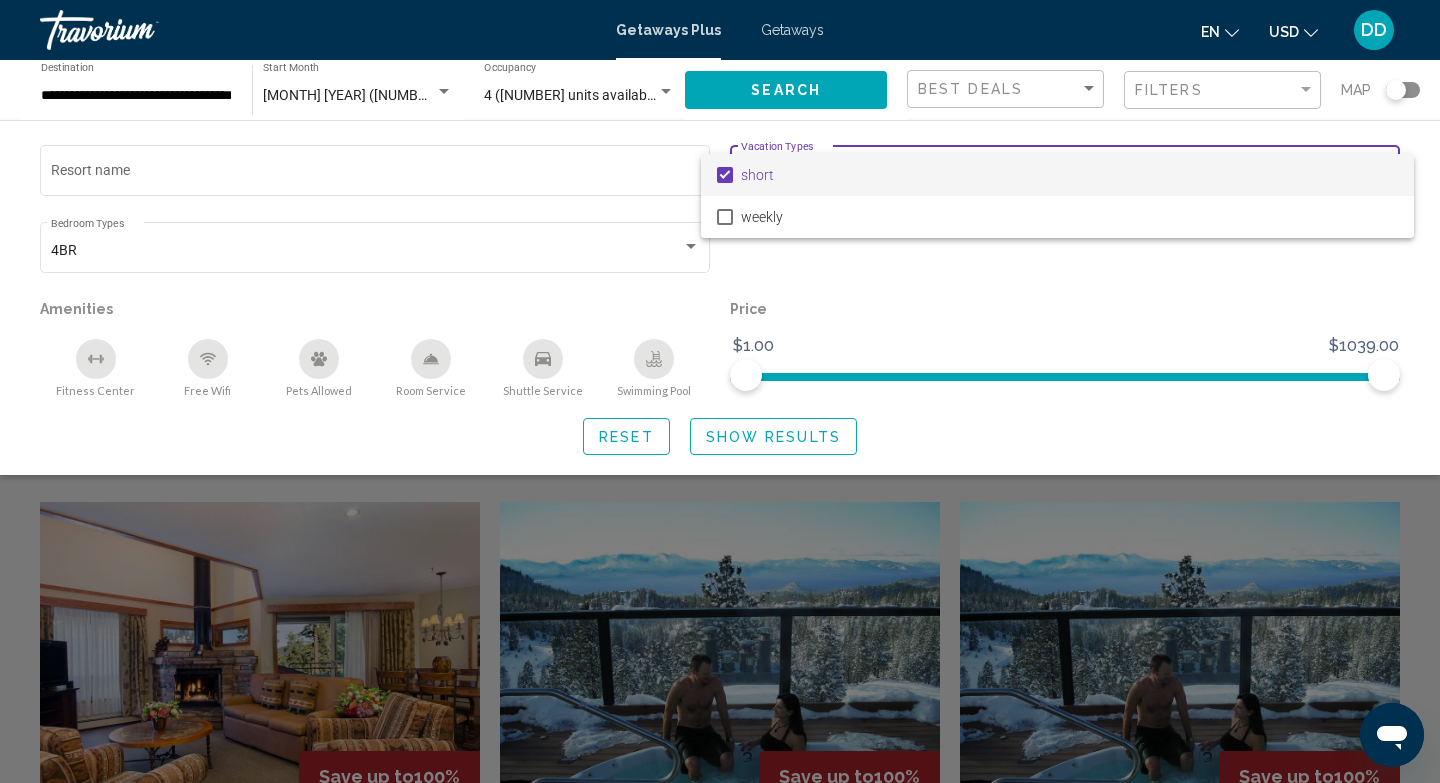click at bounding box center [720, 391] 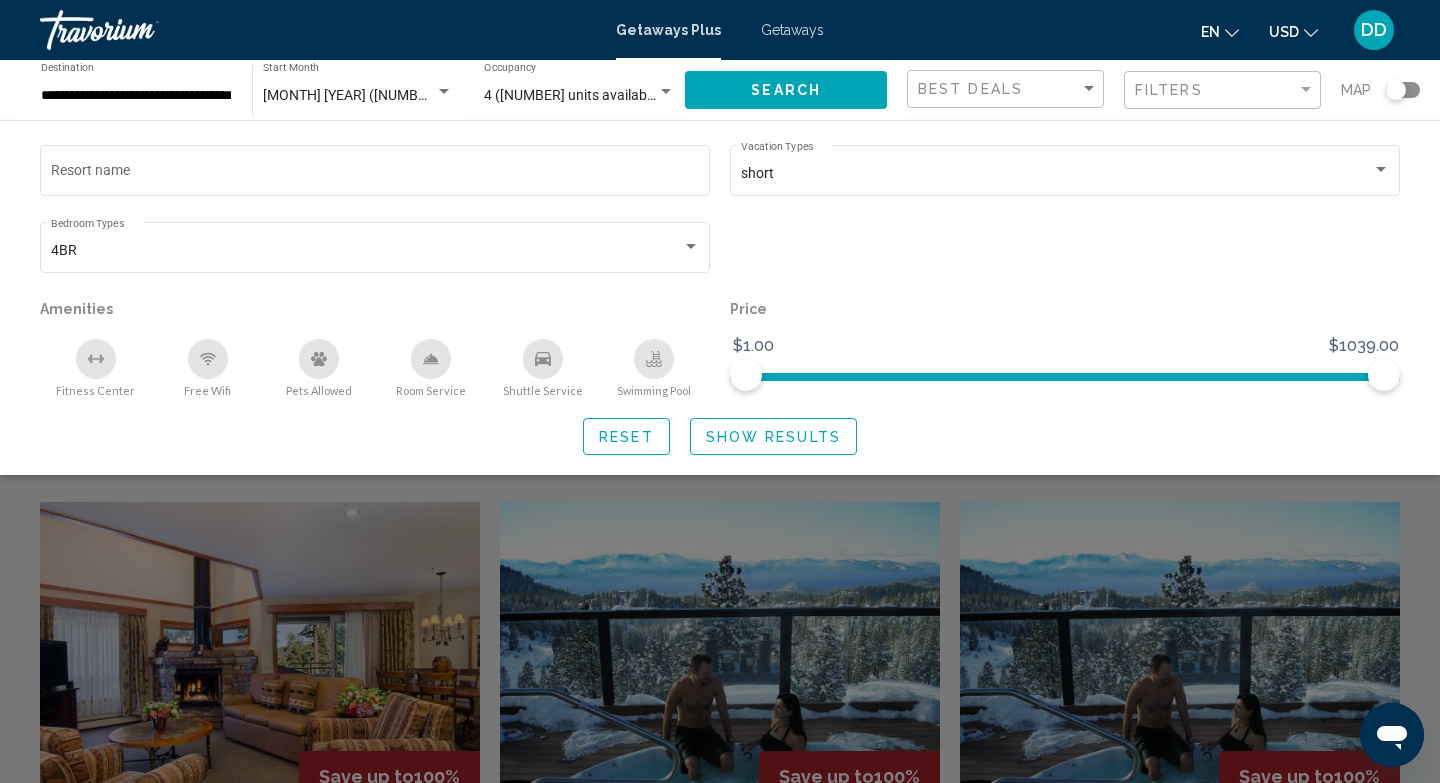 click 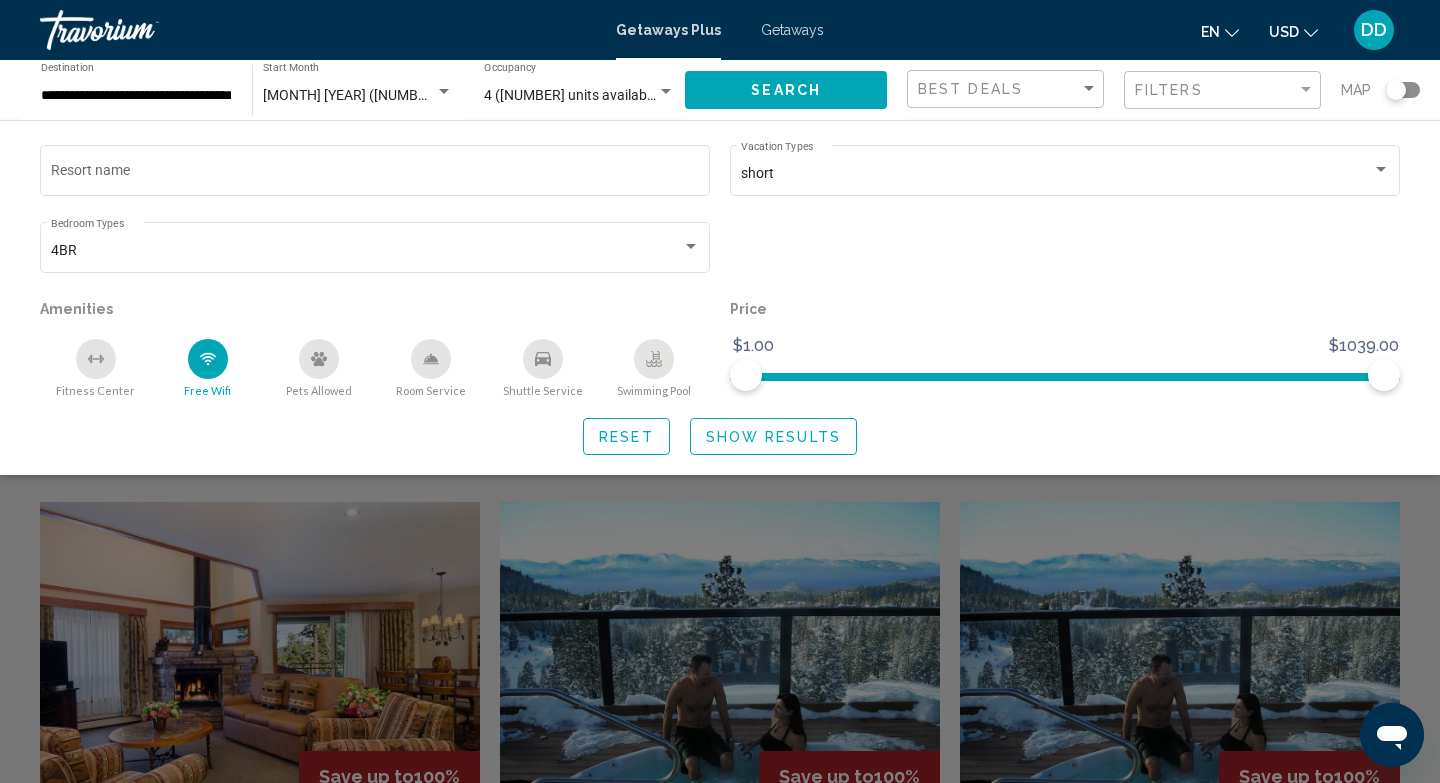 click 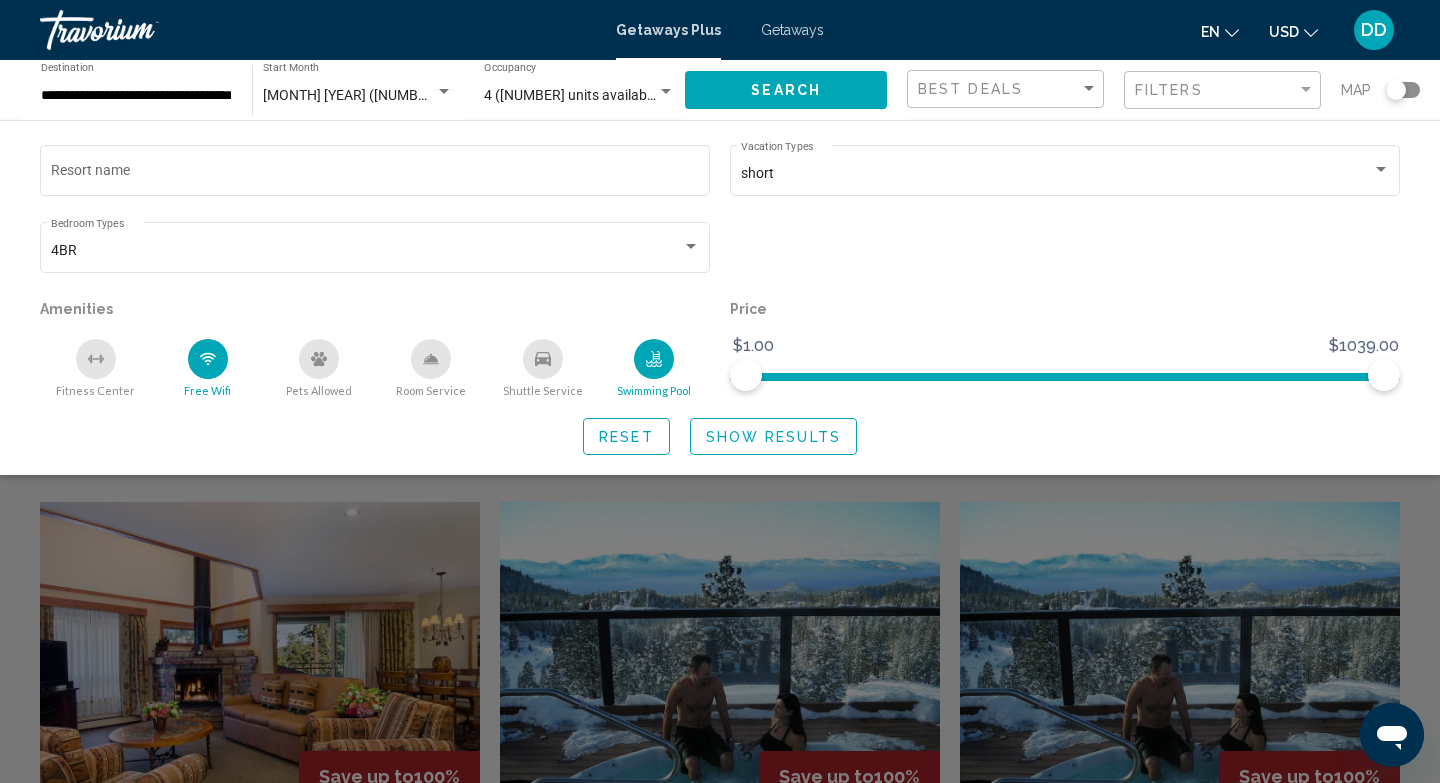 click 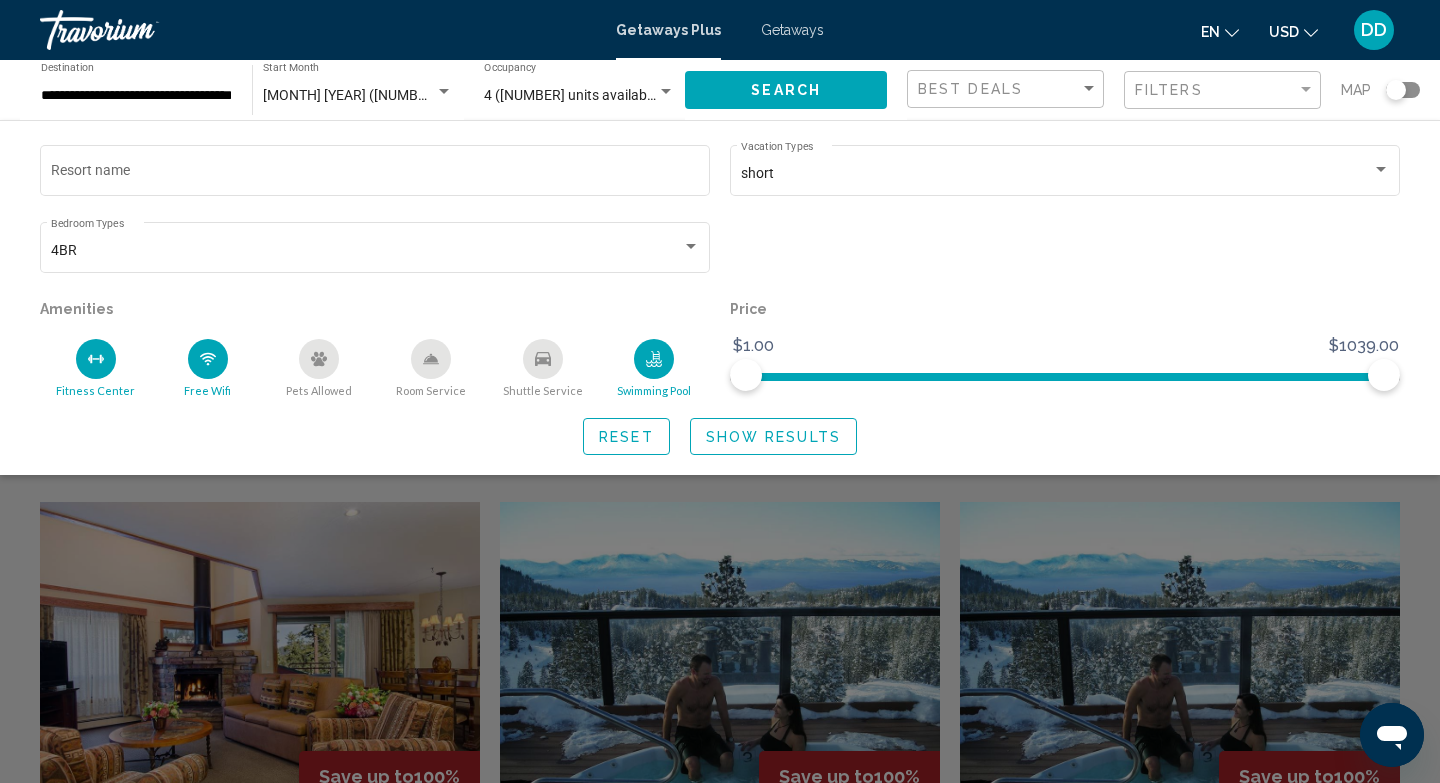 click on "Show Results" 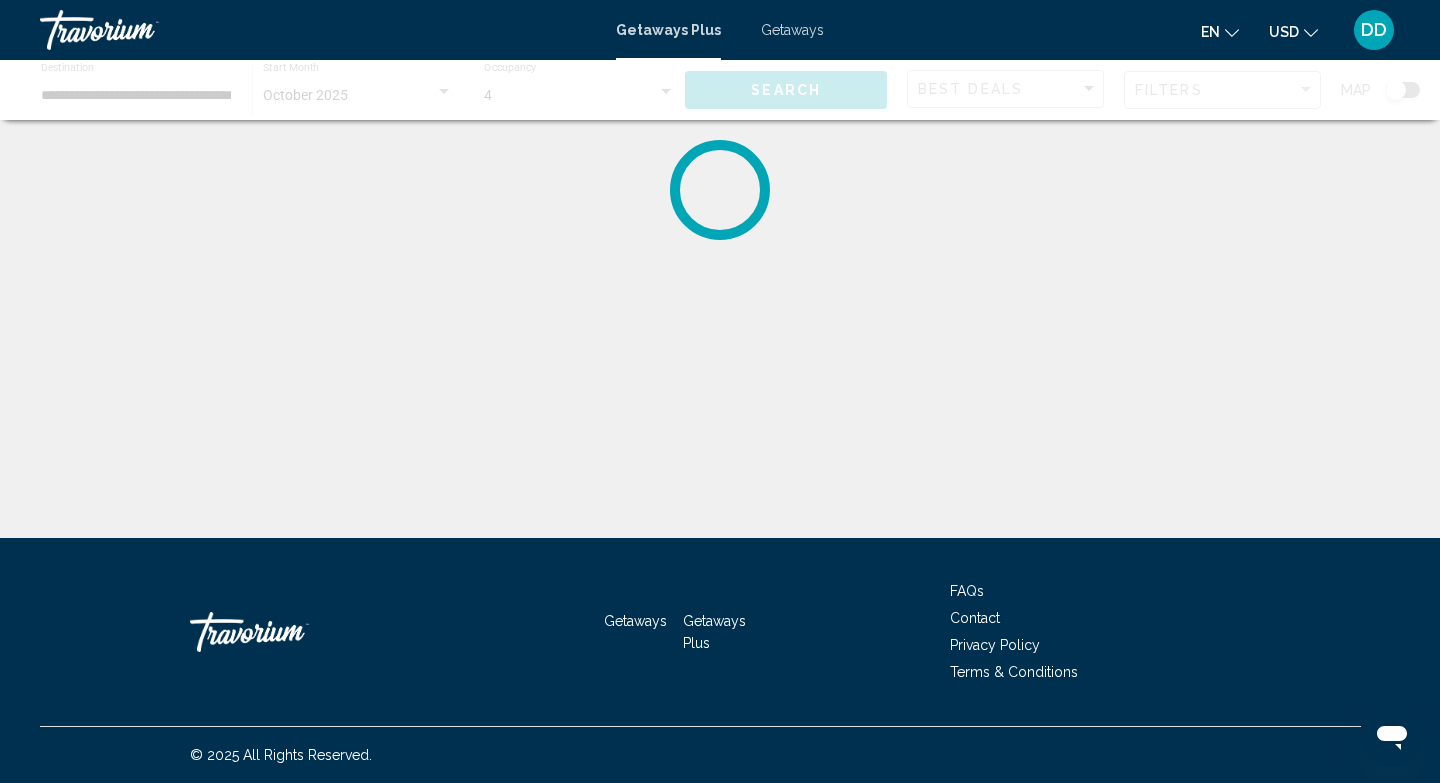 scroll, scrollTop: 0, scrollLeft: 0, axis: both 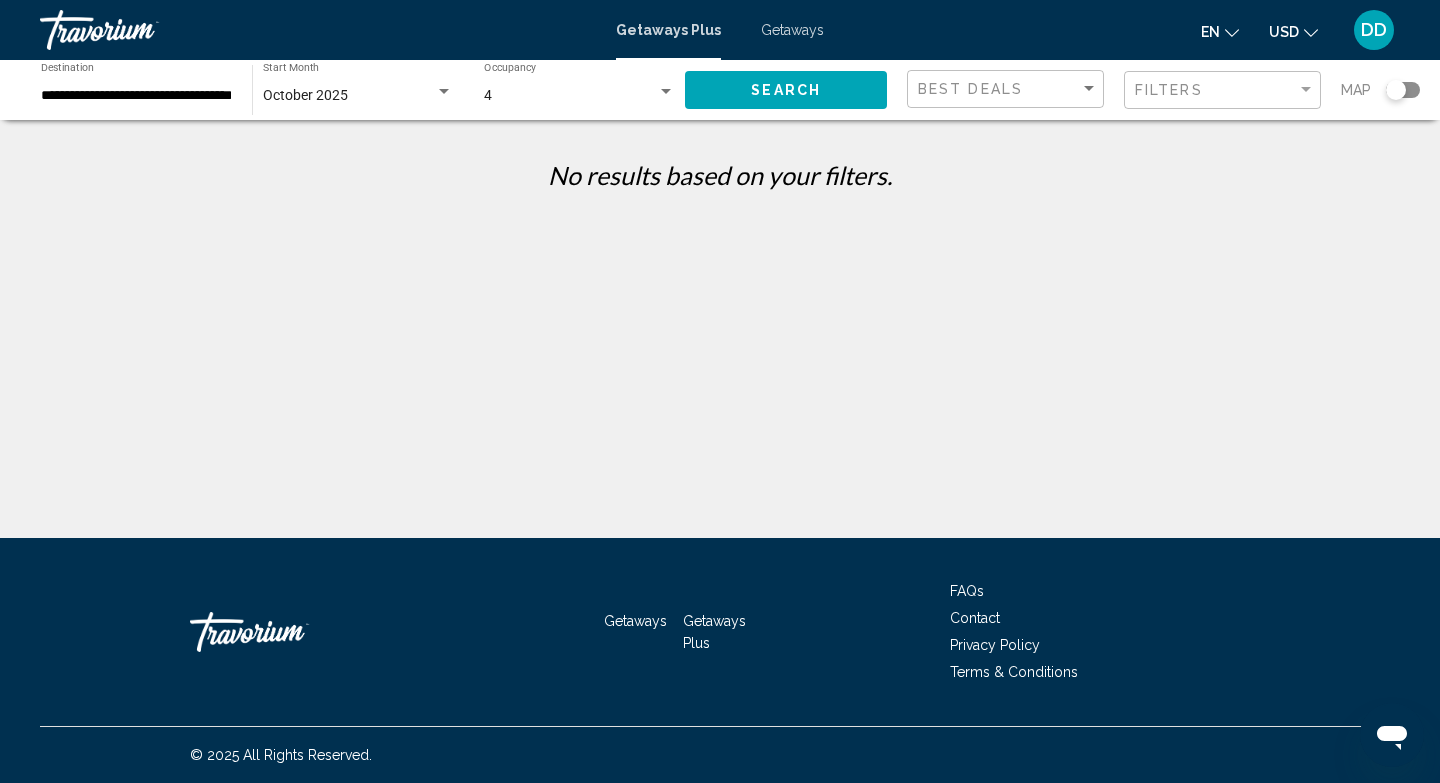 click on "4" at bounding box center [570, 96] 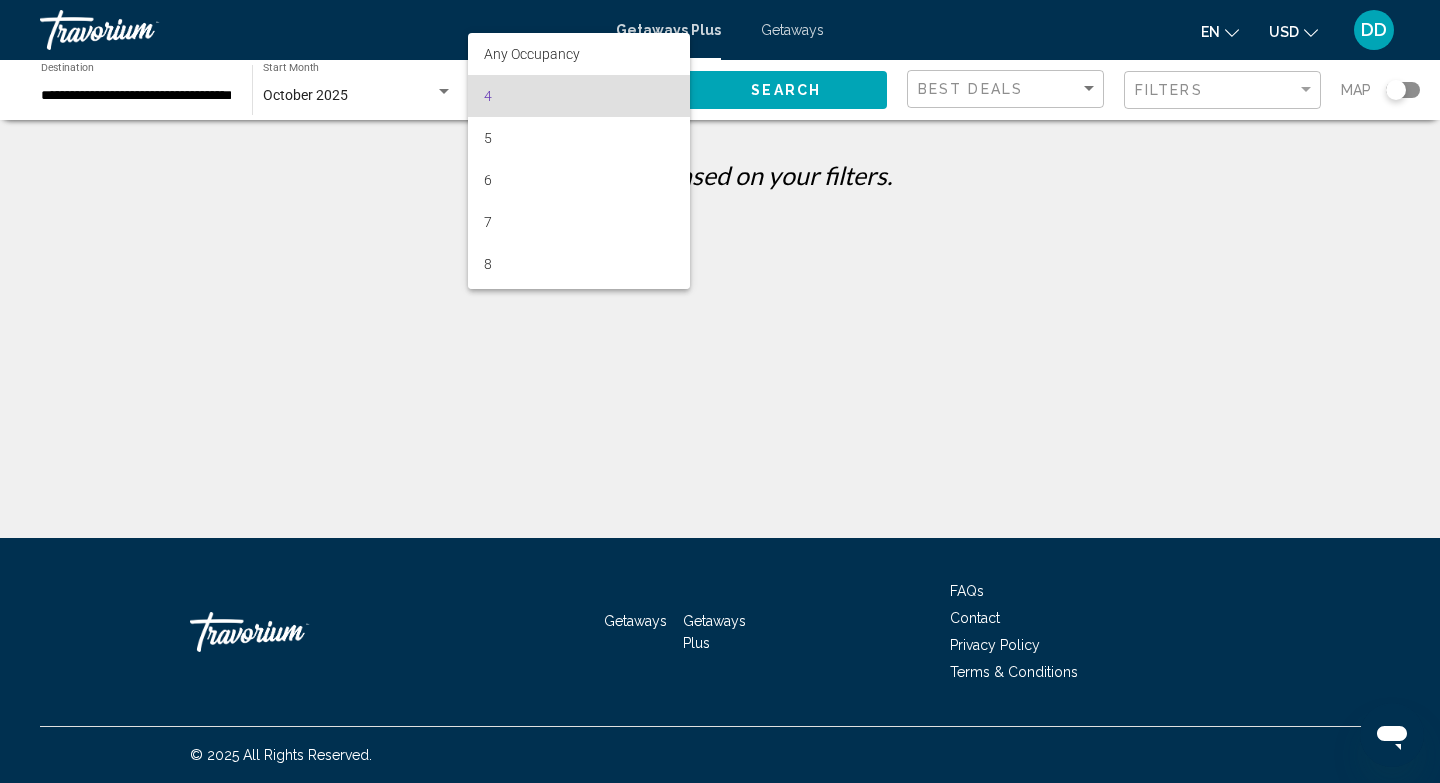 click at bounding box center [720, 391] 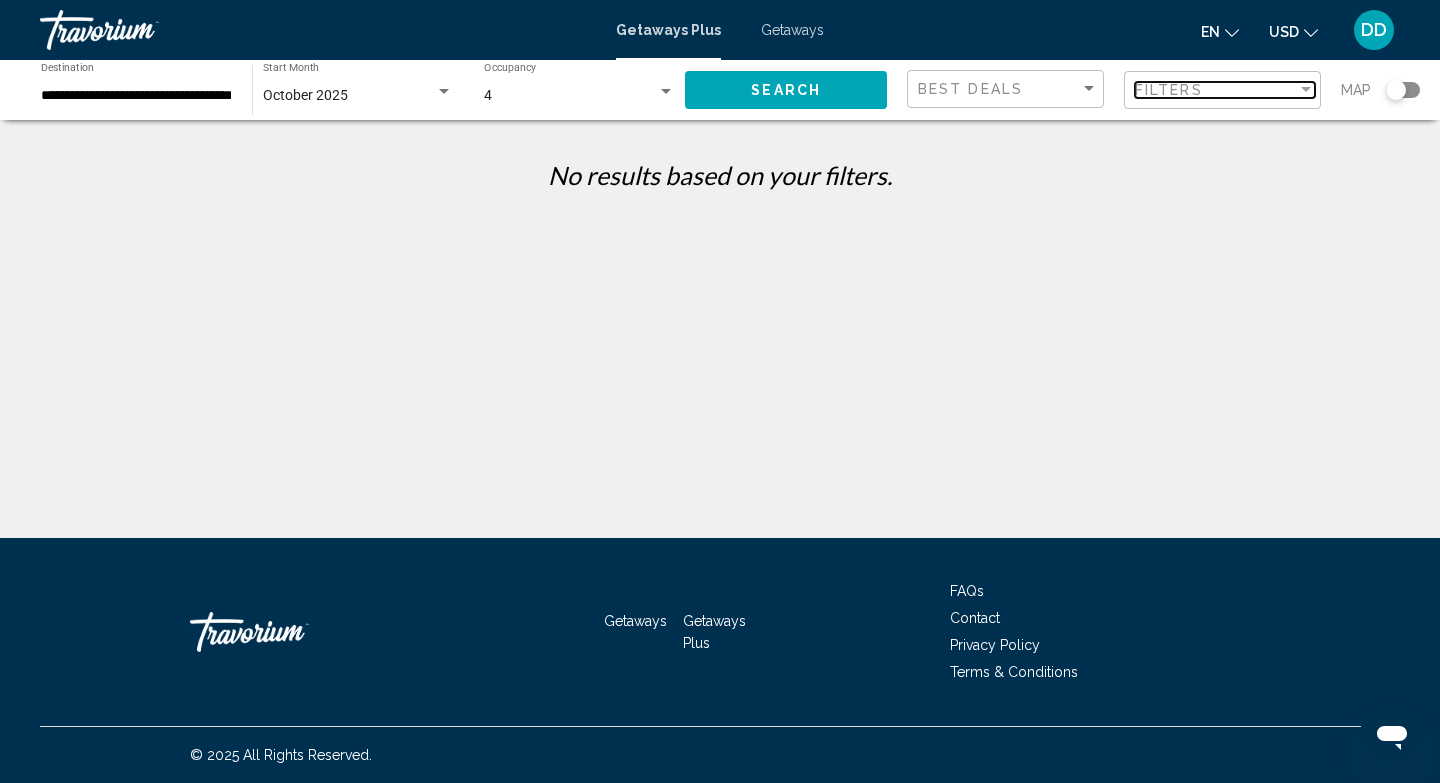 click on "Filters" at bounding box center (1216, 90) 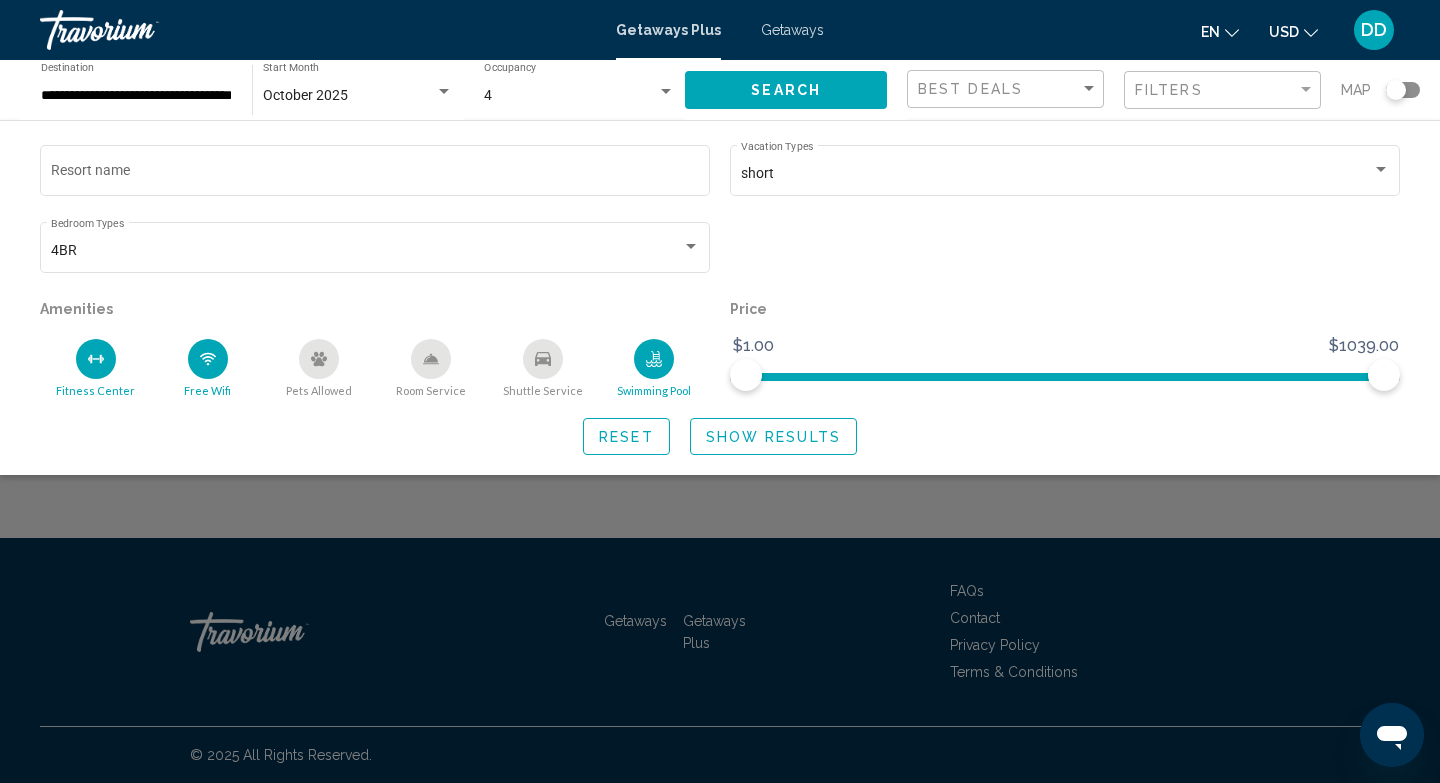 click 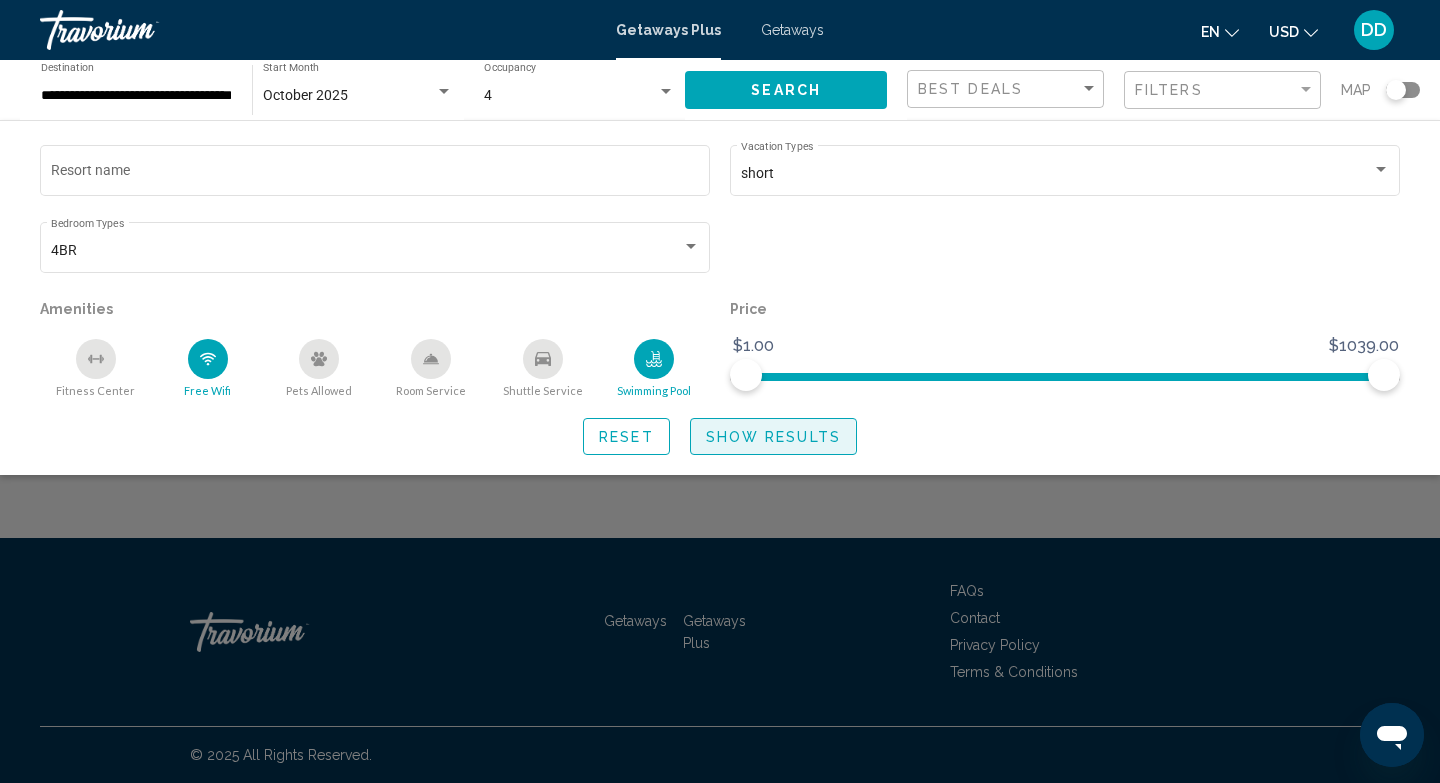 click on "Show Results" 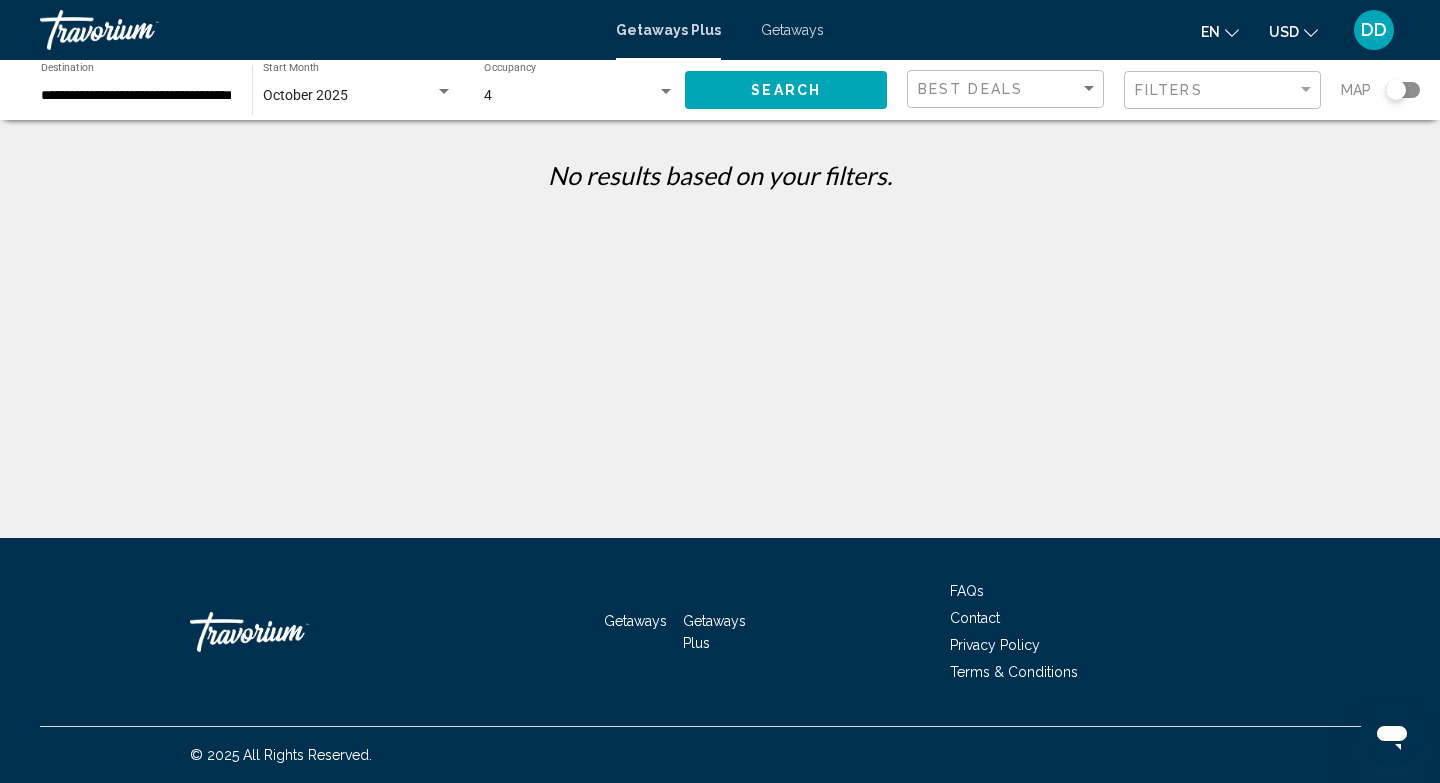 click on "Filters" 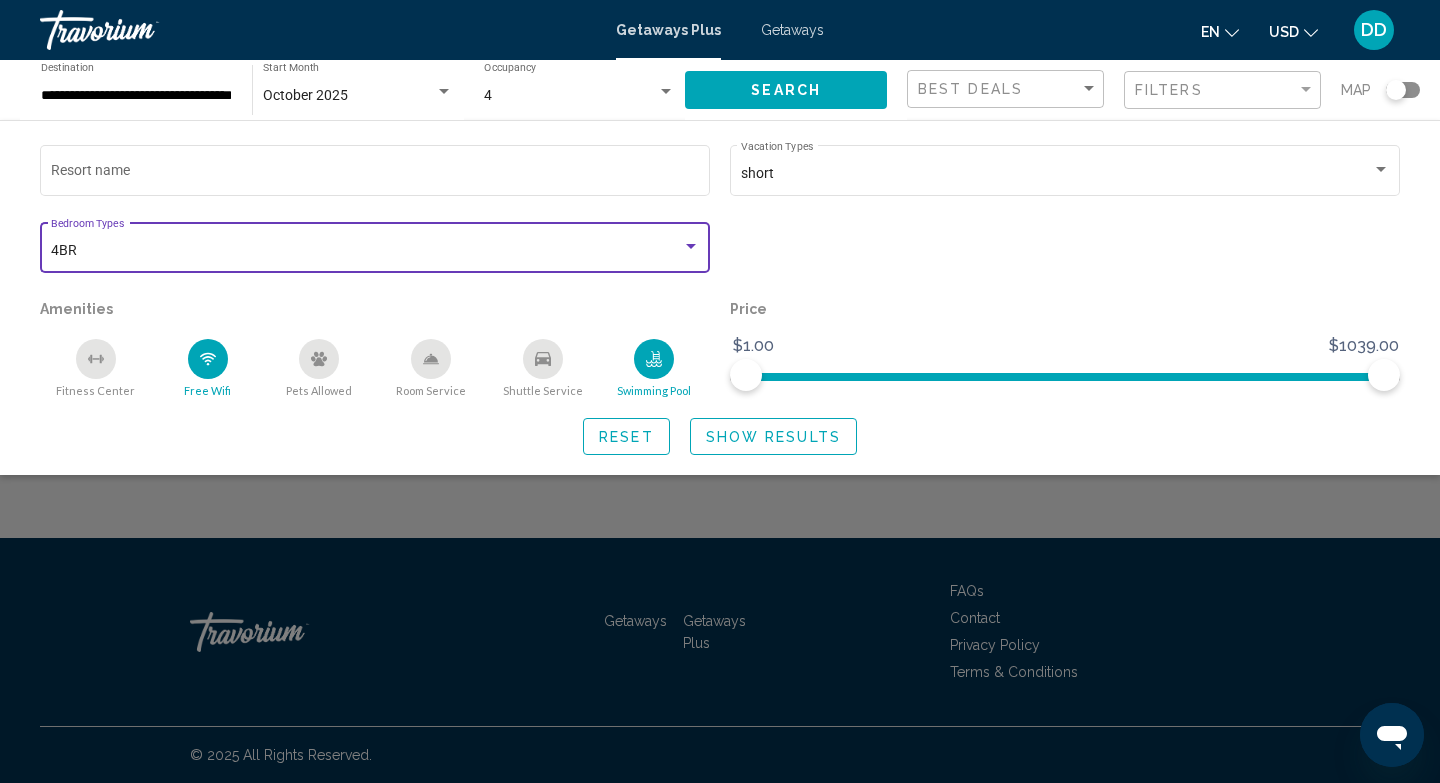 click at bounding box center (691, 247) 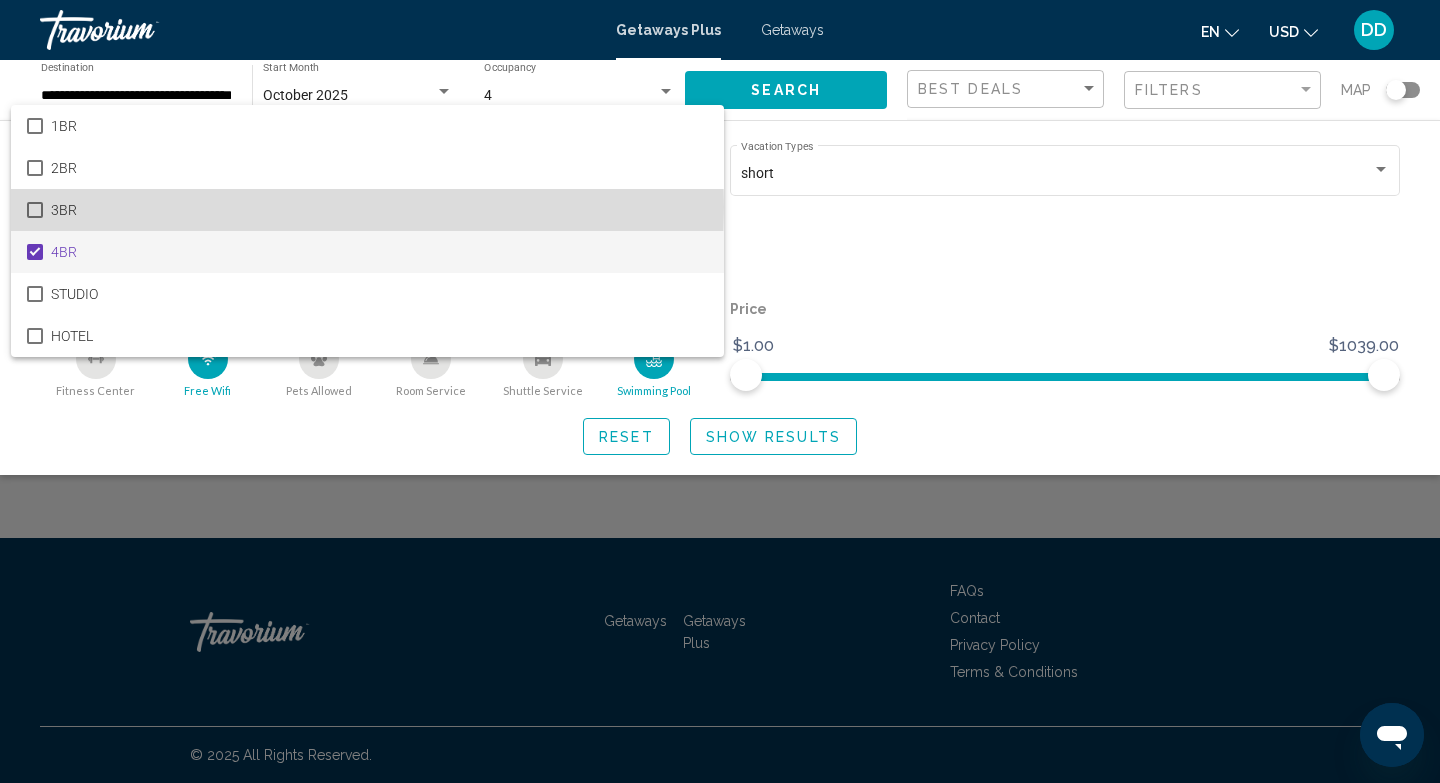 click on "3BR" at bounding box center [379, 210] 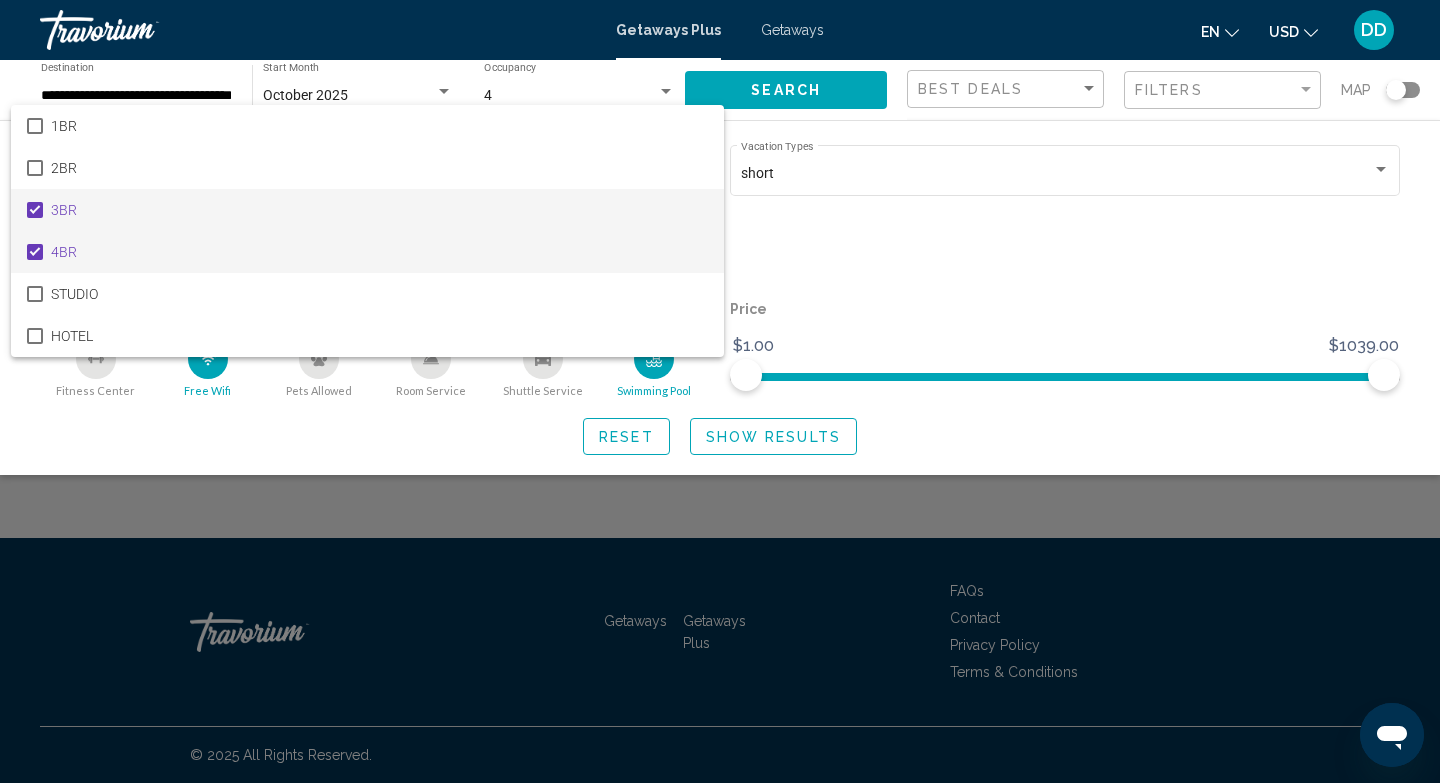 click at bounding box center (35, 252) 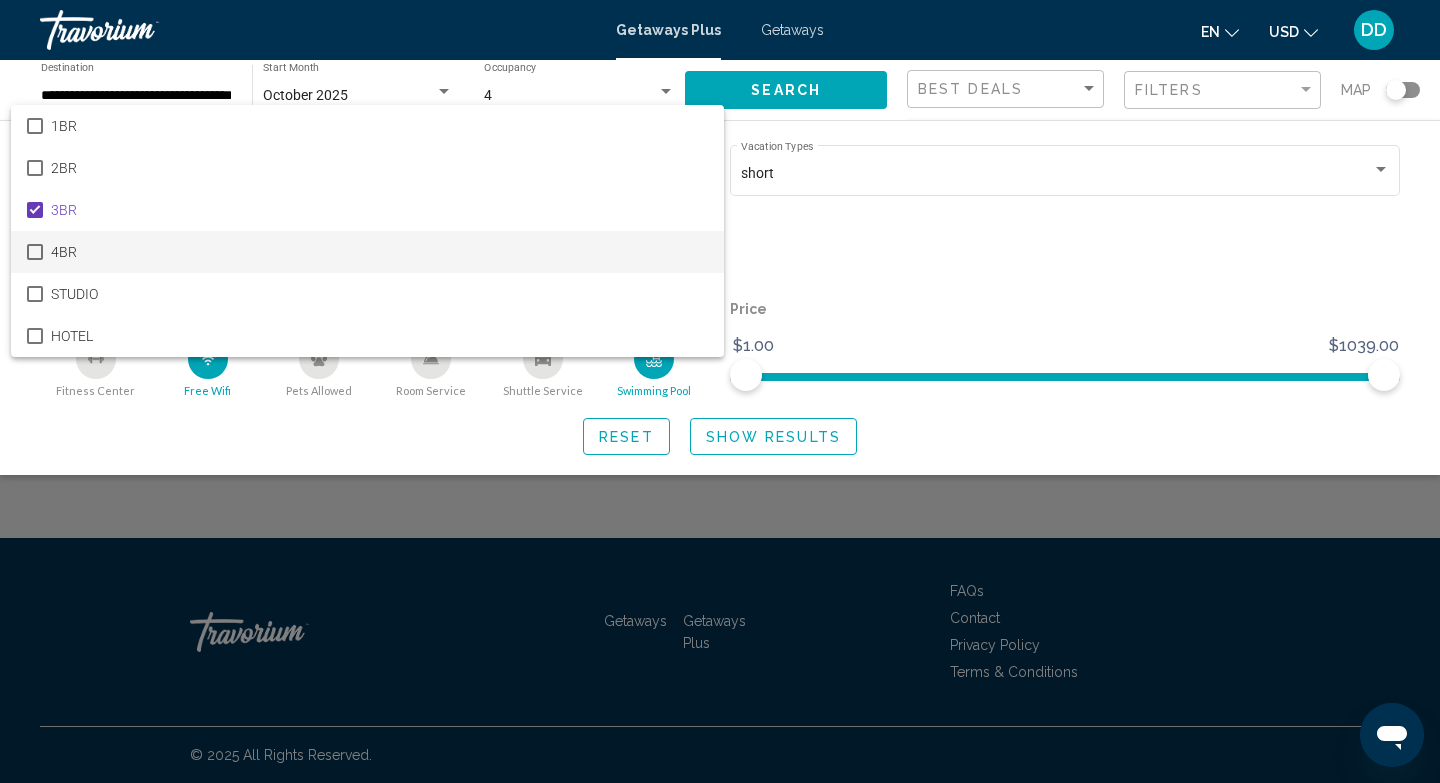 click at bounding box center [720, 391] 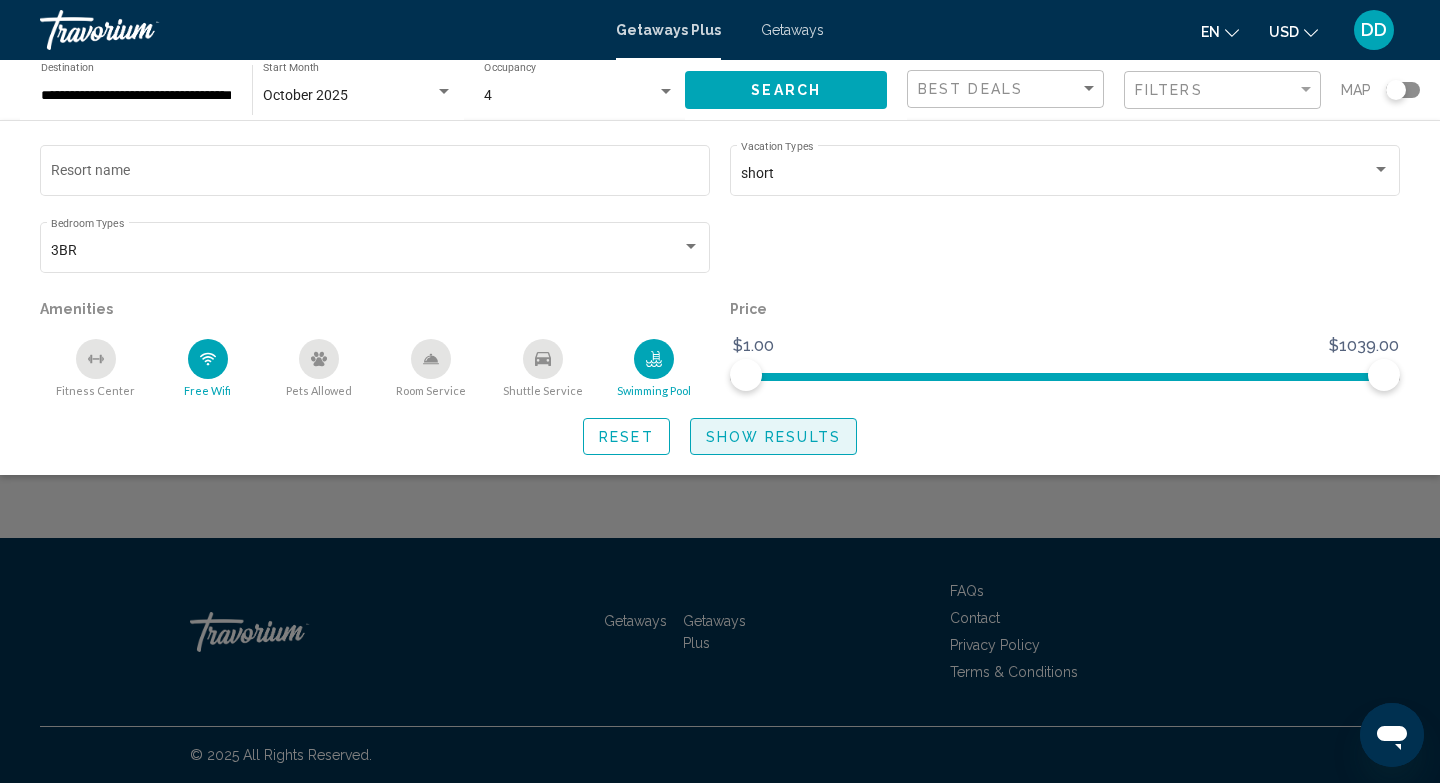 click on "Show Results" 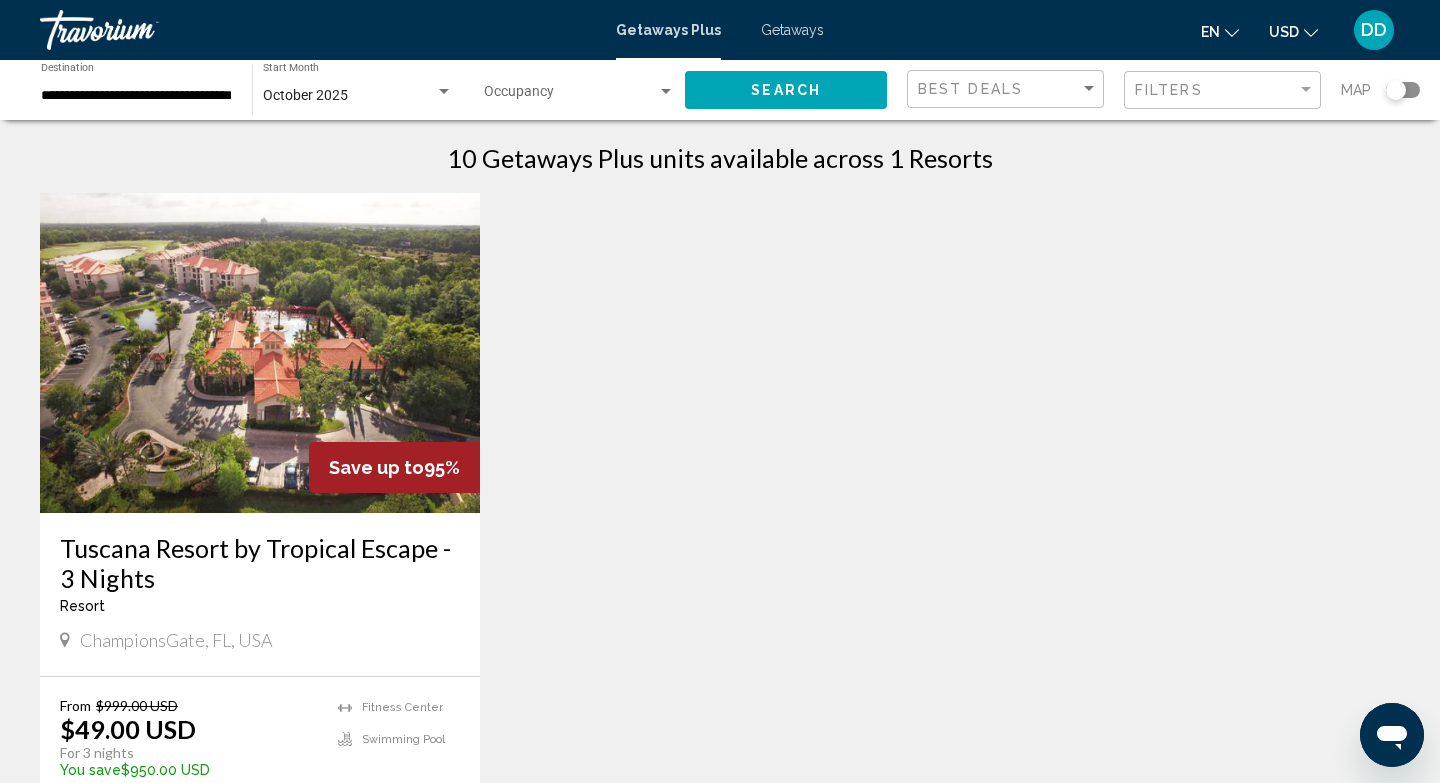 scroll, scrollTop: 15, scrollLeft: 0, axis: vertical 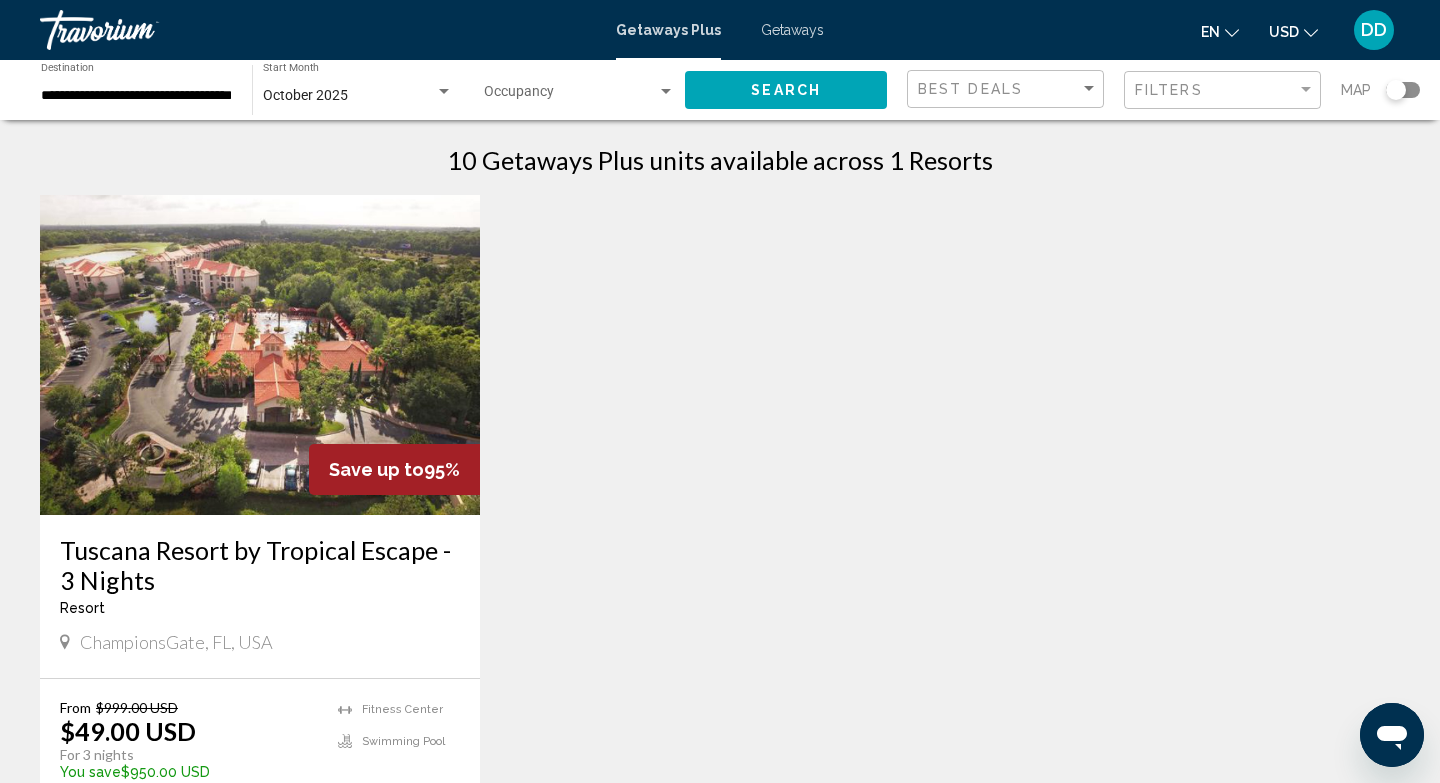 click at bounding box center [260, 355] 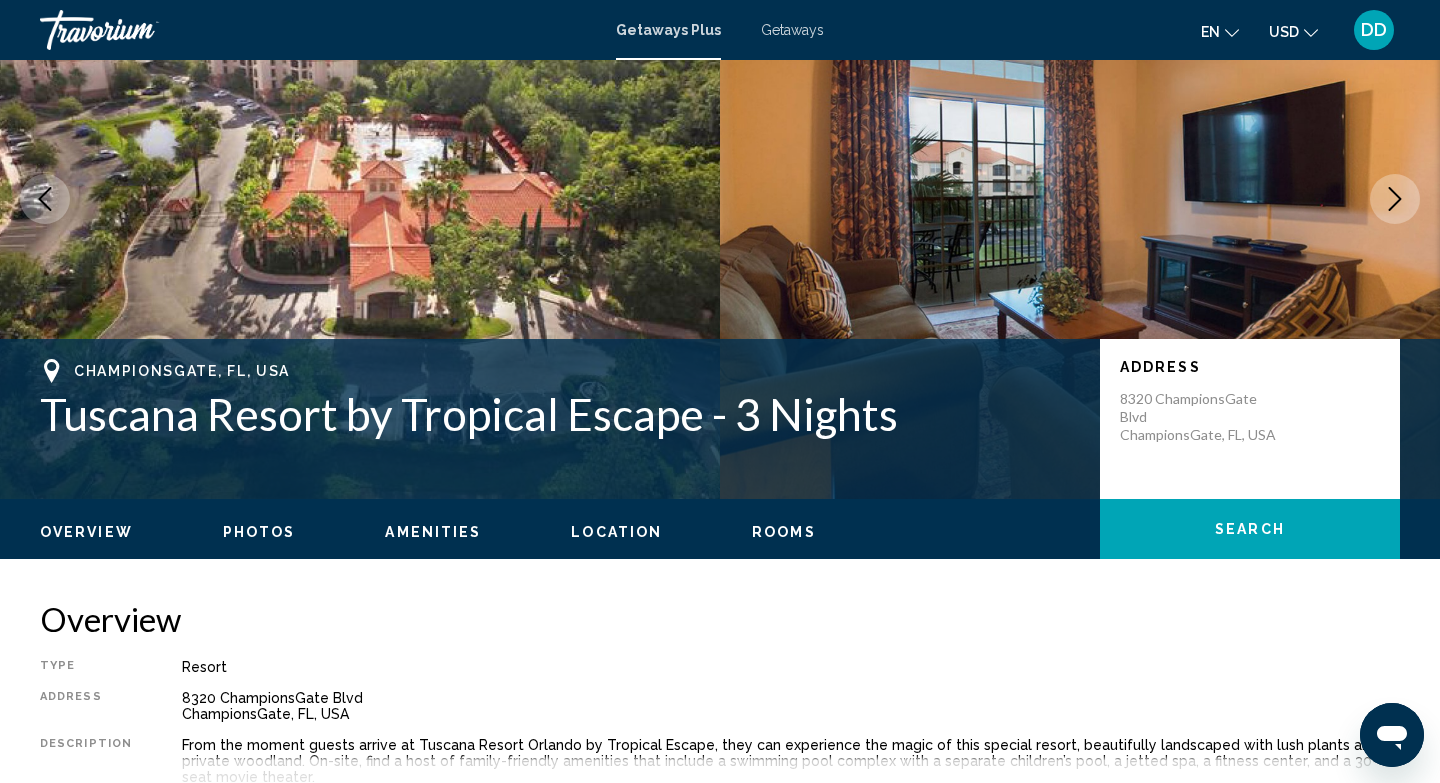scroll, scrollTop: 0, scrollLeft: 0, axis: both 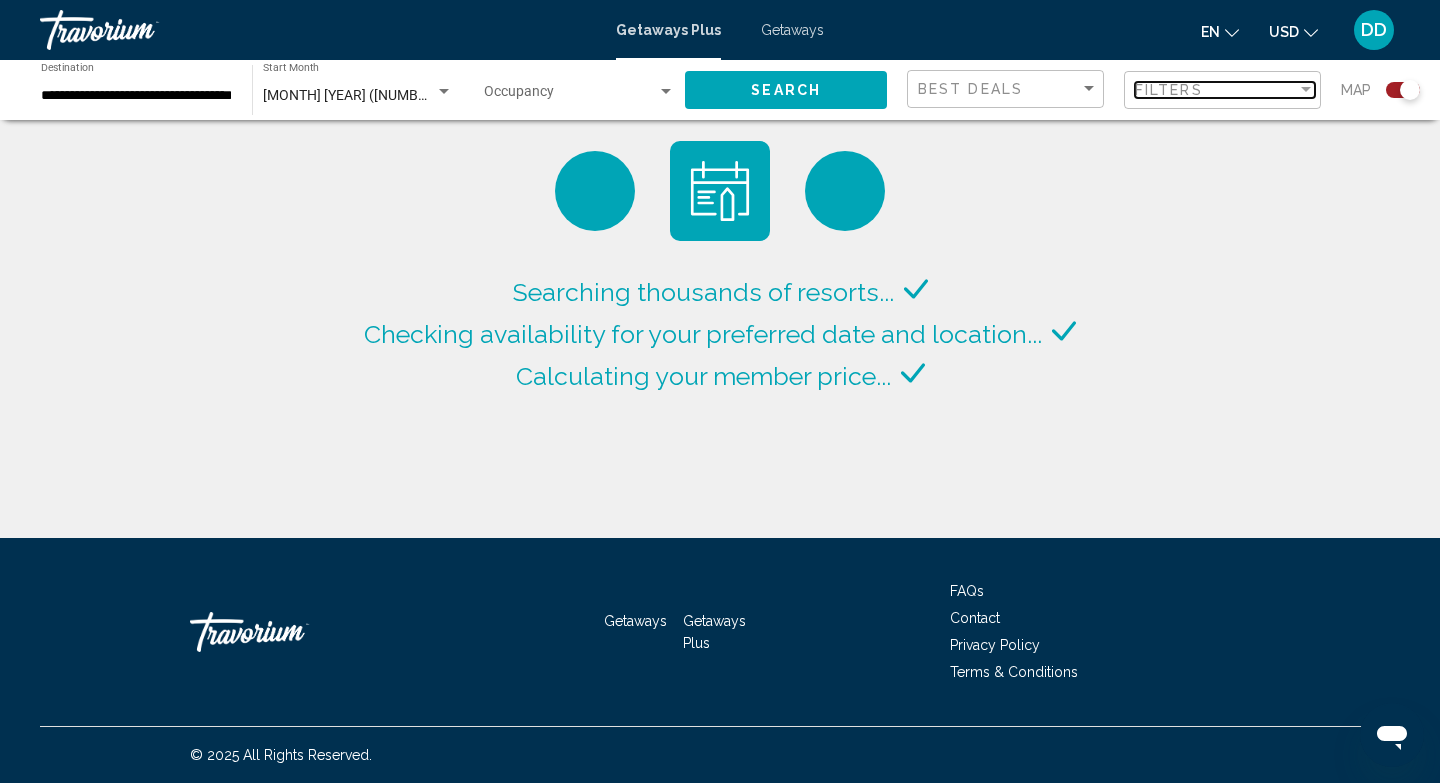 click on "Filters" at bounding box center (1216, 90) 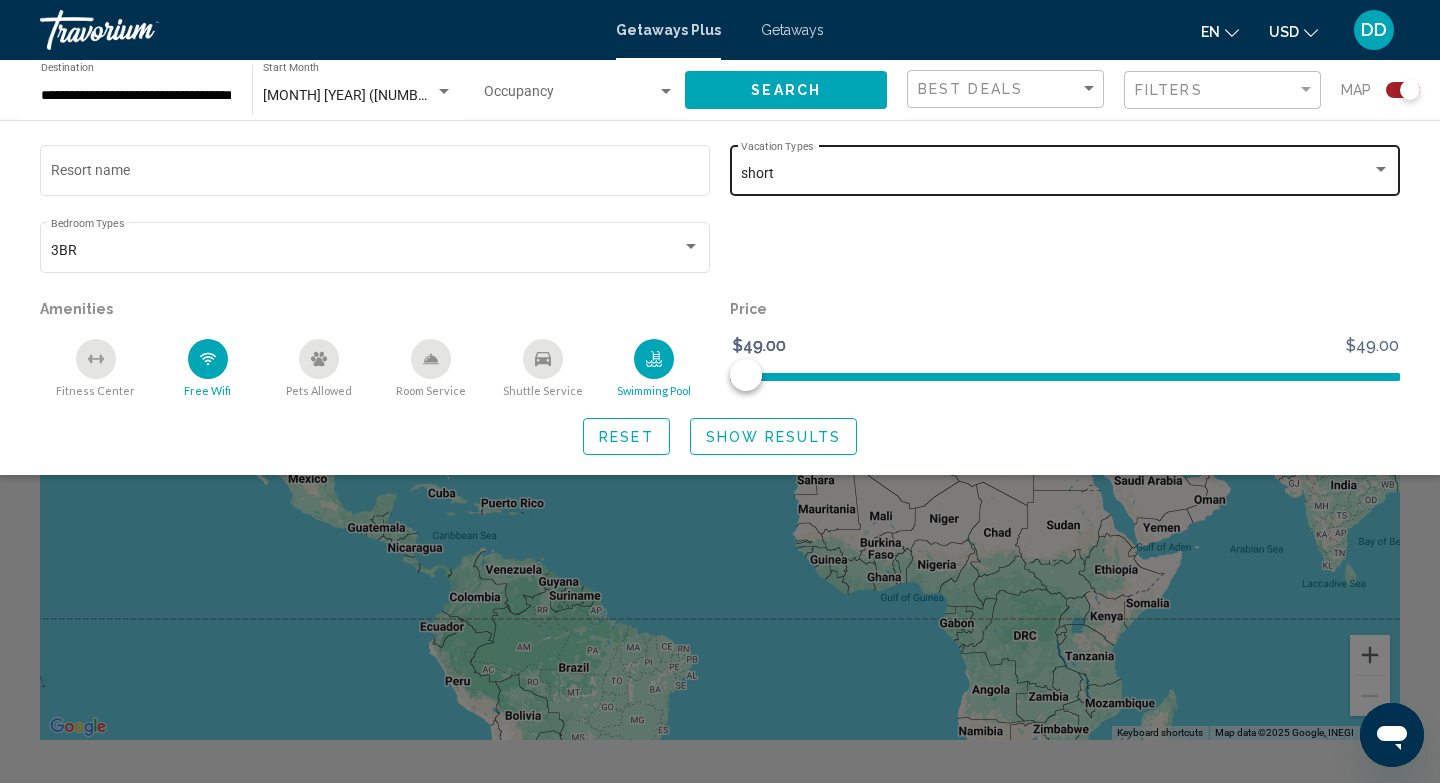 click on "short" at bounding box center (1056, 174) 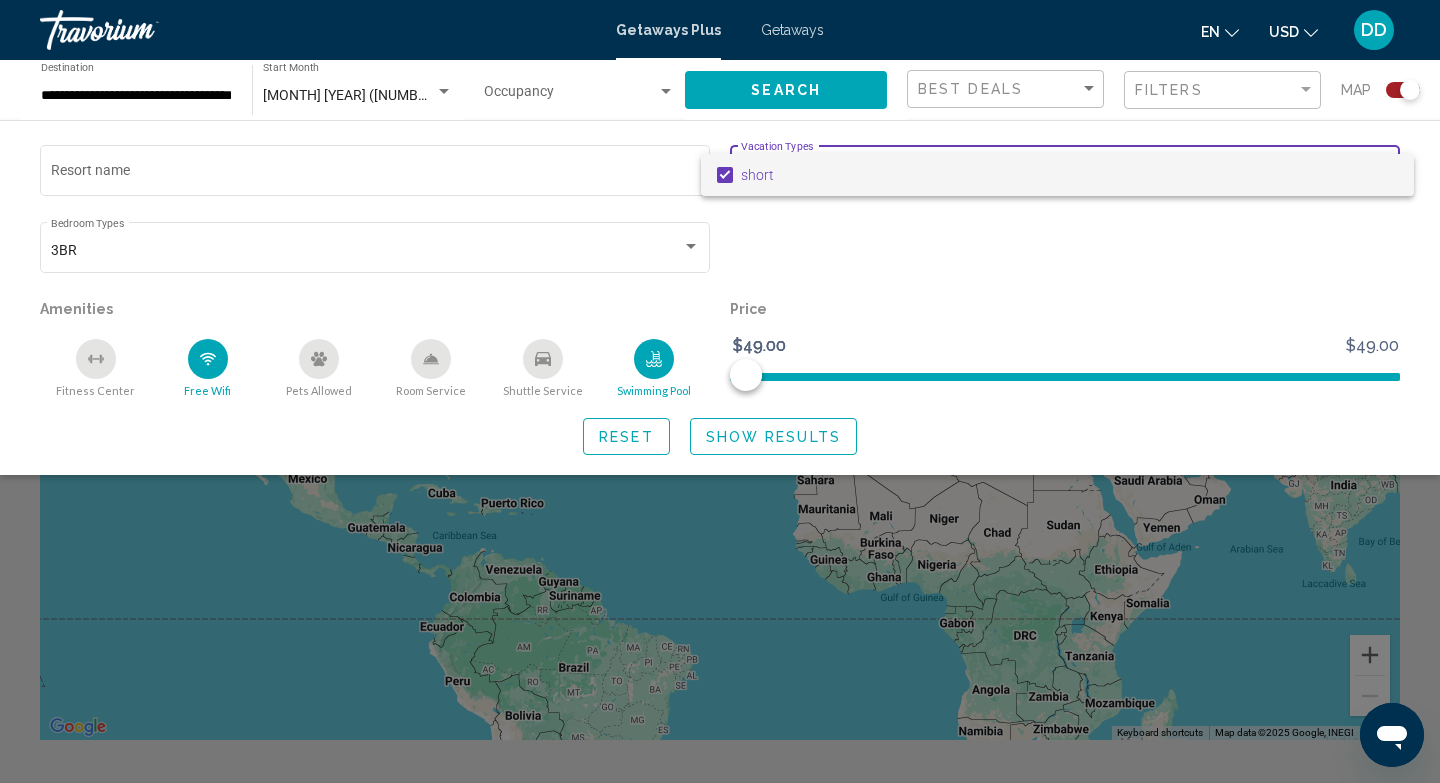 click at bounding box center (720, 391) 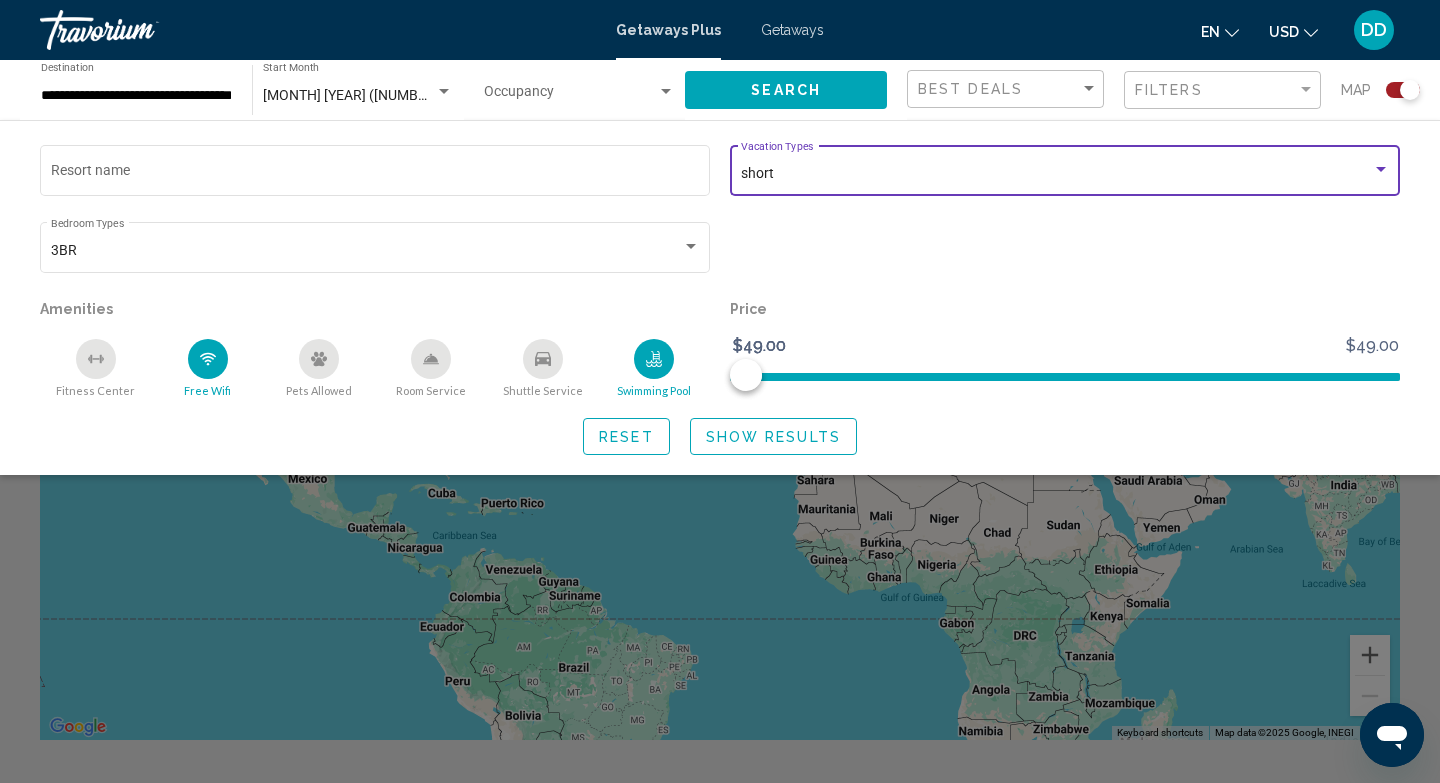 click at bounding box center (1381, 169) 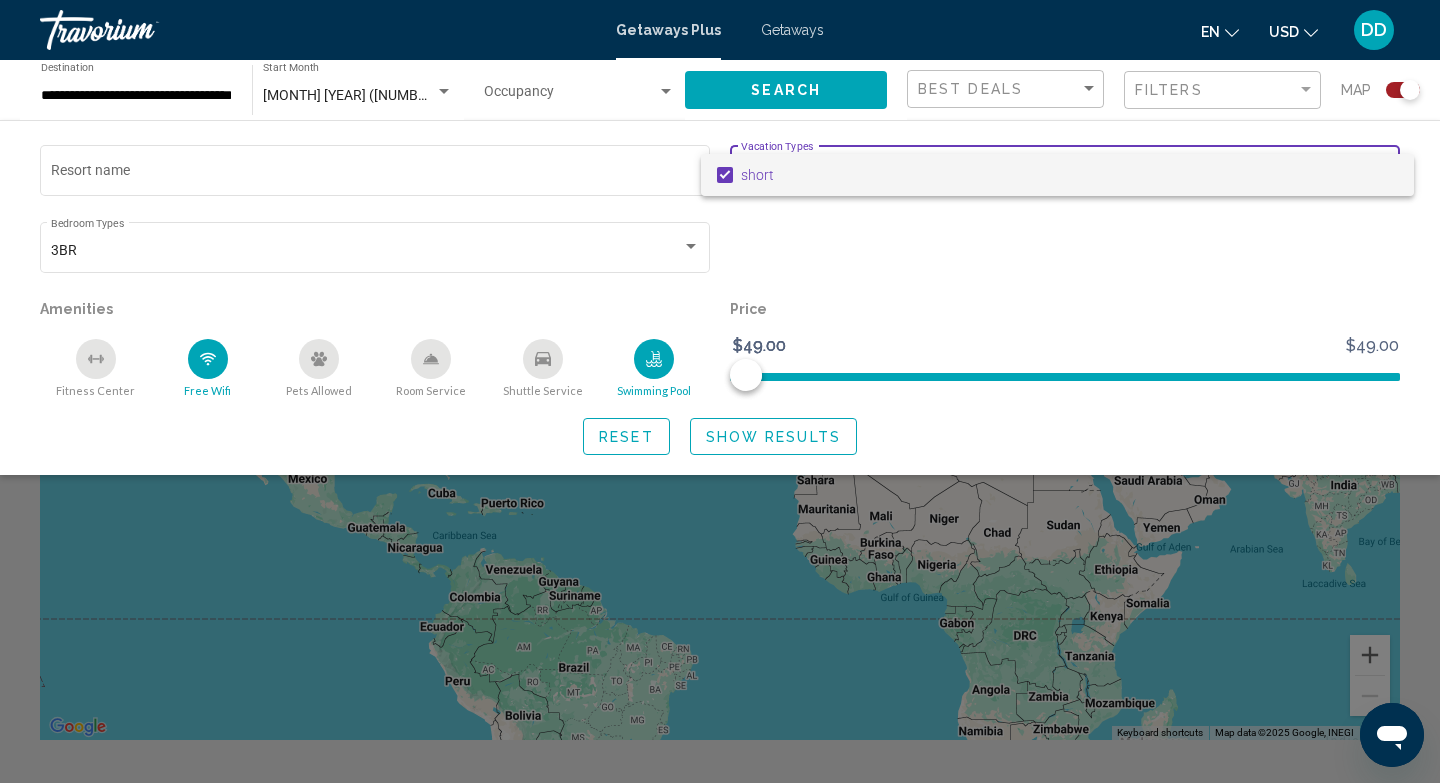 click on "short" at bounding box center (1069, 175) 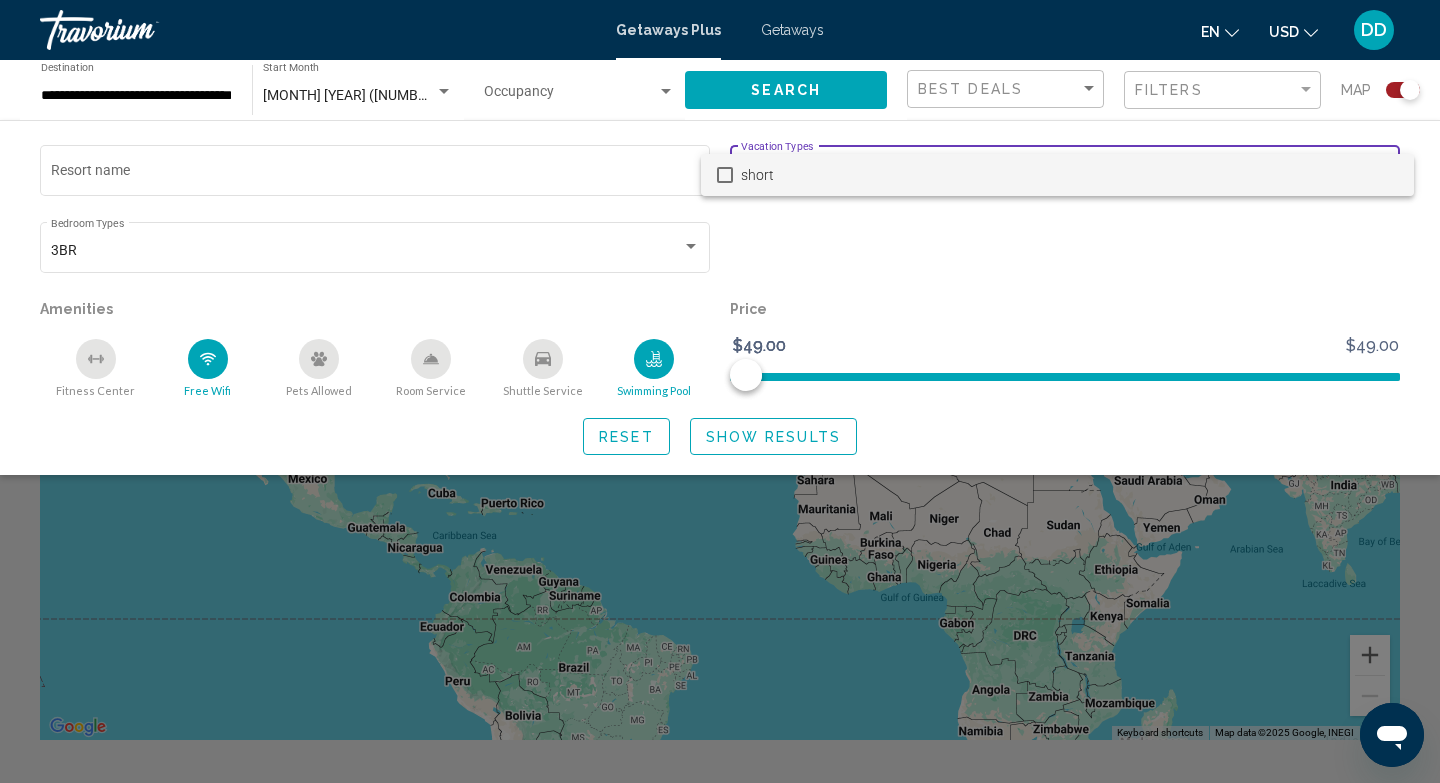click at bounding box center (720, 391) 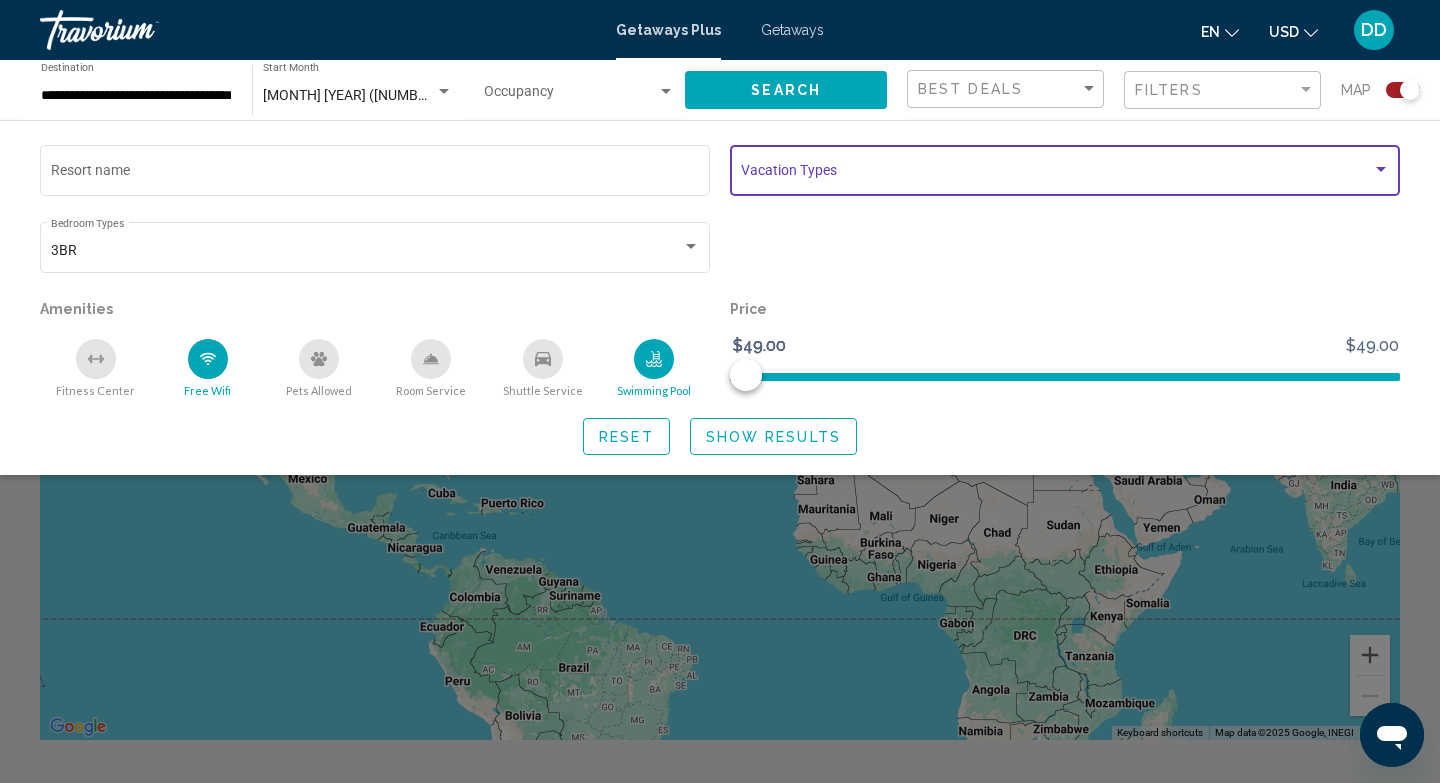 click at bounding box center [1381, 169] 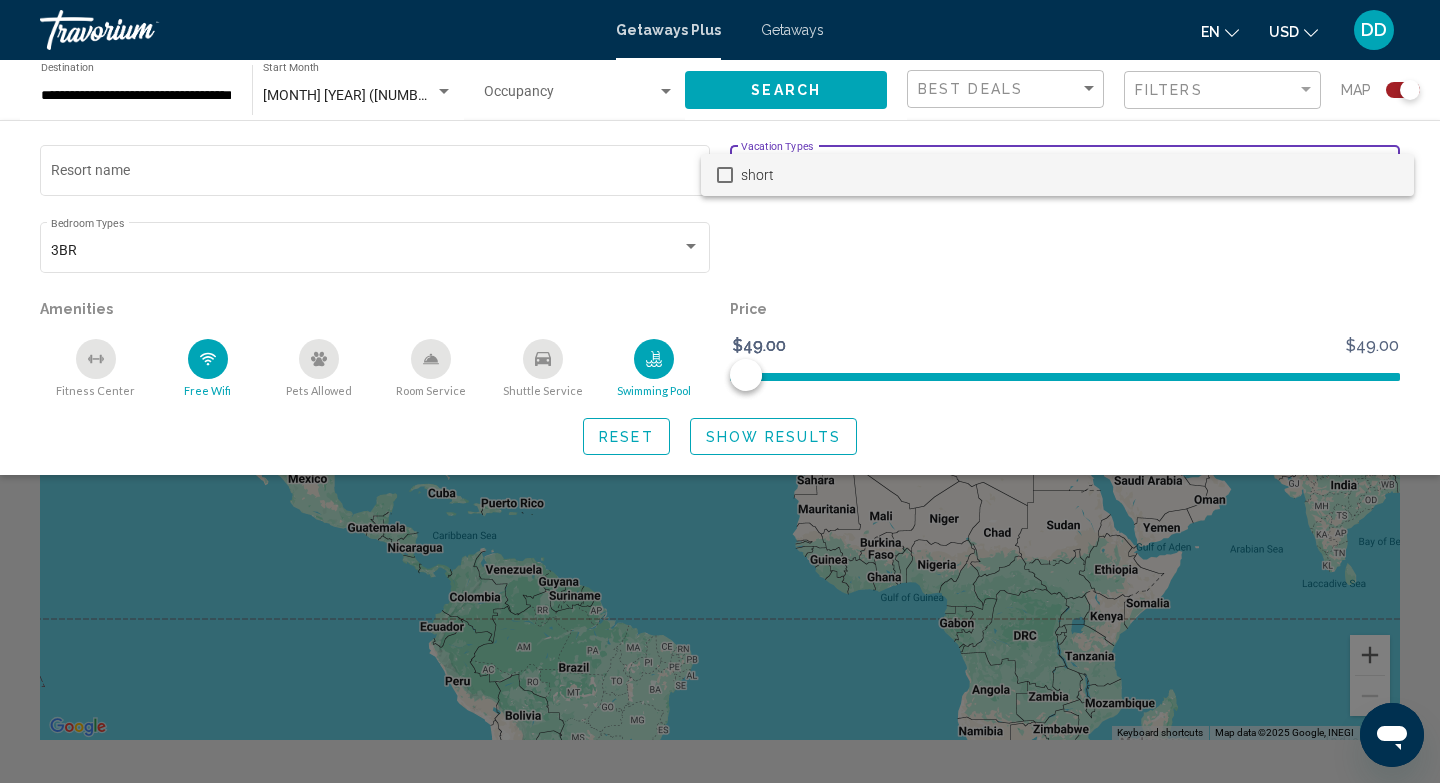 click at bounding box center (720, 391) 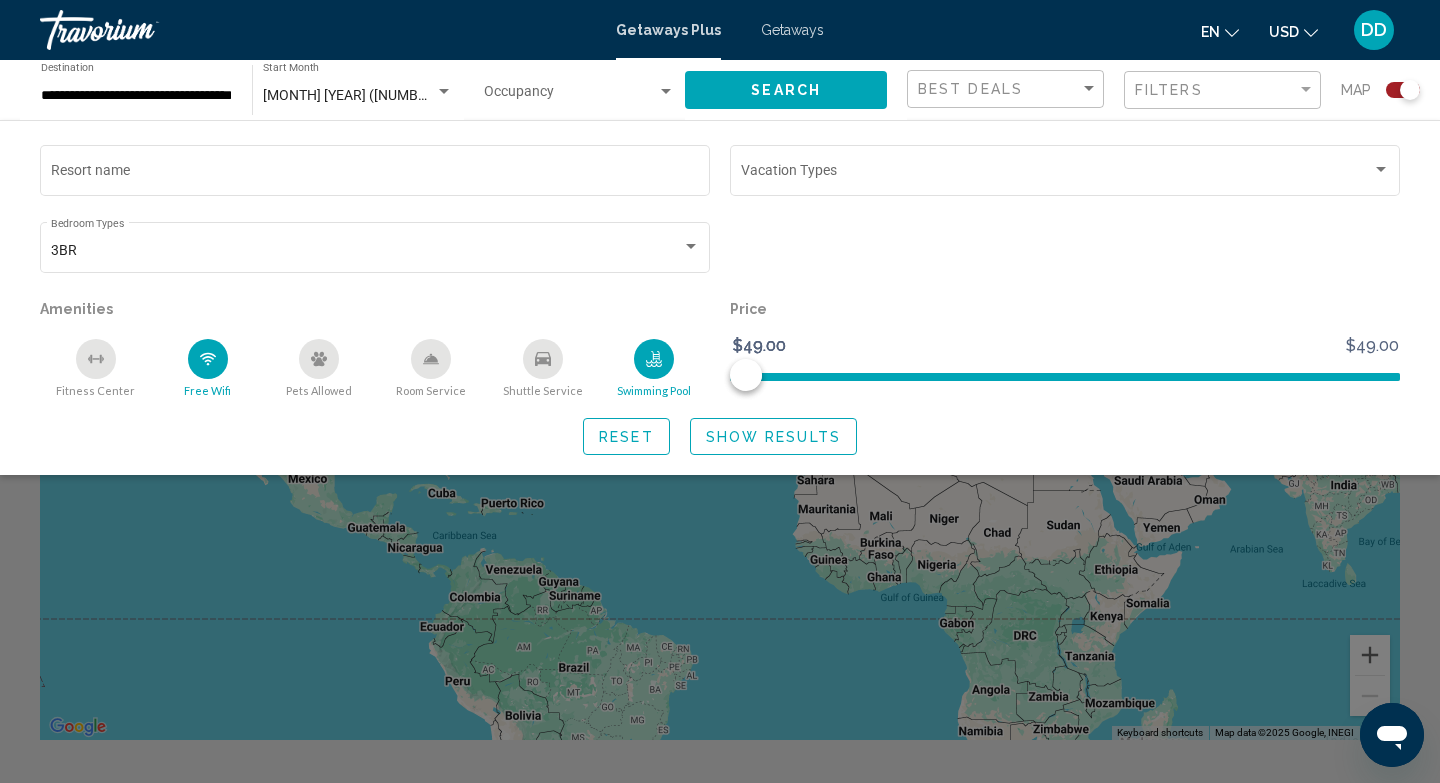 click 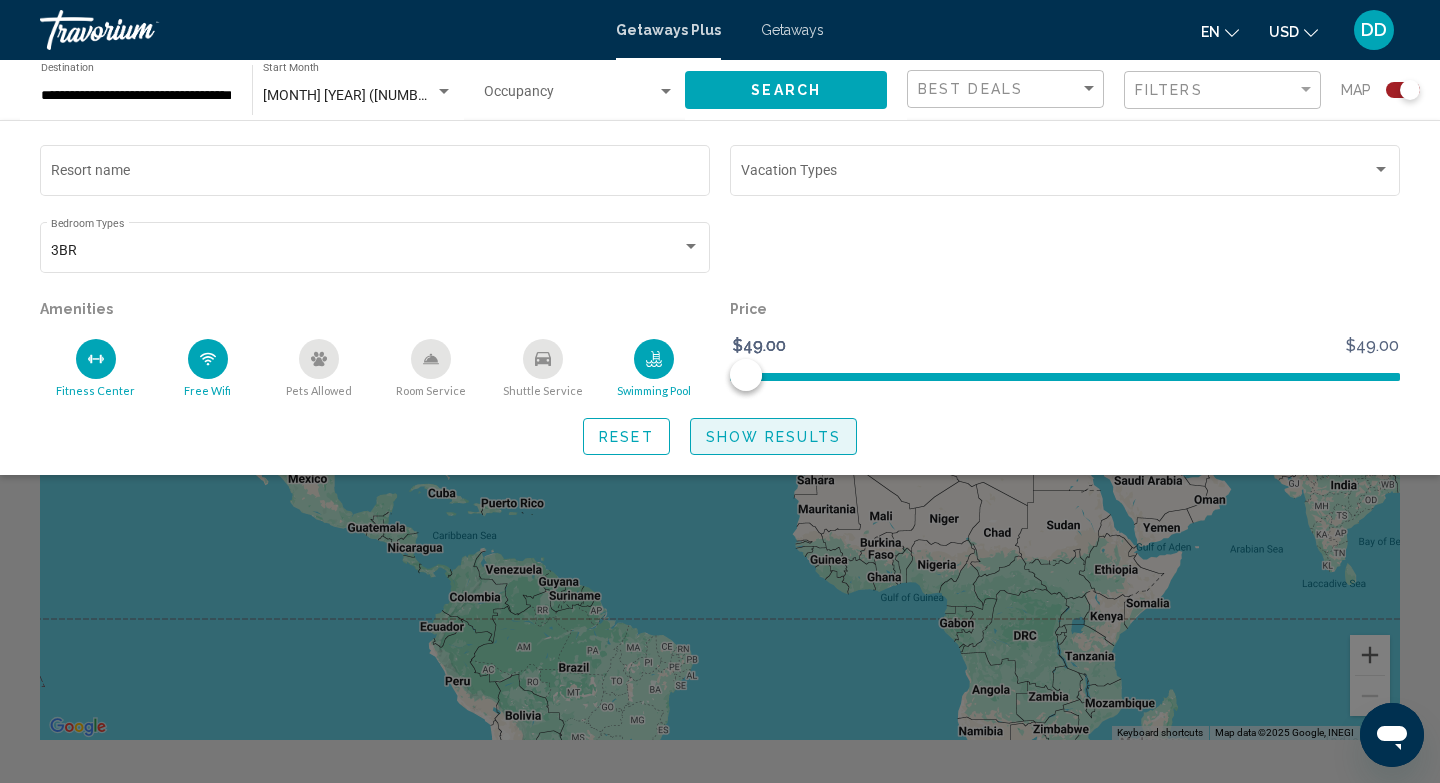 click on "Show Results" 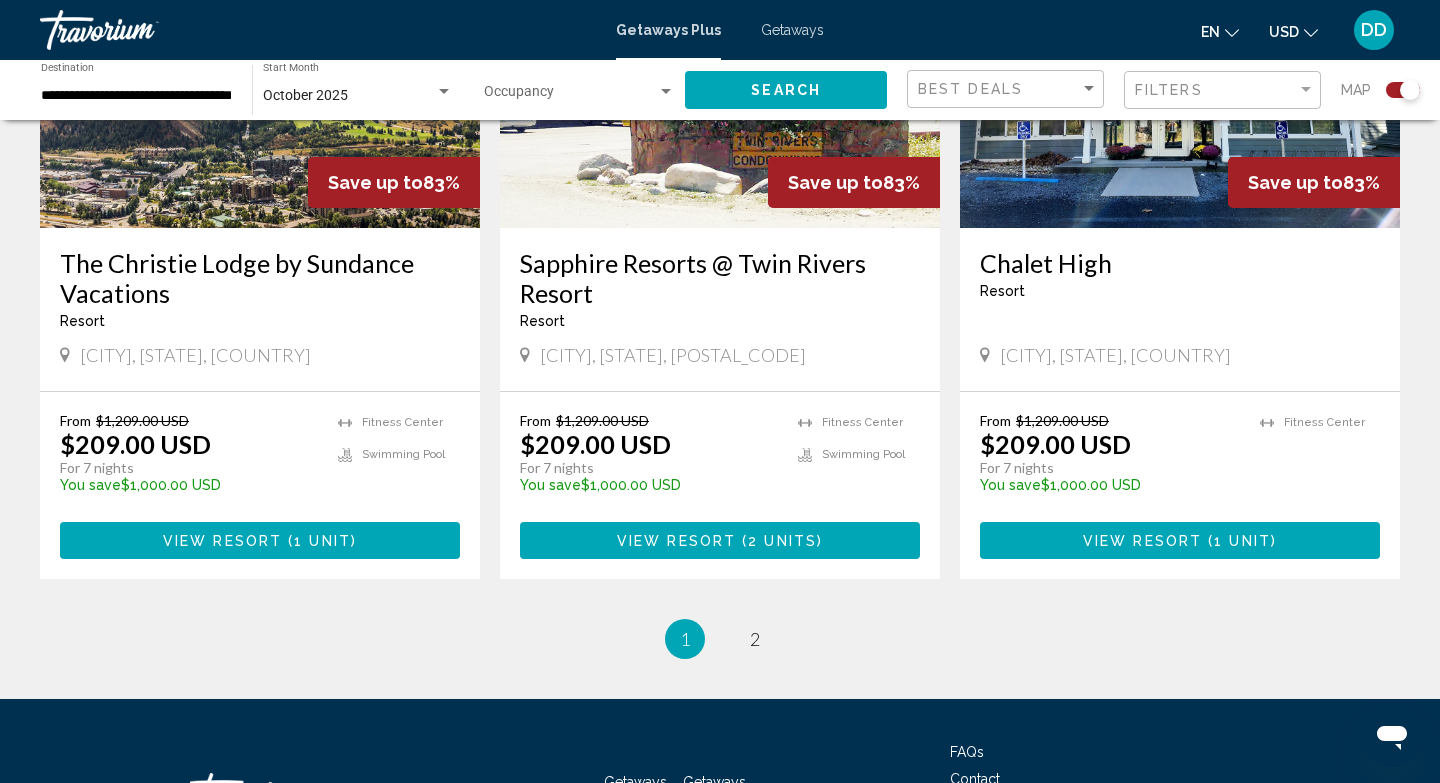 scroll, scrollTop: 3034, scrollLeft: 0, axis: vertical 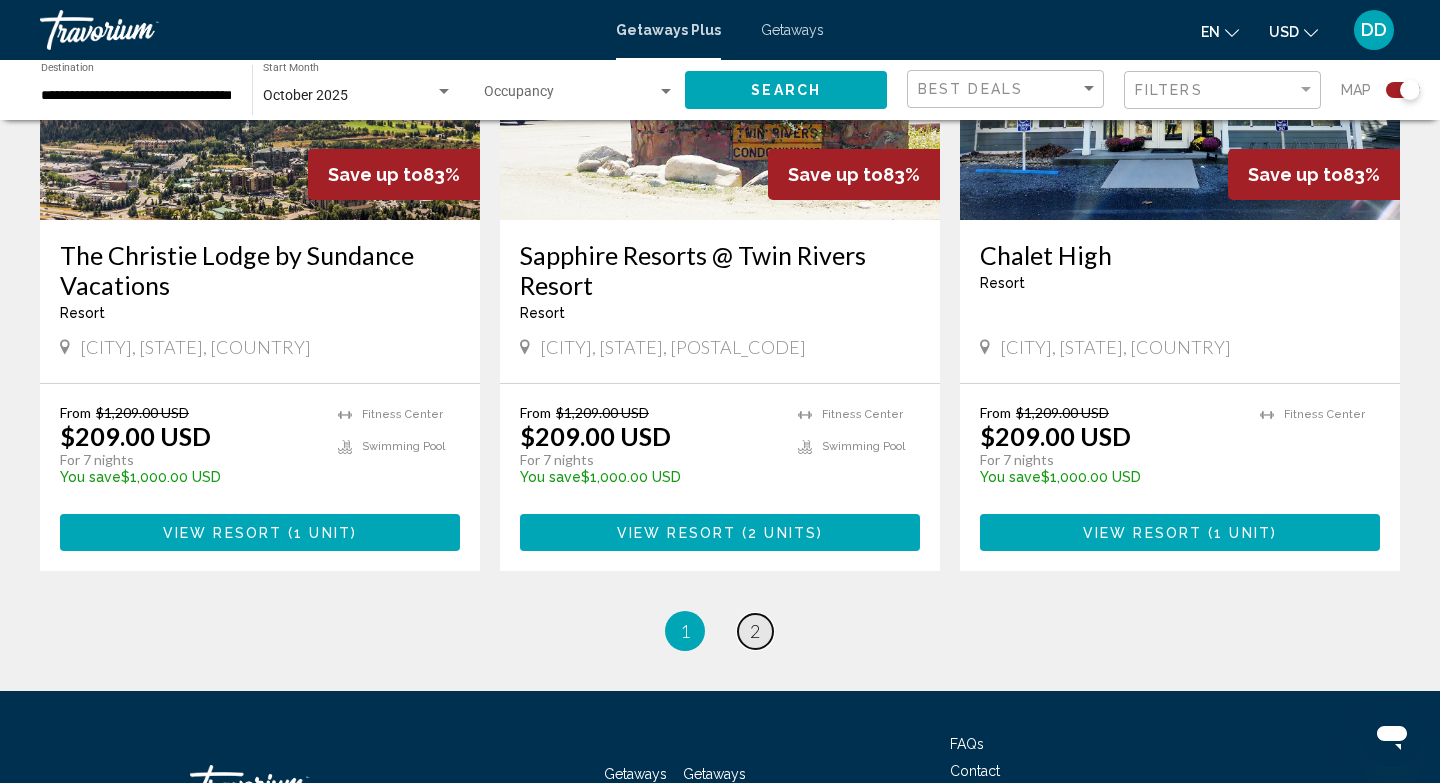 click on "2" at bounding box center [755, 631] 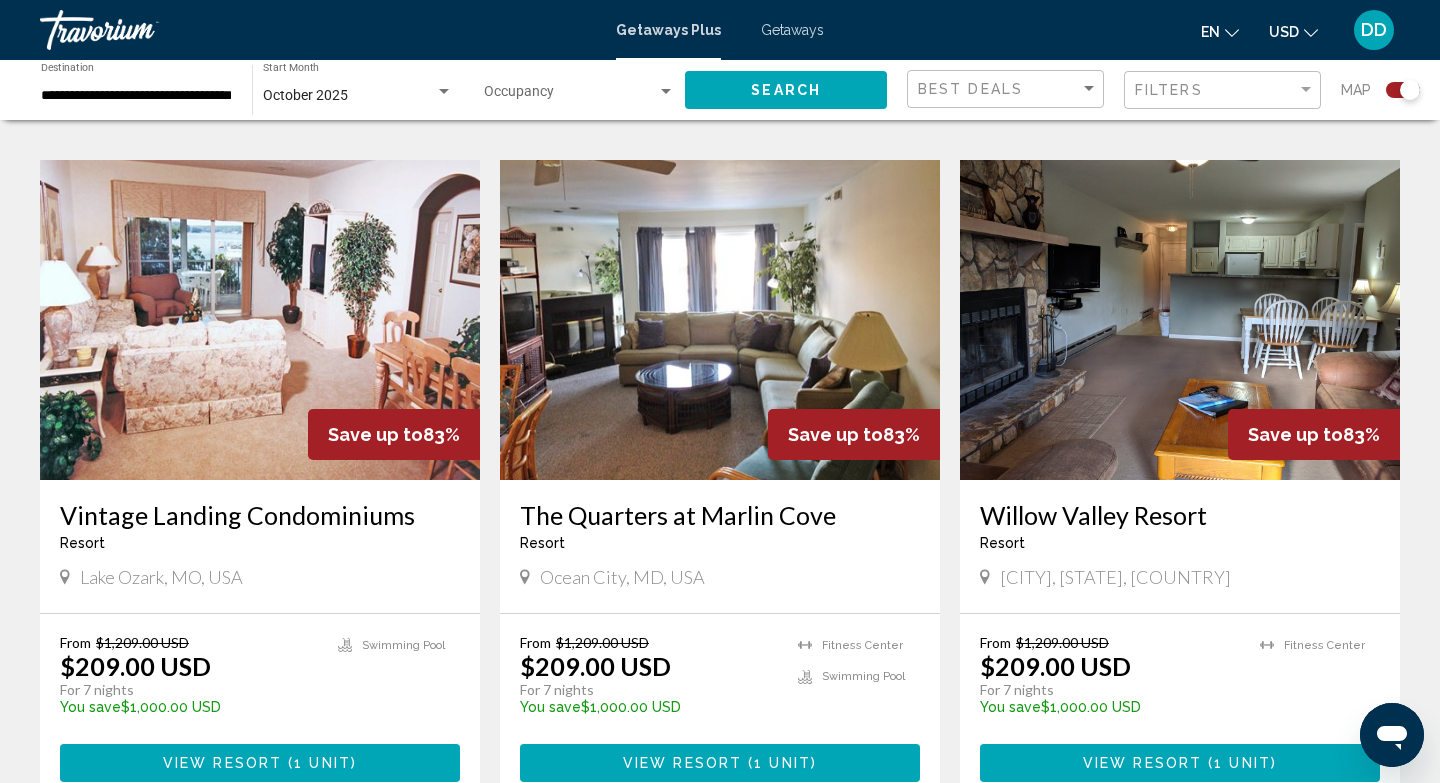 scroll, scrollTop: 1361, scrollLeft: 0, axis: vertical 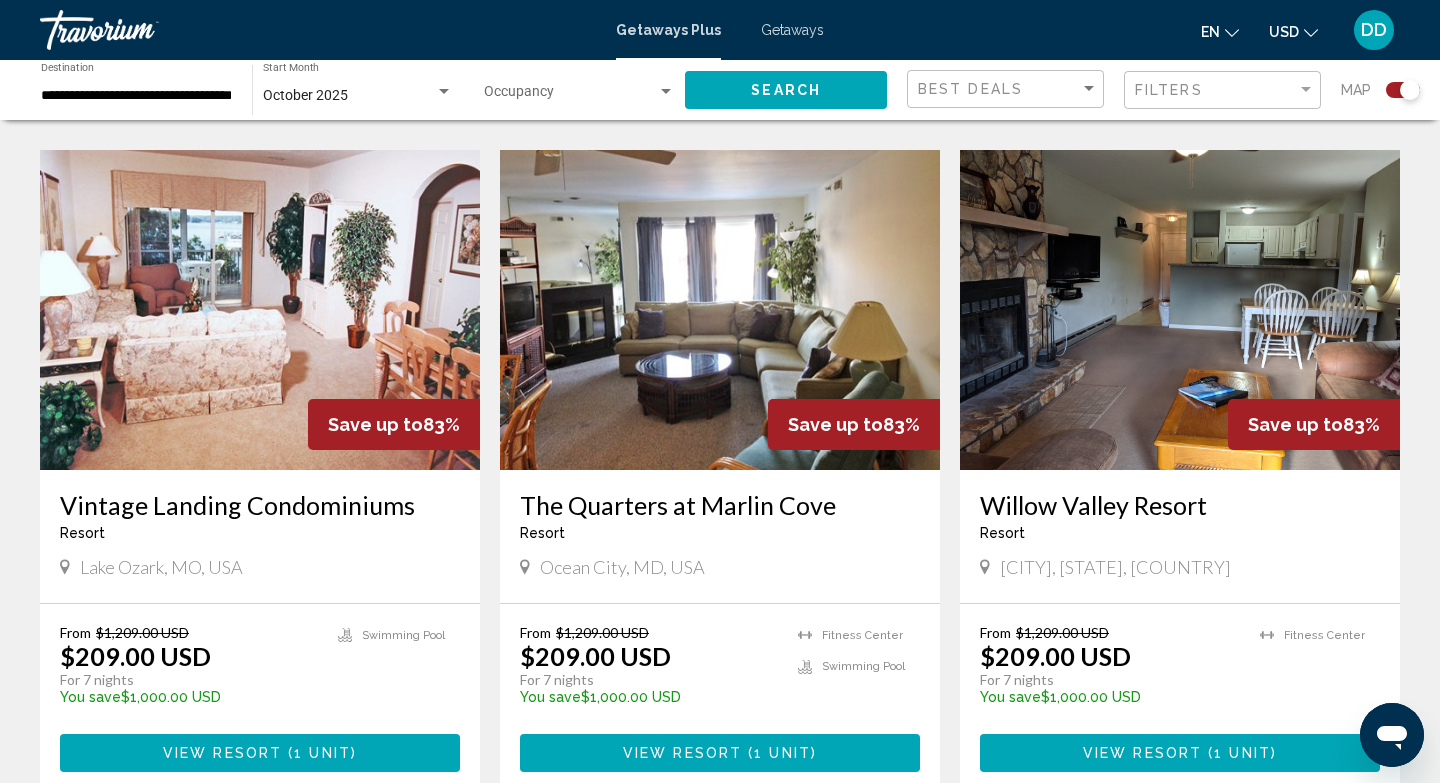 click on "View Resort" at bounding box center [682, 754] 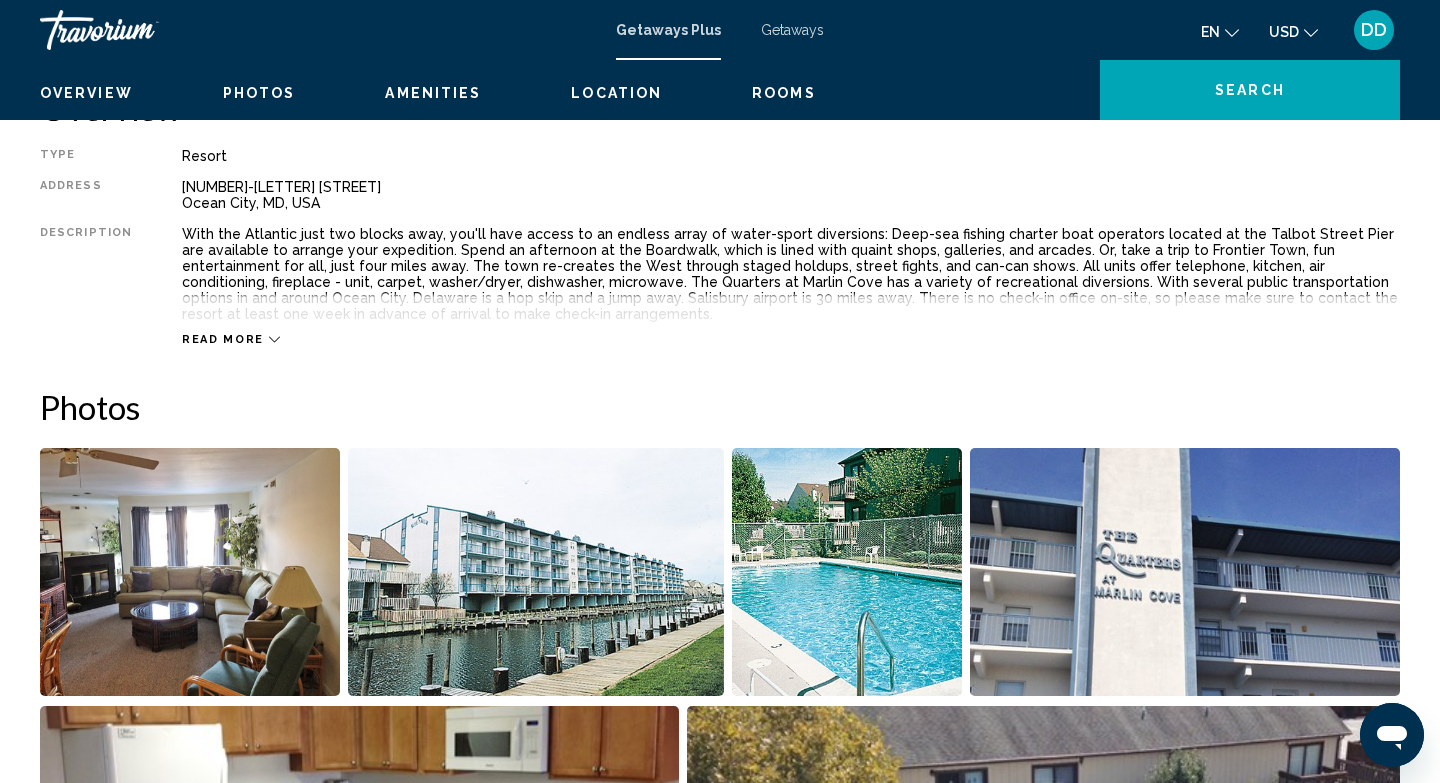 scroll, scrollTop: 0, scrollLeft: 0, axis: both 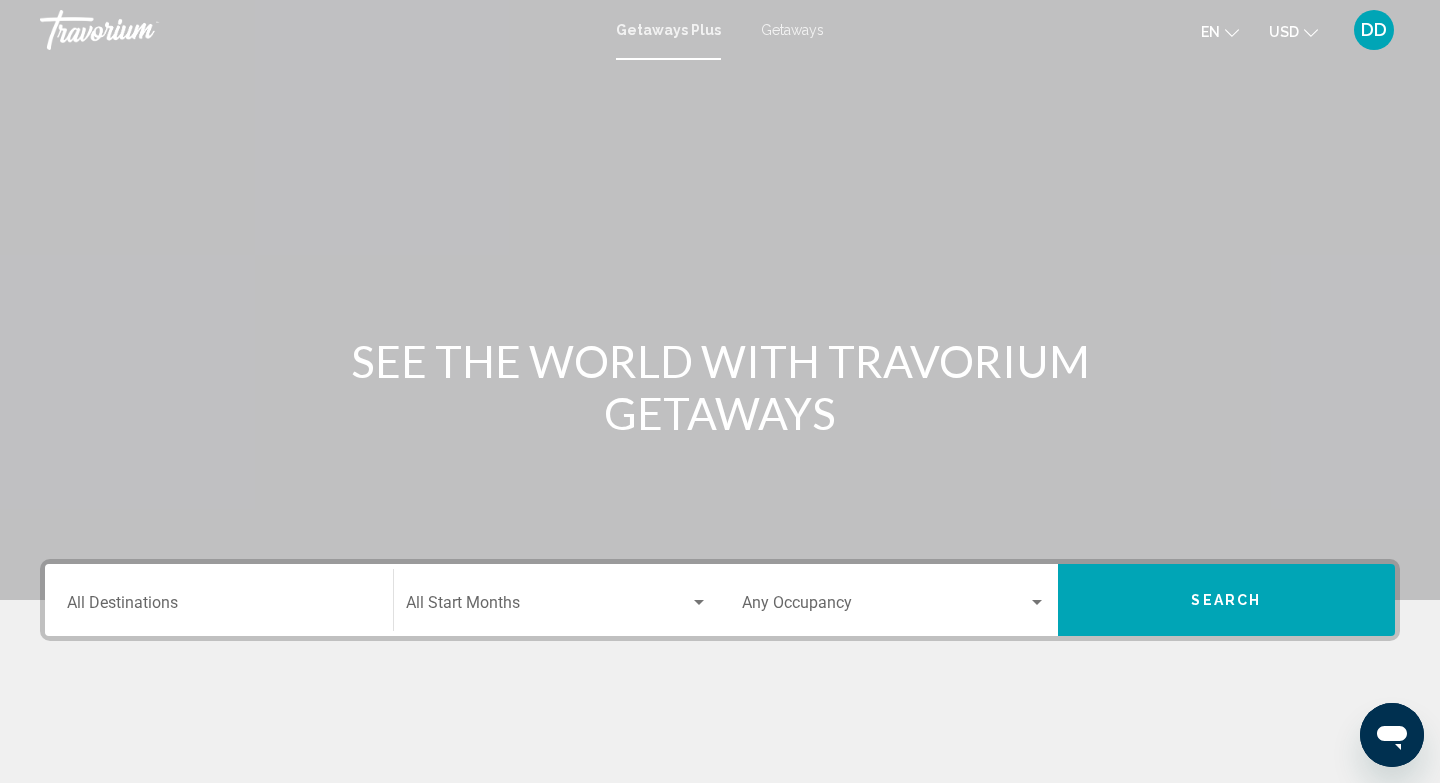 click on "Destination All Destinations" at bounding box center (219, 607) 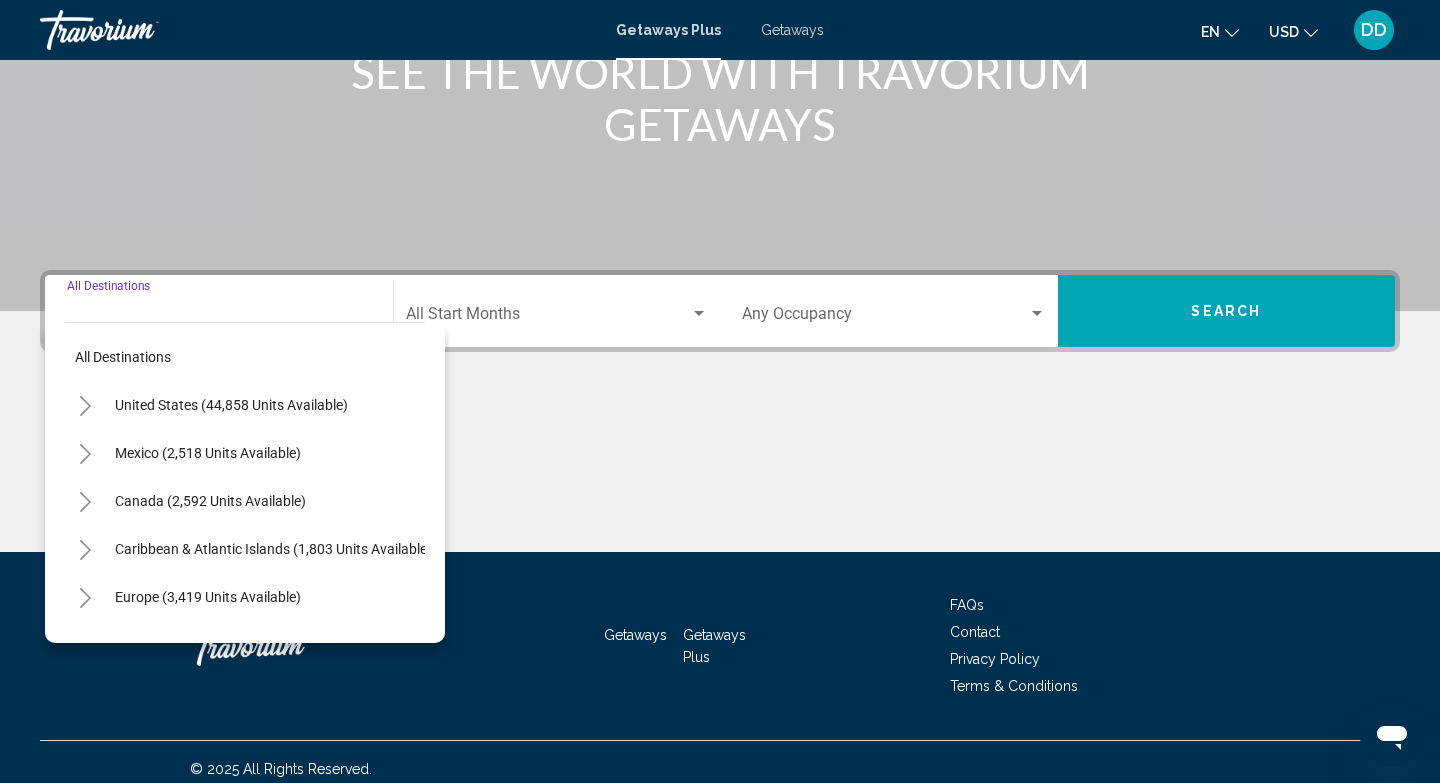 scroll, scrollTop: 303, scrollLeft: 0, axis: vertical 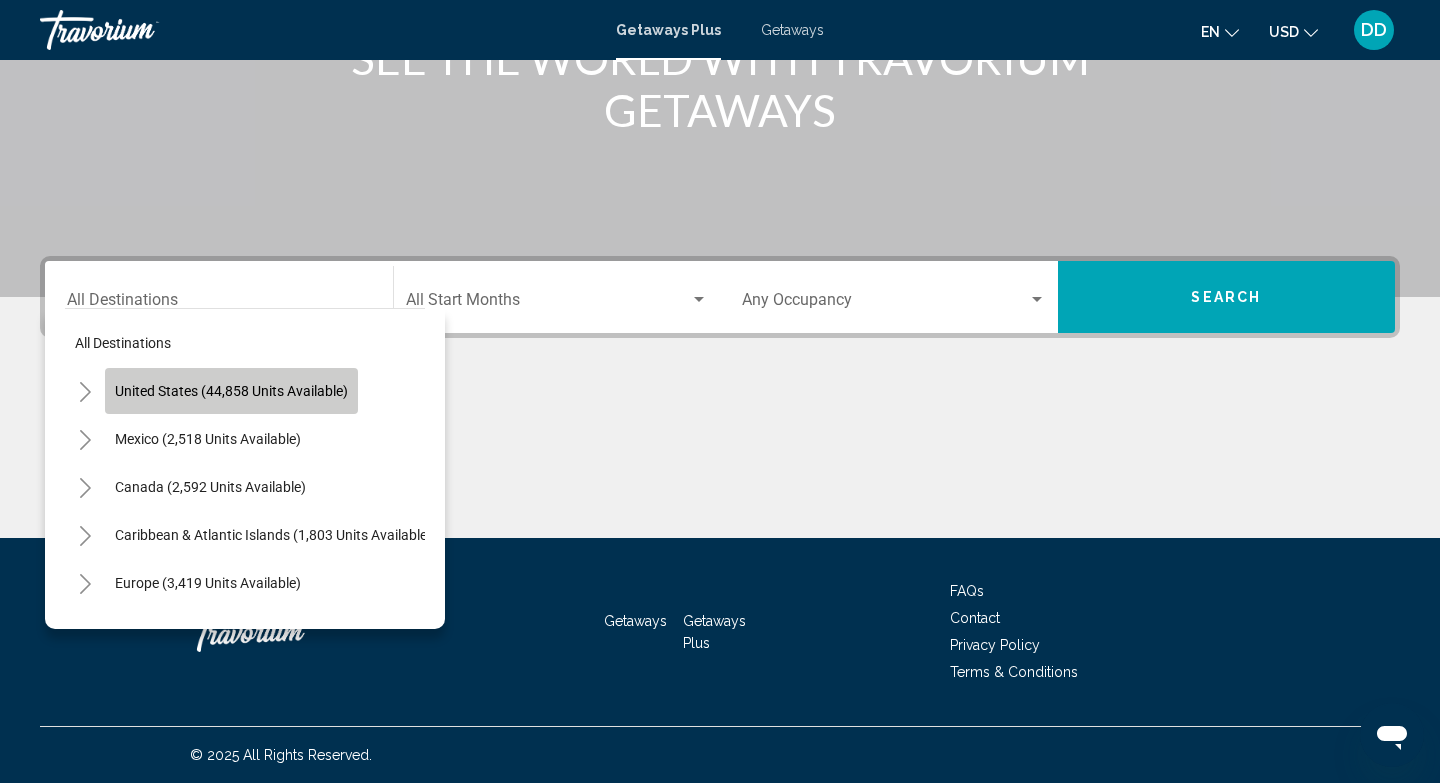 click on "United States (44,858 units available)" 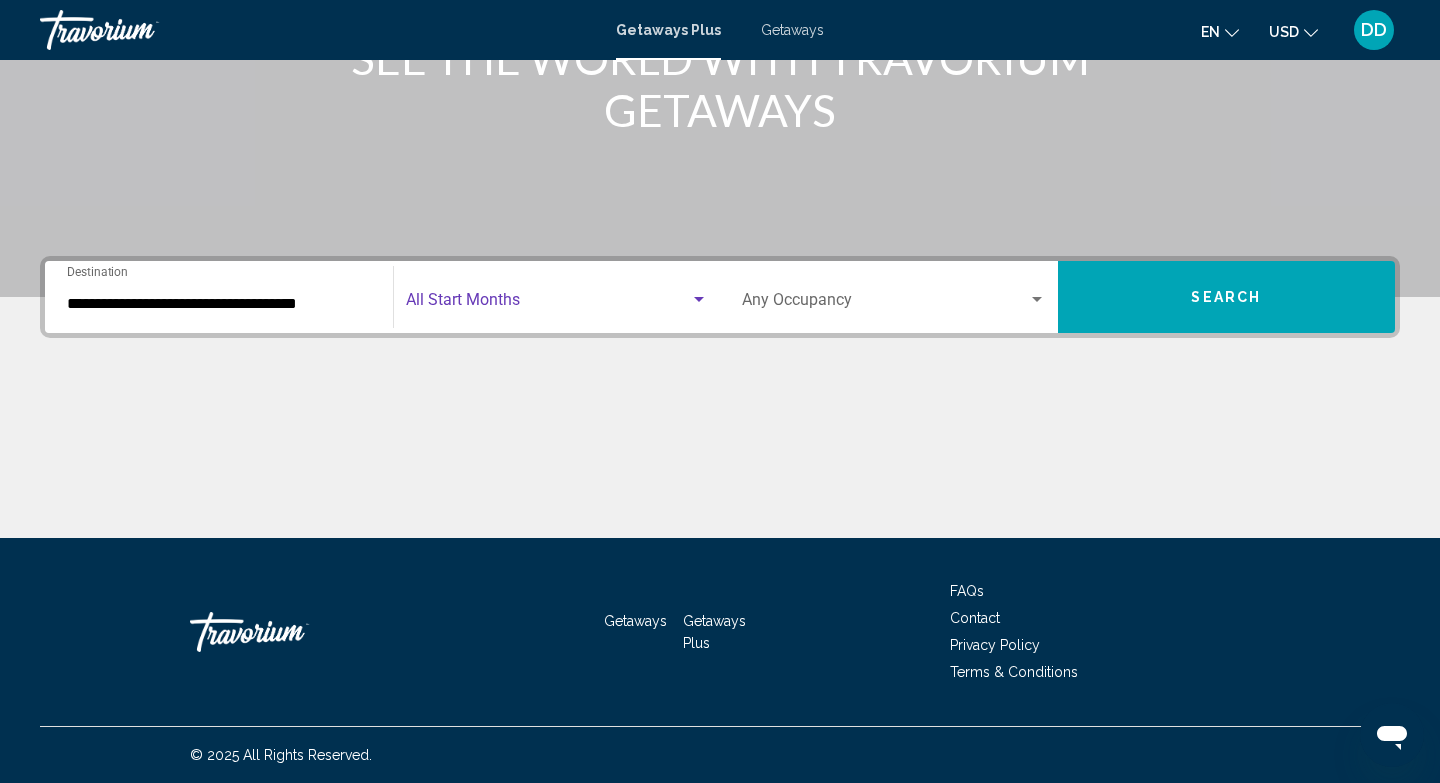 click at bounding box center (699, 299) 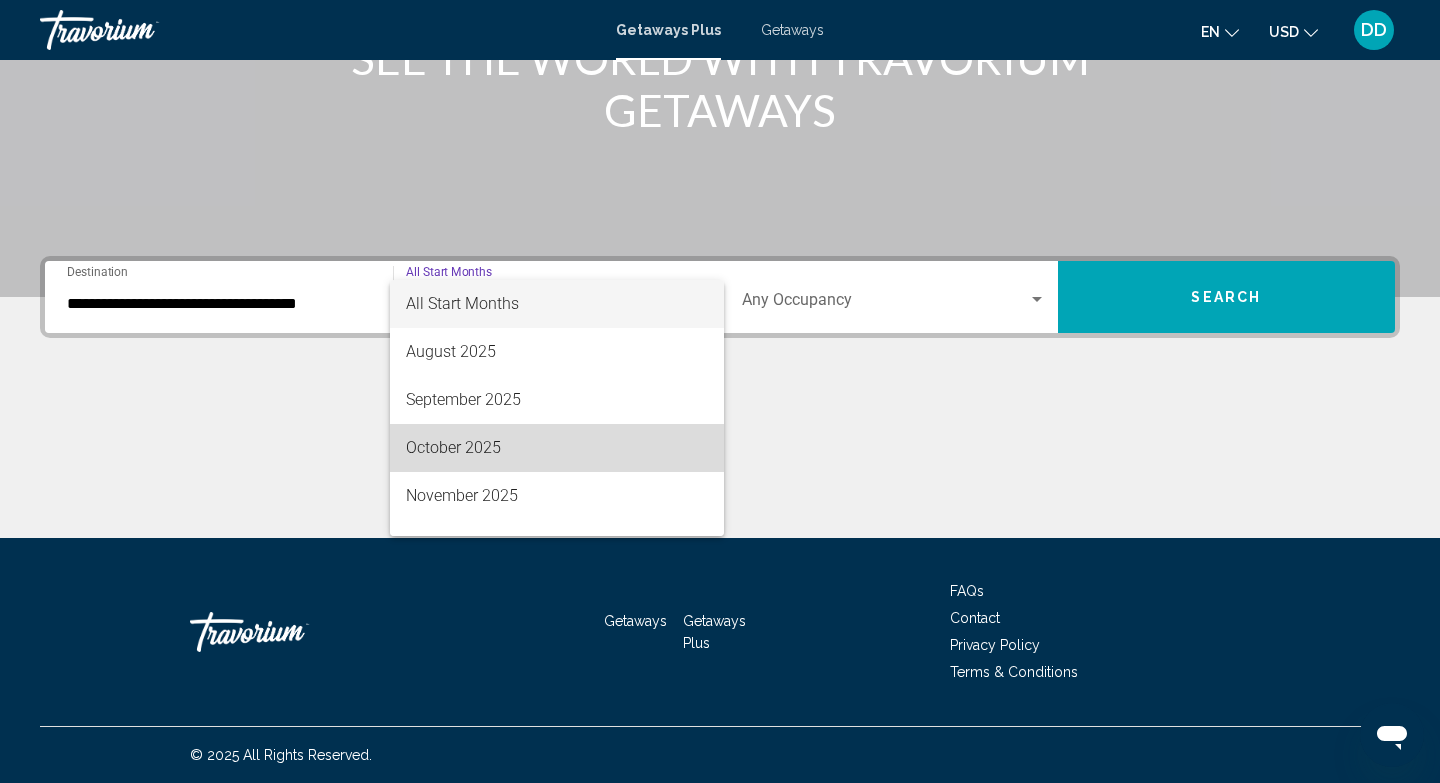 click on "October 2025" at bounding box center [557, 448] 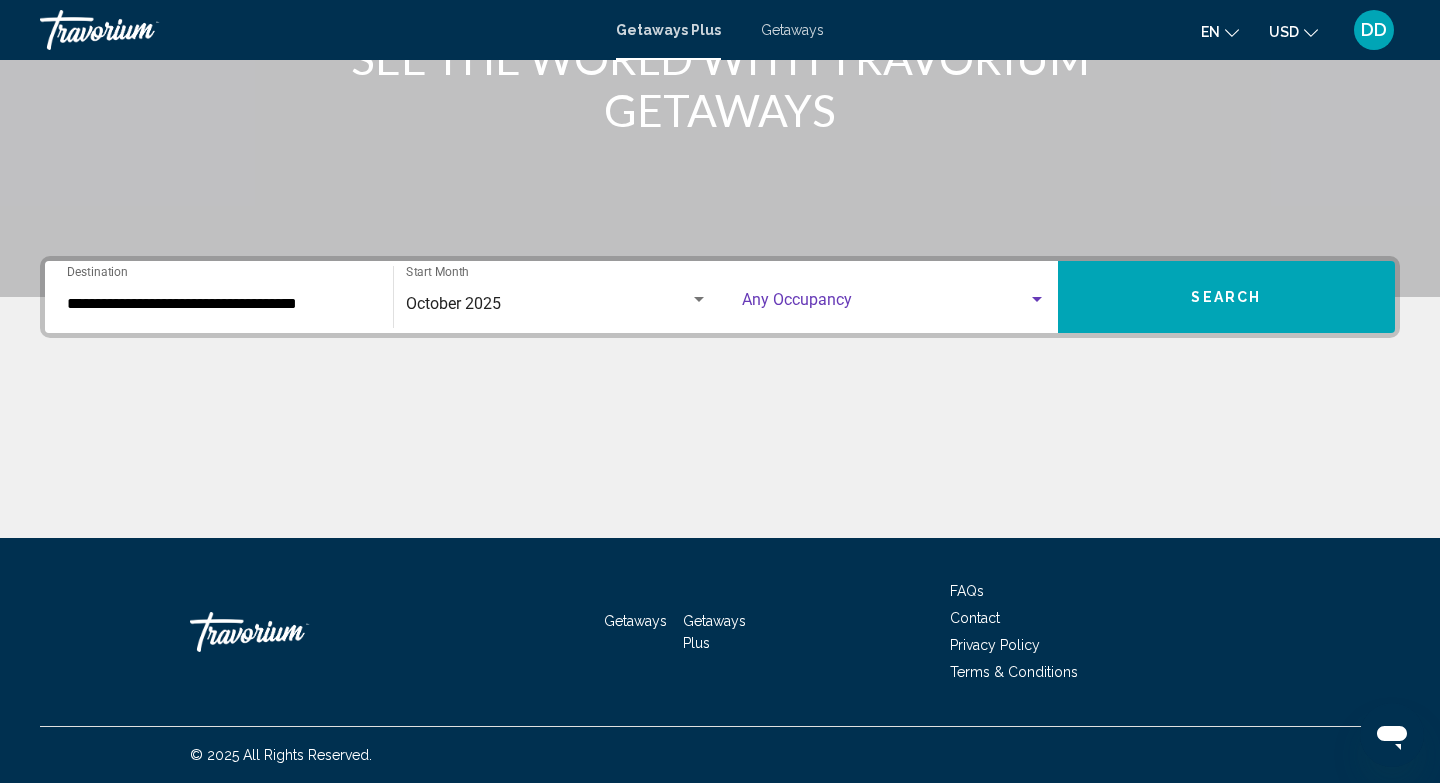 click at bounding box center [1037, 300] 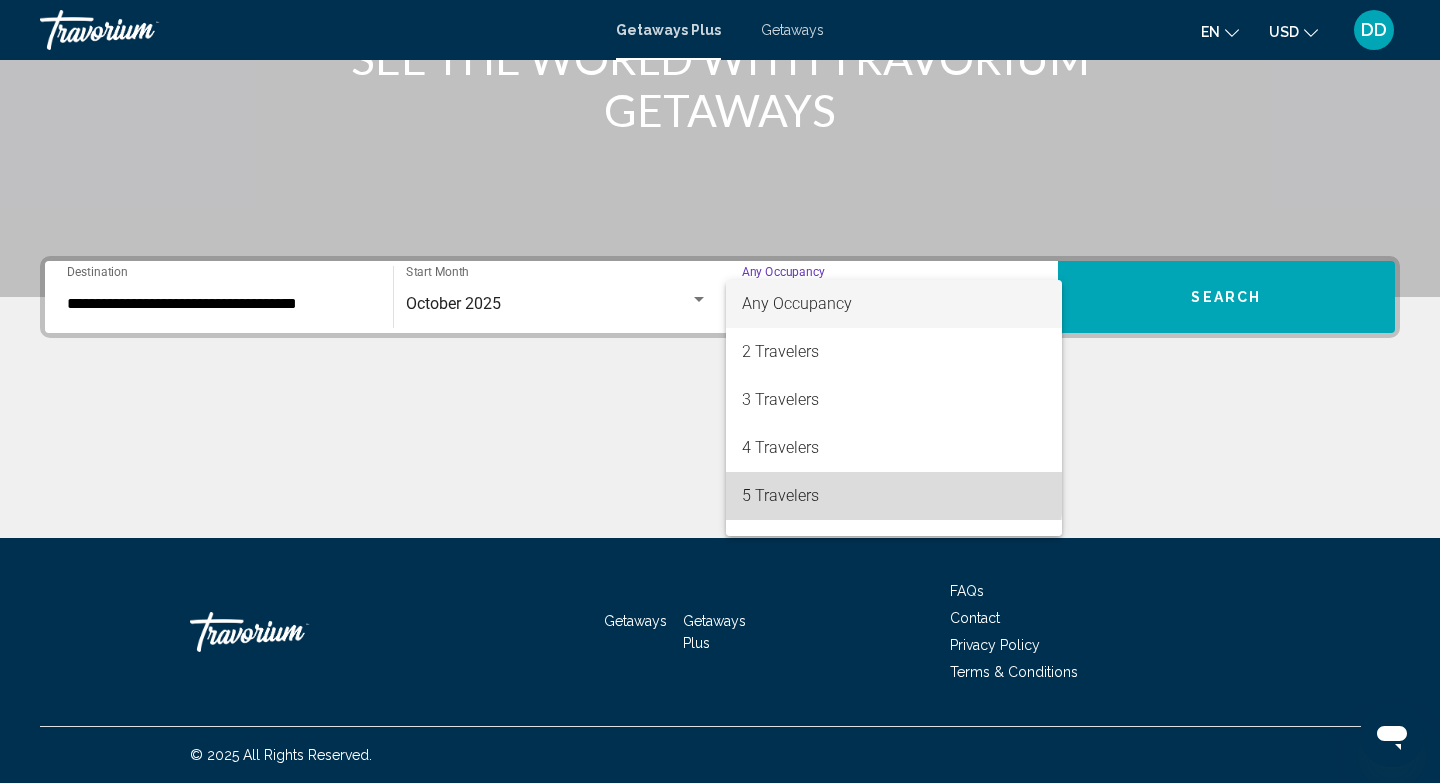 click on "5 Travelers" at bounding box center [894, 496] 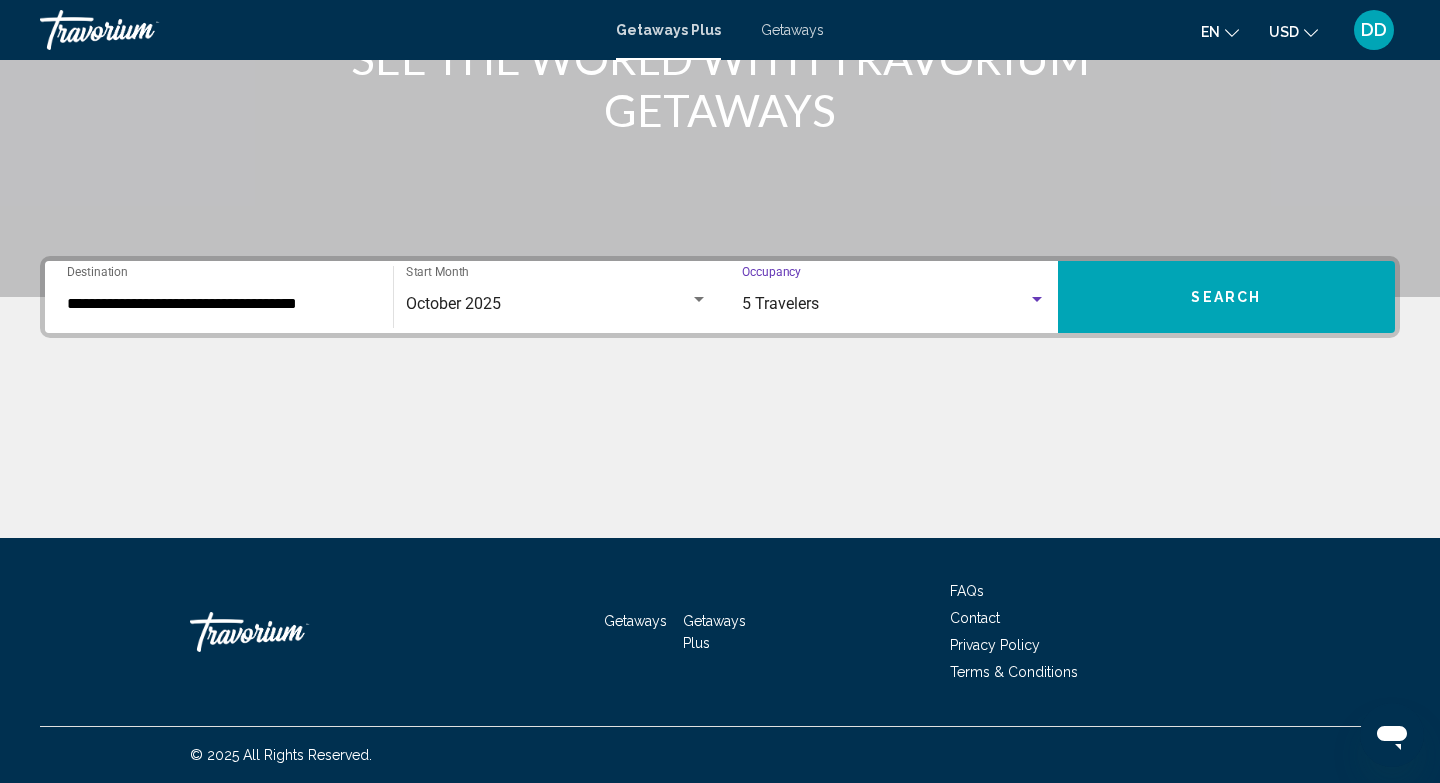 click on "Search" at bounding box center (1227, 297) 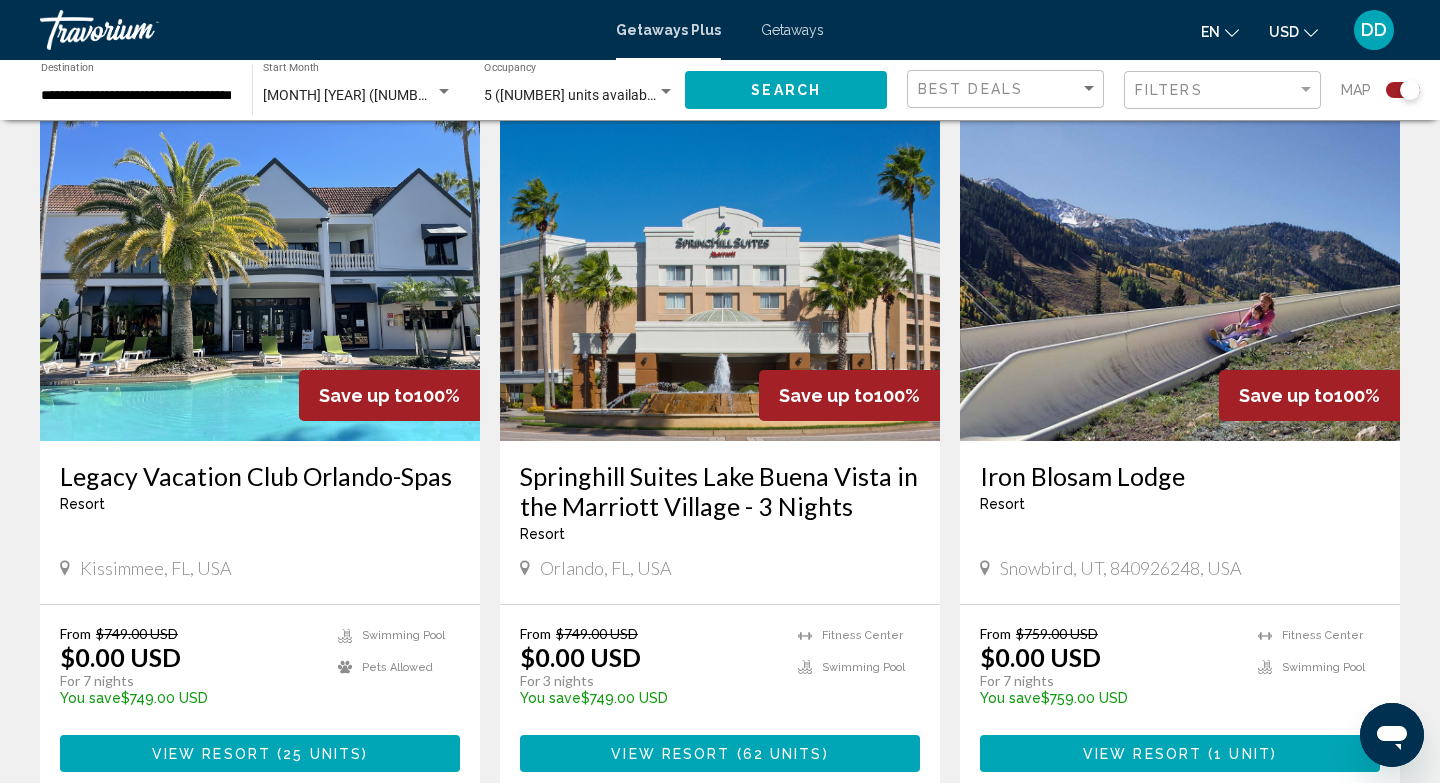 scroll, scrollTop: 712, scrollLeft: 0, axis: vertical 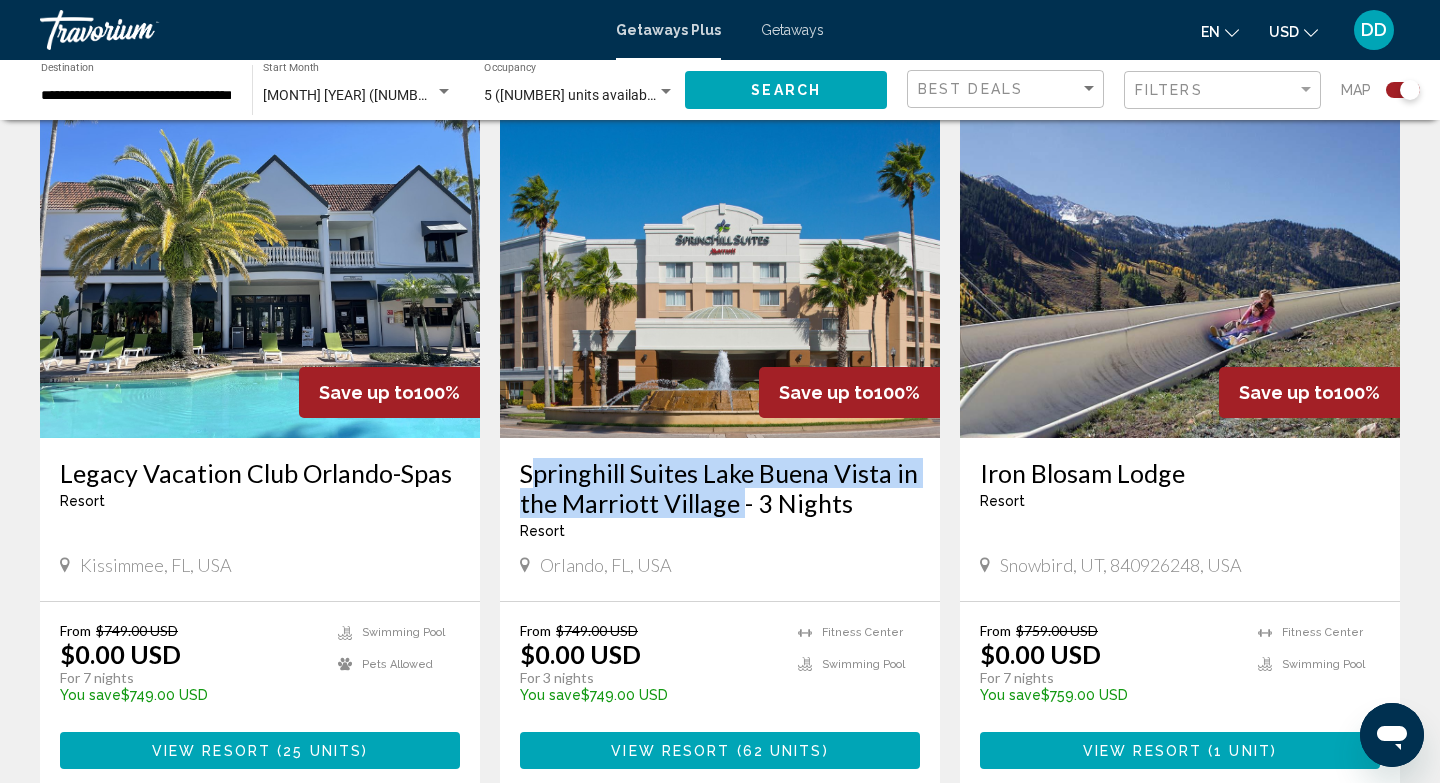 drag, startPoint x: 519, startPoint y: 469, endPoint x: 736, endPoint y: 513, distance: 221.4159 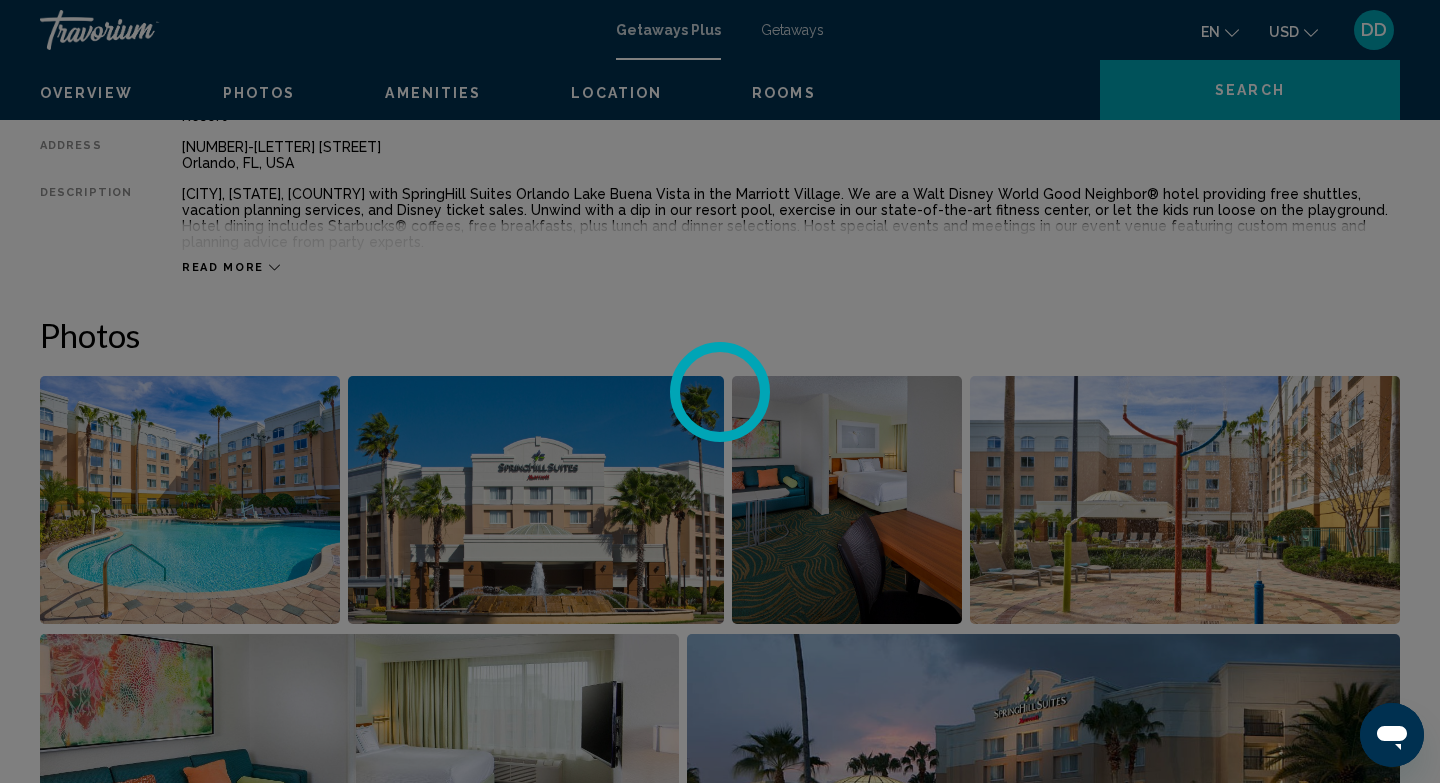 scroll, scrollTop: 0, scrollLeft: 0, axis: both 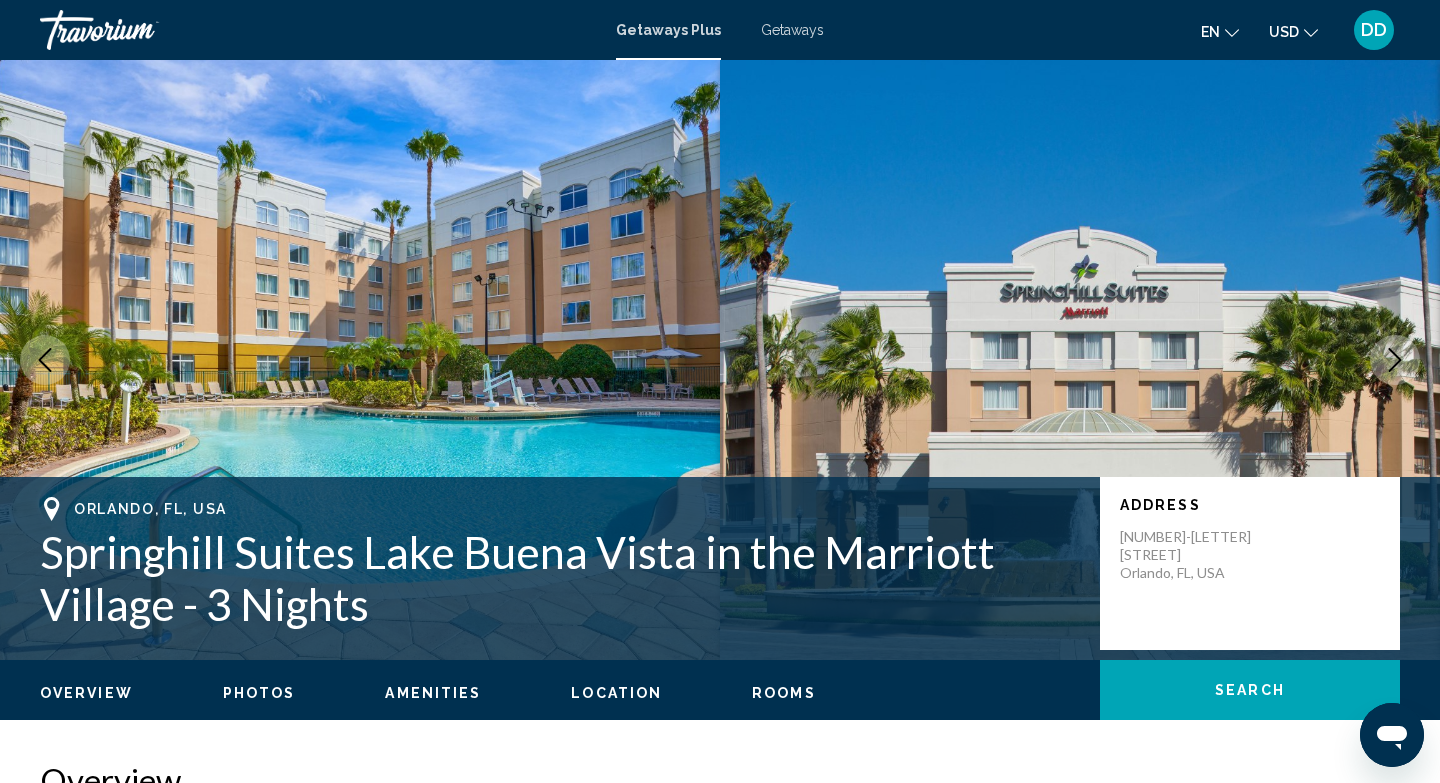 click on "Photos" at bounding box center (259, 693) 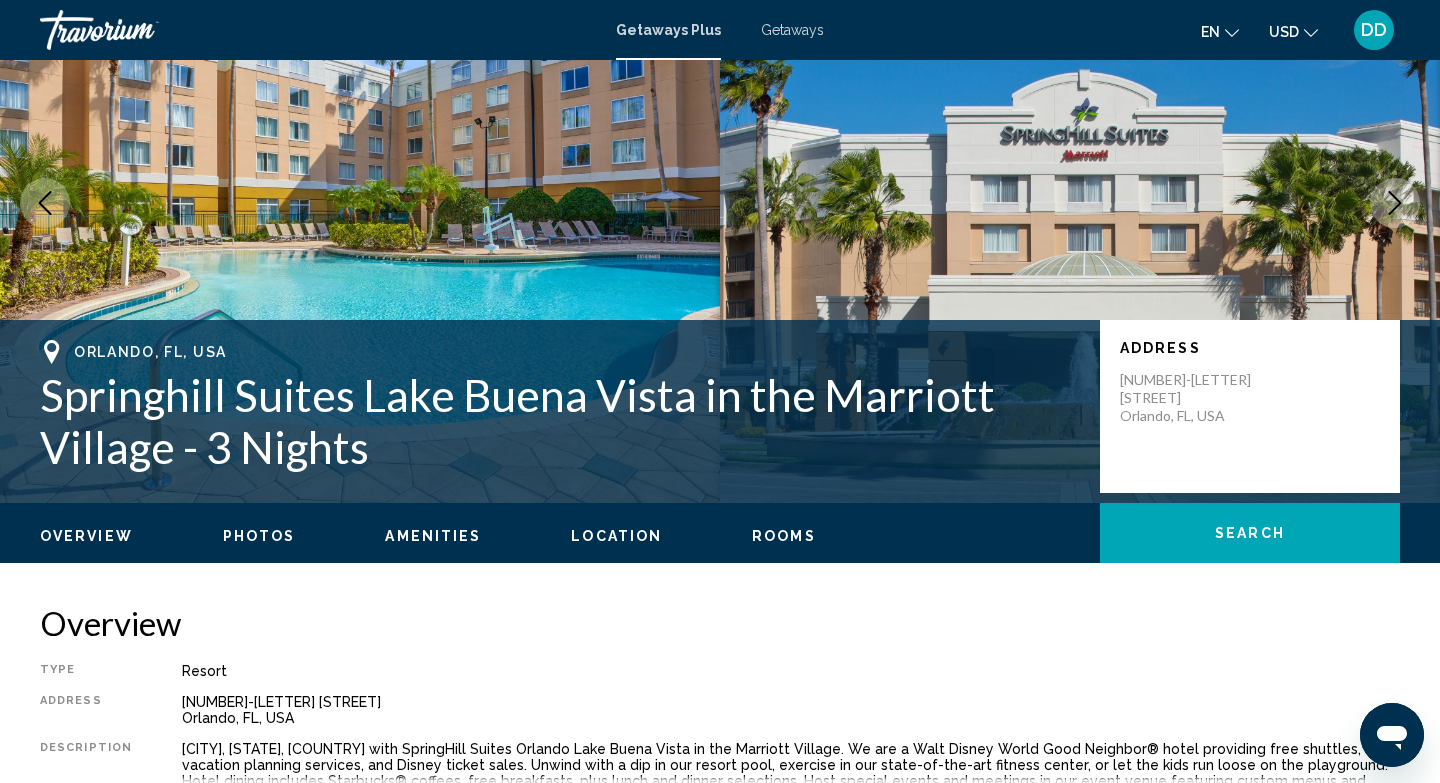 scroll, scrollTop: 0, scrollLeft: 0, axis: both 